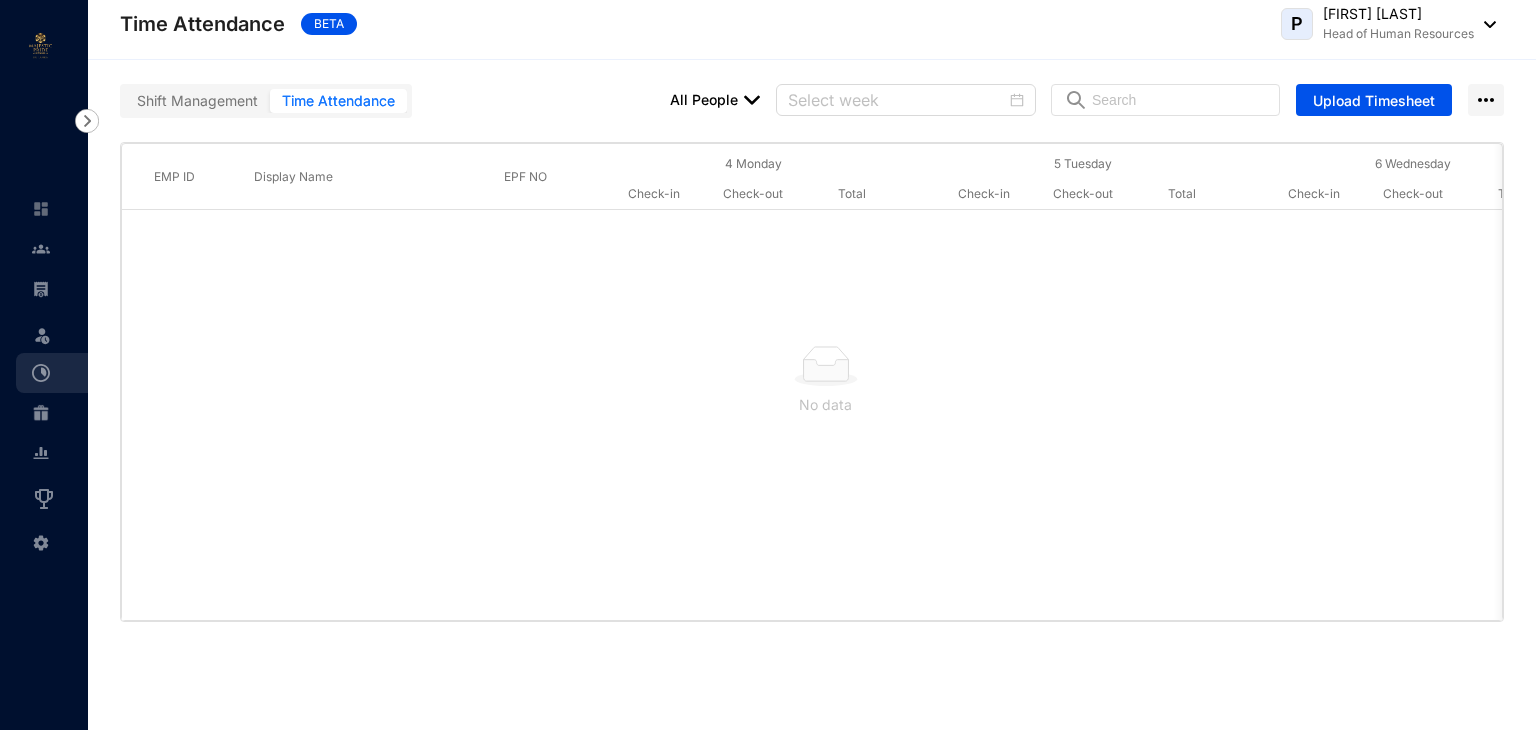 scroll, scrollTop: 0, scrollLeft: 0, axis: both 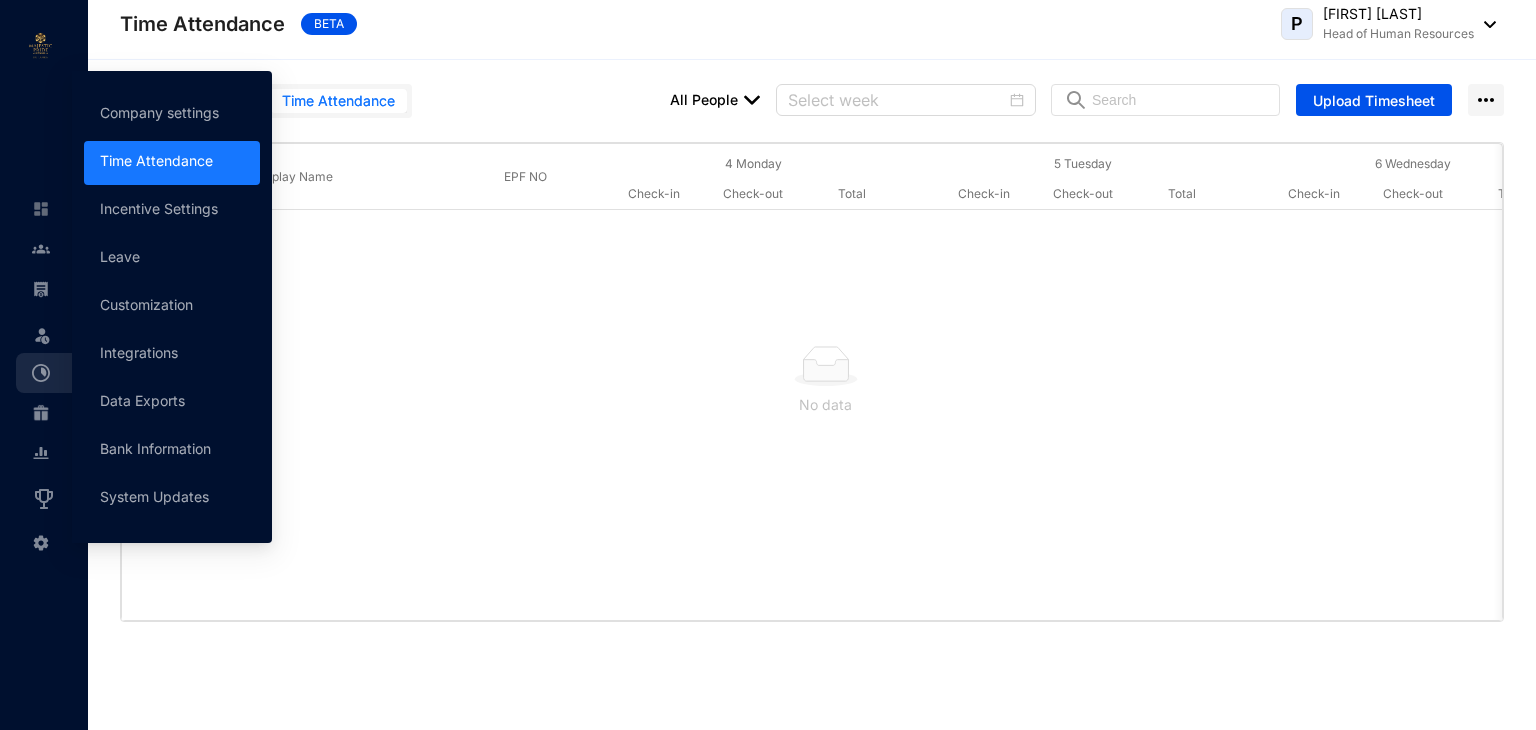 click on "Time Attendance" at bounding box center (156, 160) 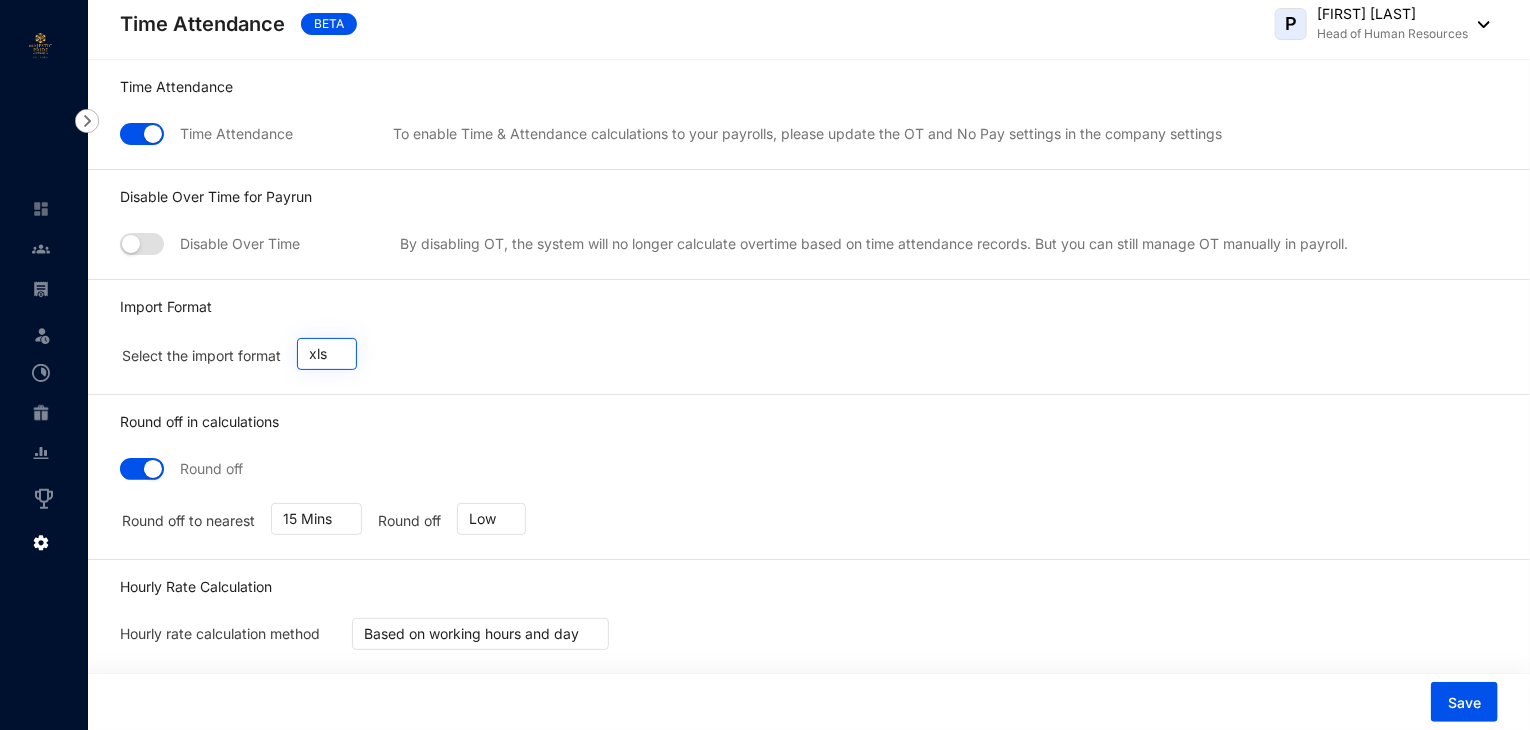 click on "xls" at bounding box center [327, 354] 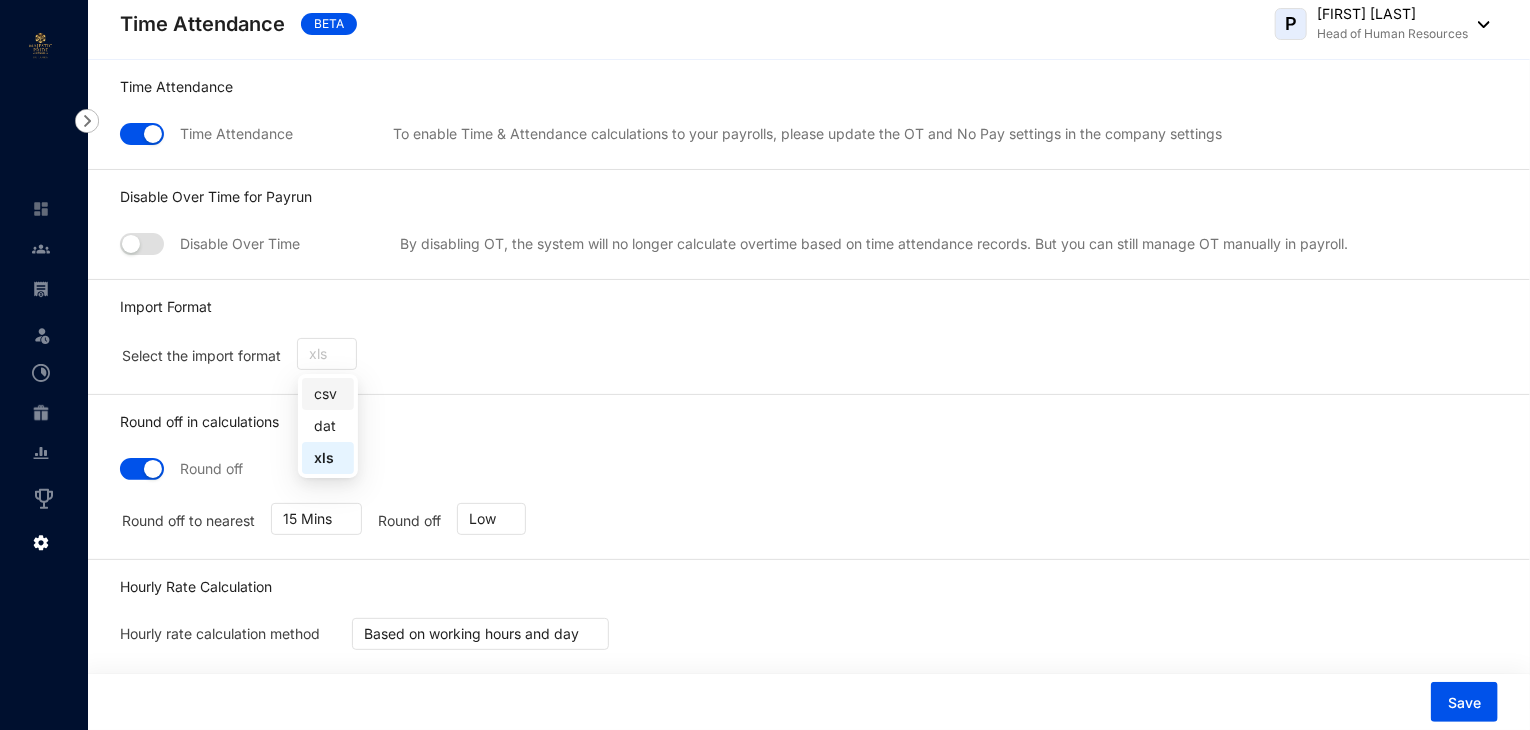 click on "csv" at bounding box center (328, 394) 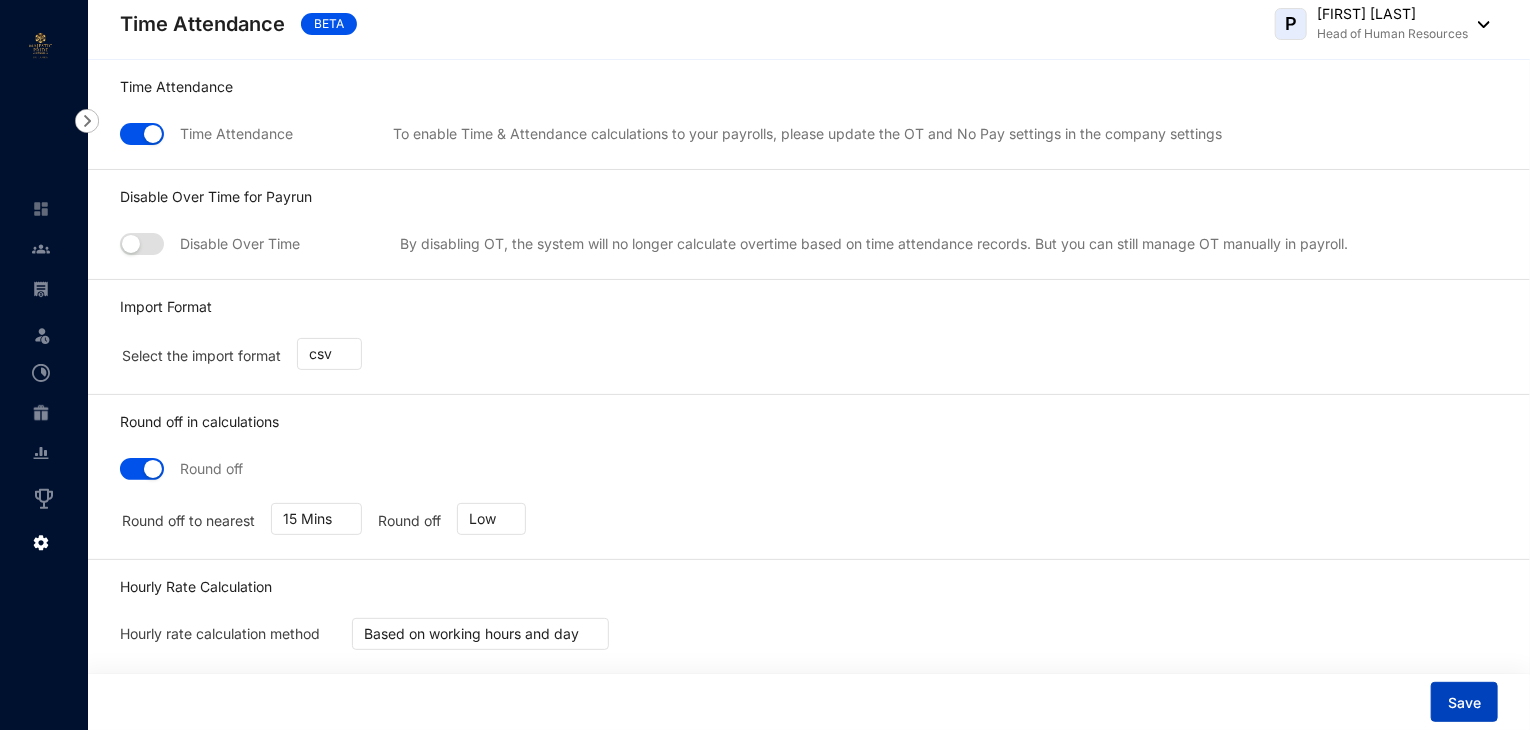 click on "Save" at bounding box center [1464, 703] 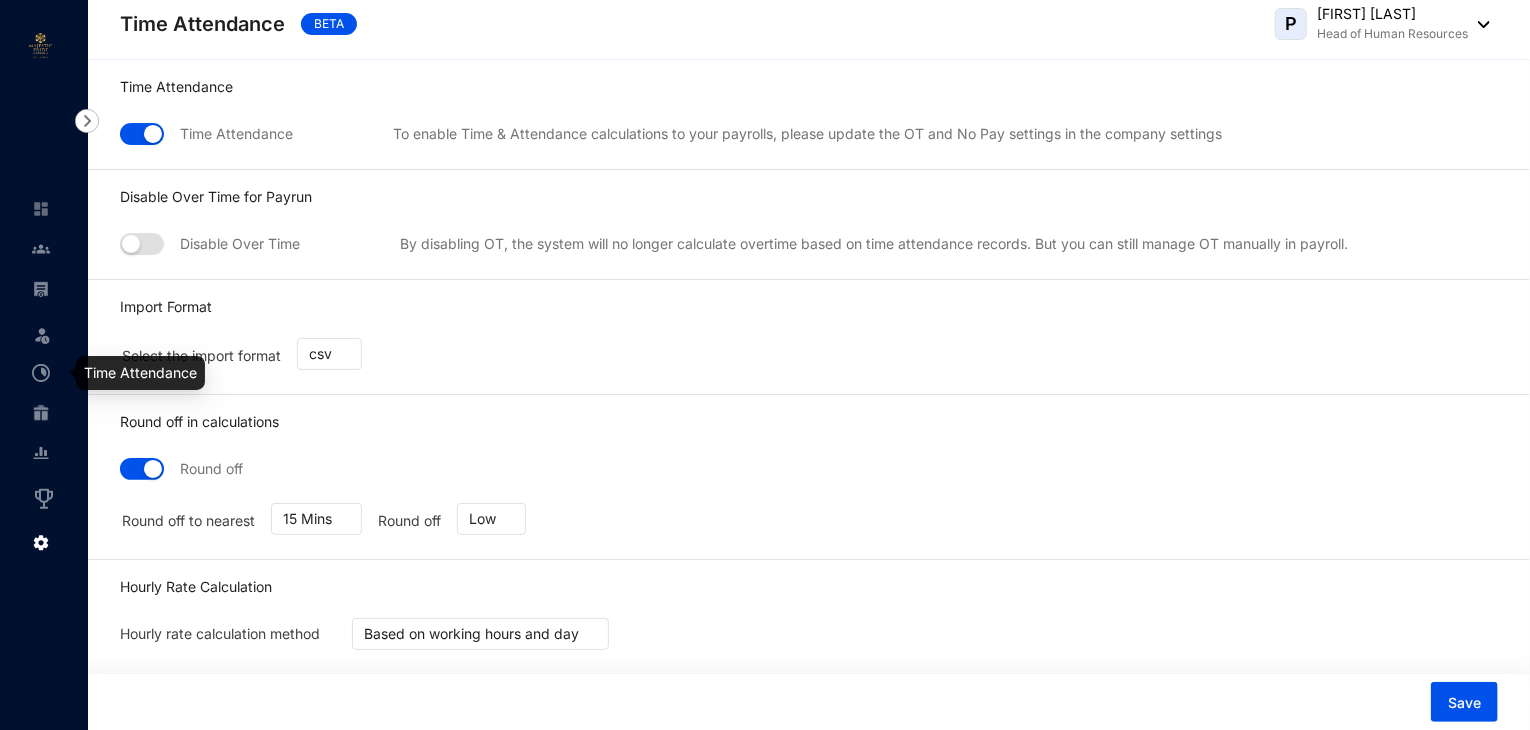 click at bounding box center (41, 373) 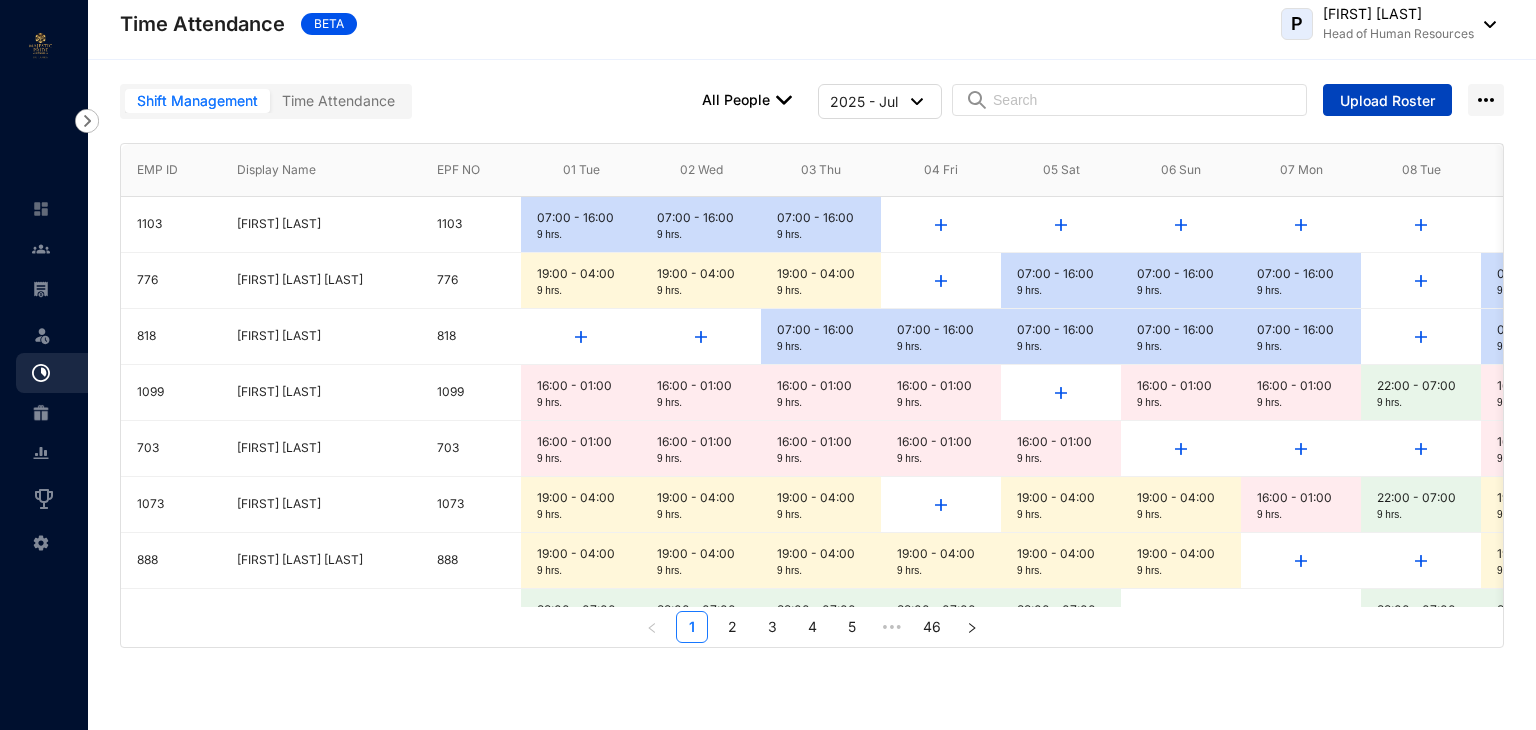 click on "Upload Roster" at bounding box center [1387, 101] 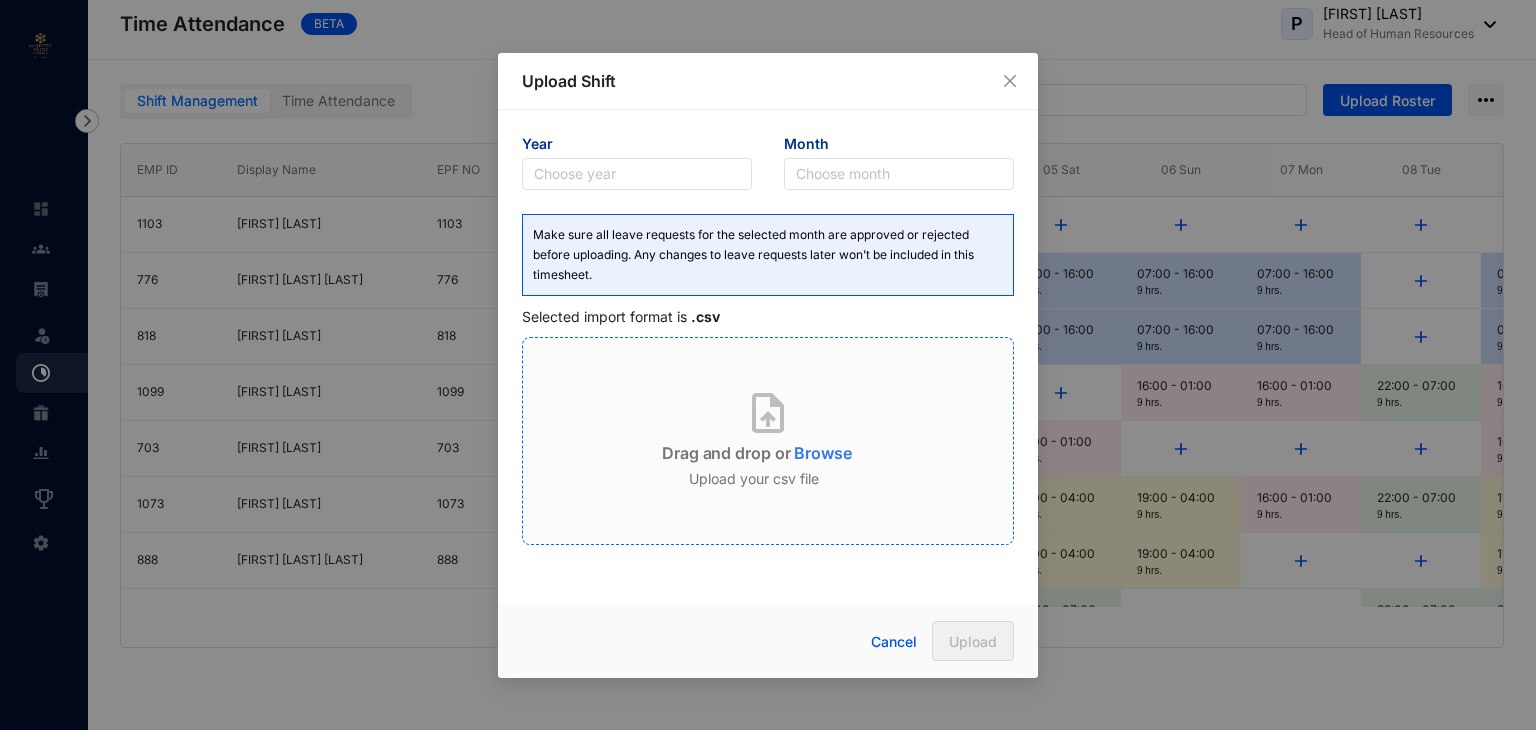 click on "Upload Shift" at bounding box center [768, 81] 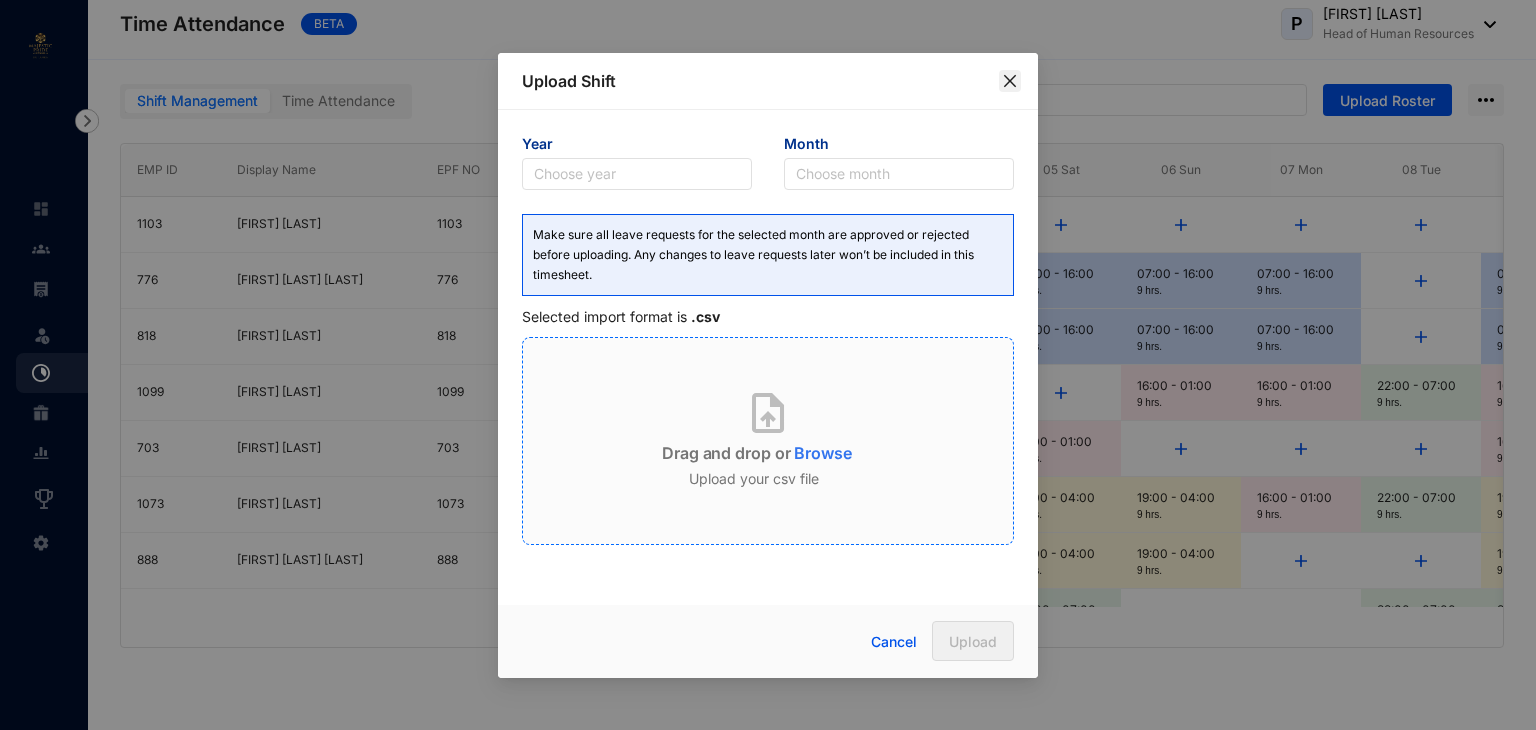 click 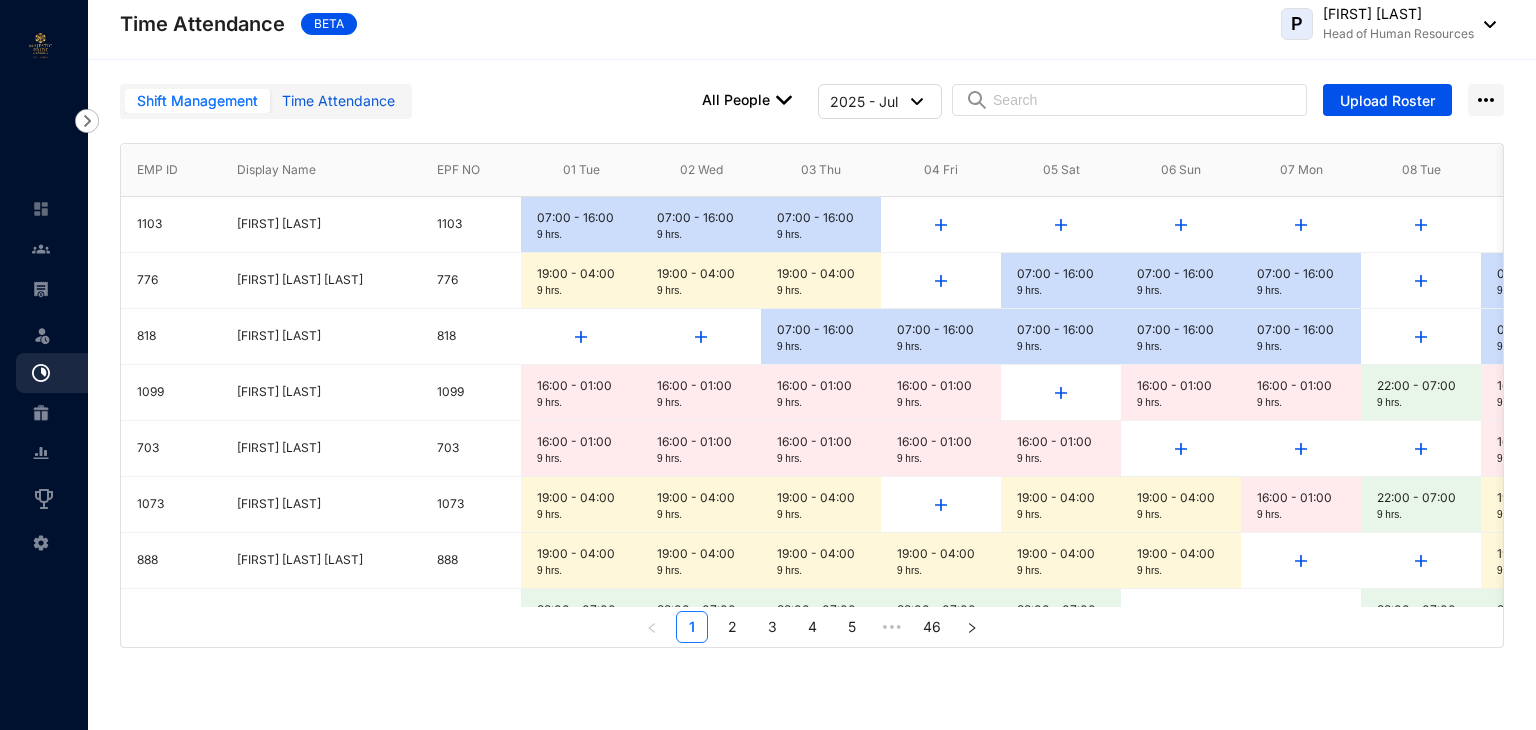 click on "Time Attendance" at bounding box center [338, 101] 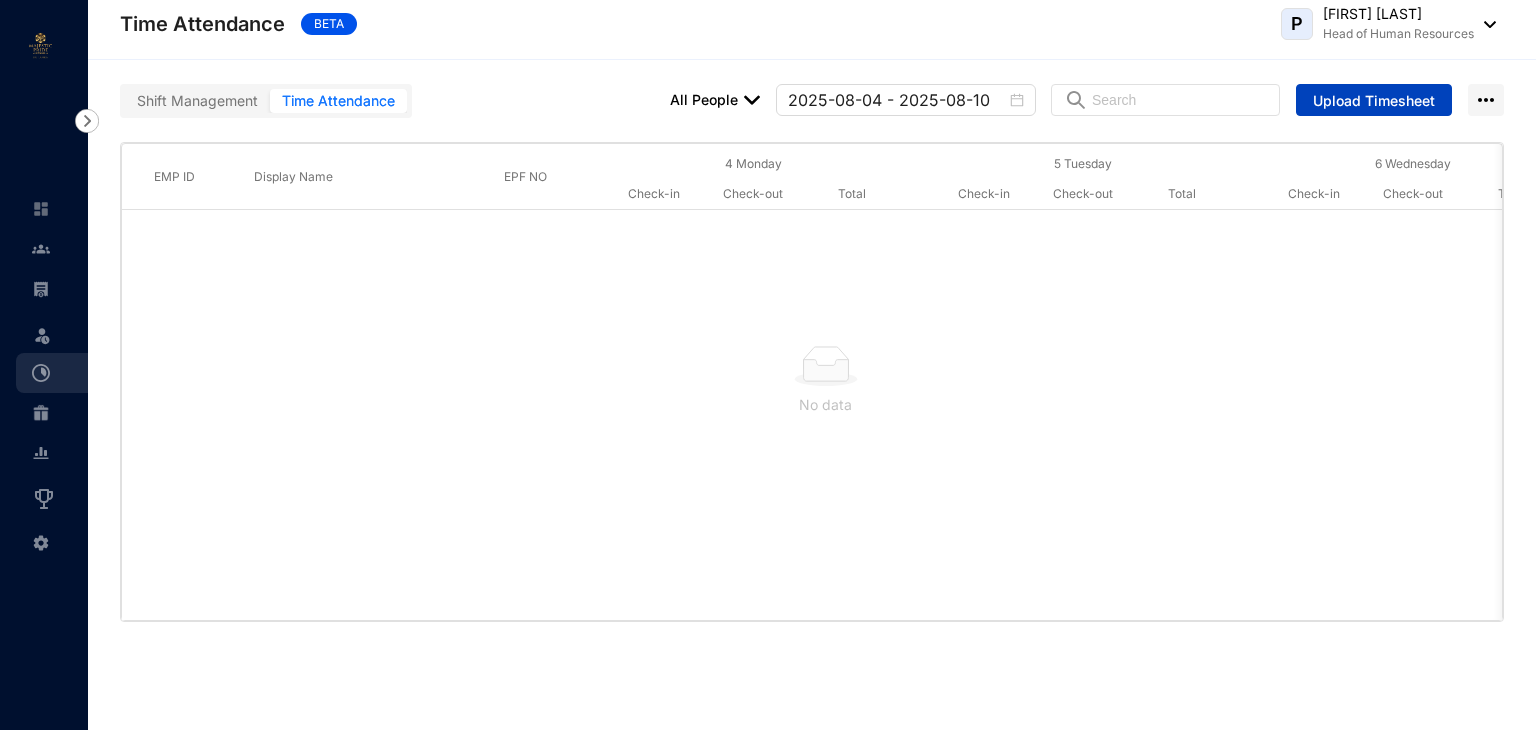 click on "Upload Timesheet" at bounding box center [1374, 101] 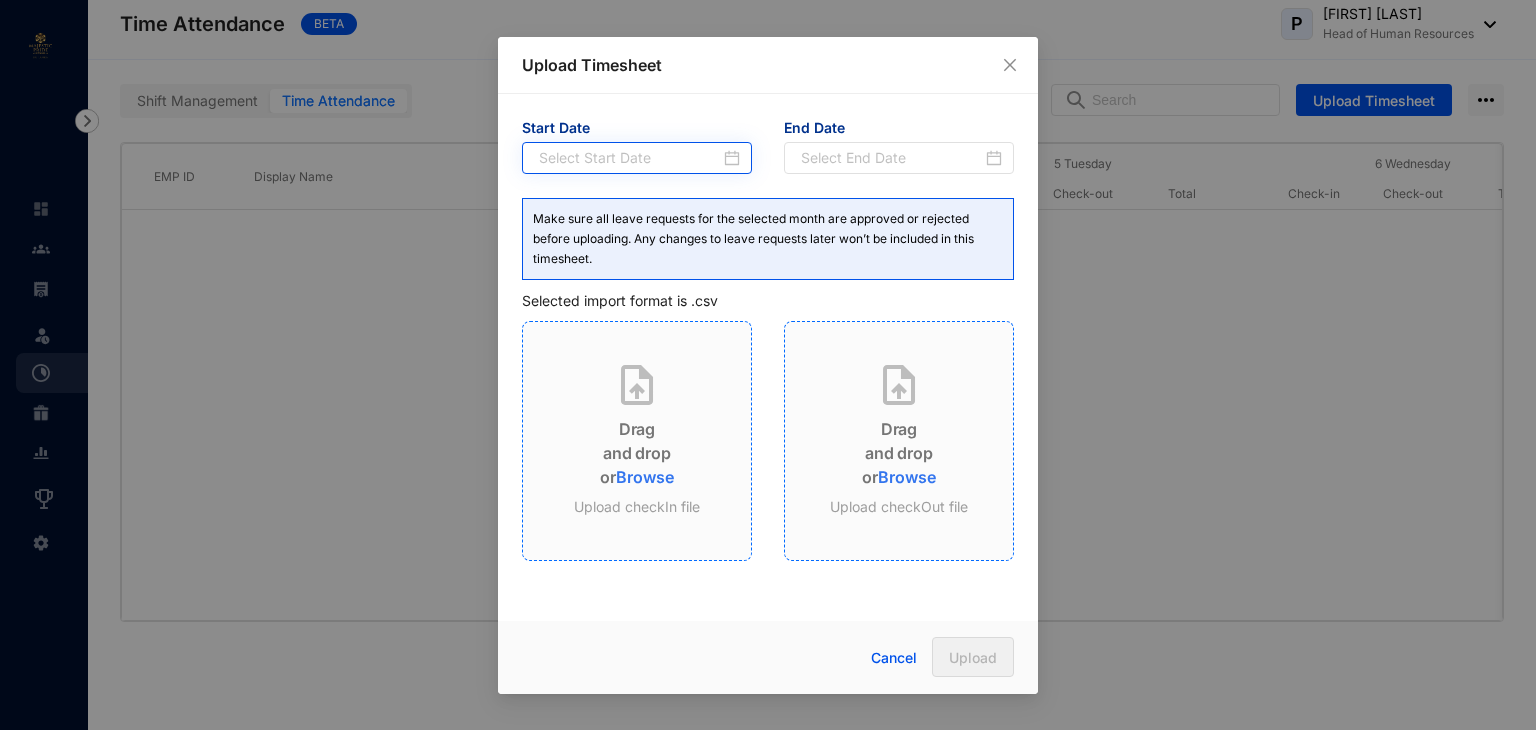 click at bounding box center (637, 158) 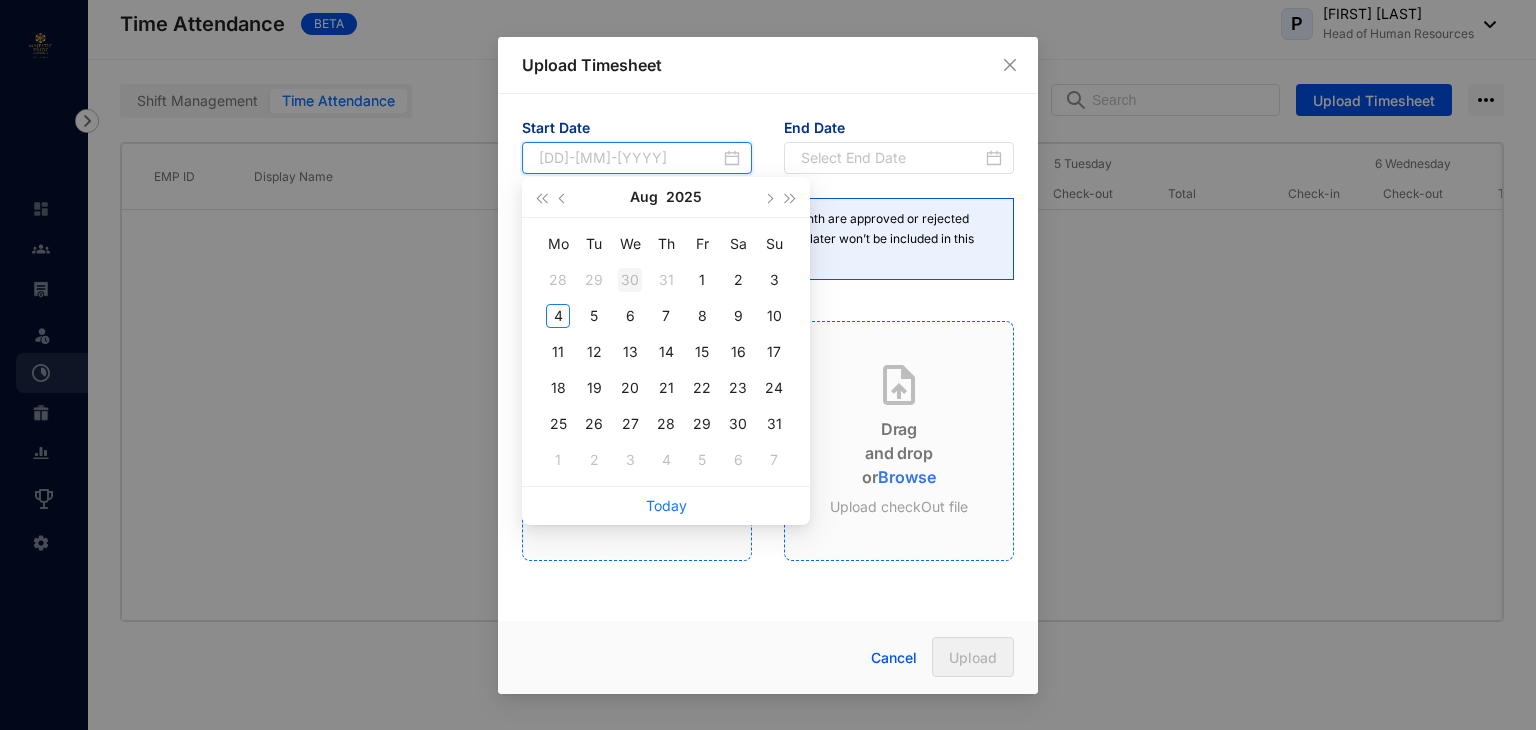 type on "[DD]-[MM]-[YYYY]" 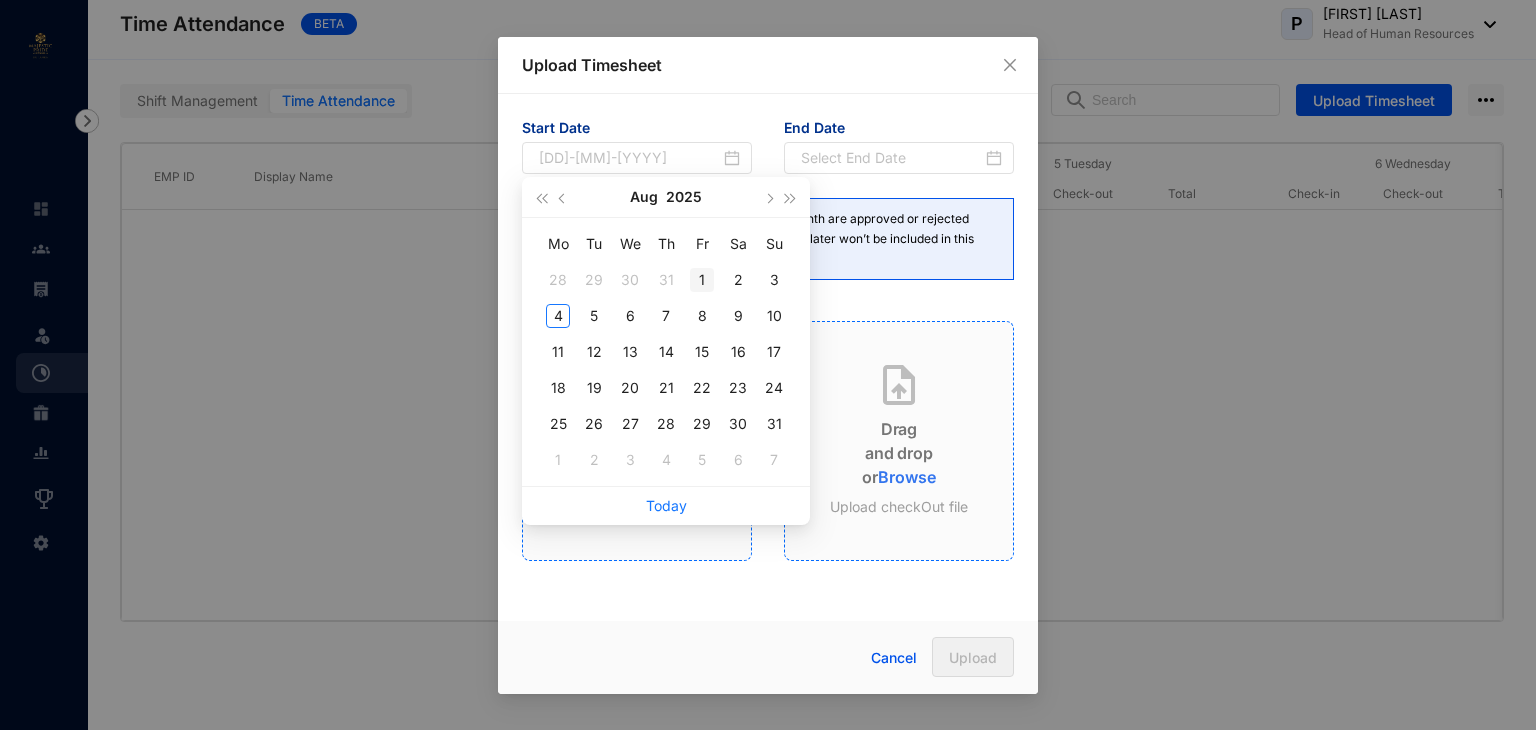 click on "1" at bounding box center (702, 280) 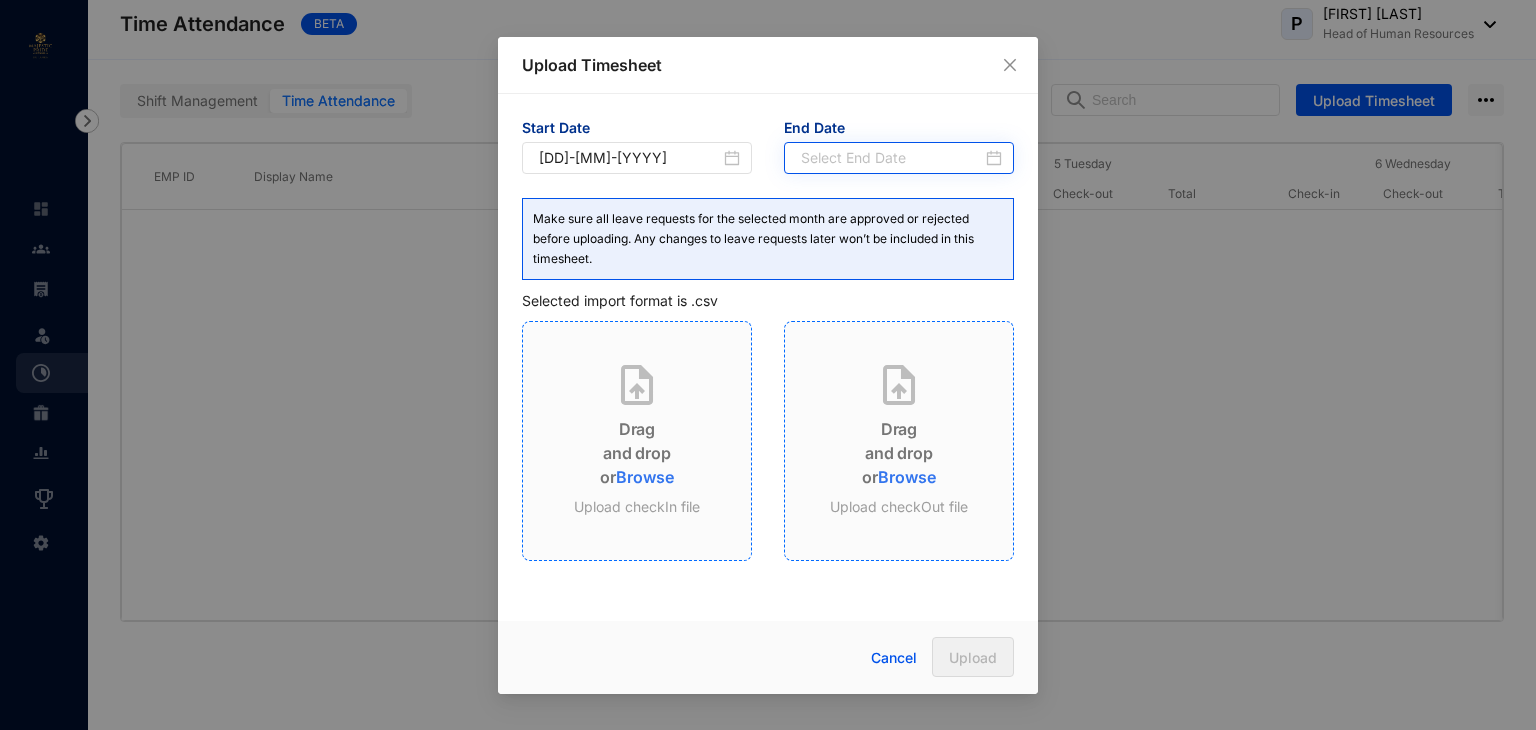 type on "[DD]-[MM]-[YYYY]" 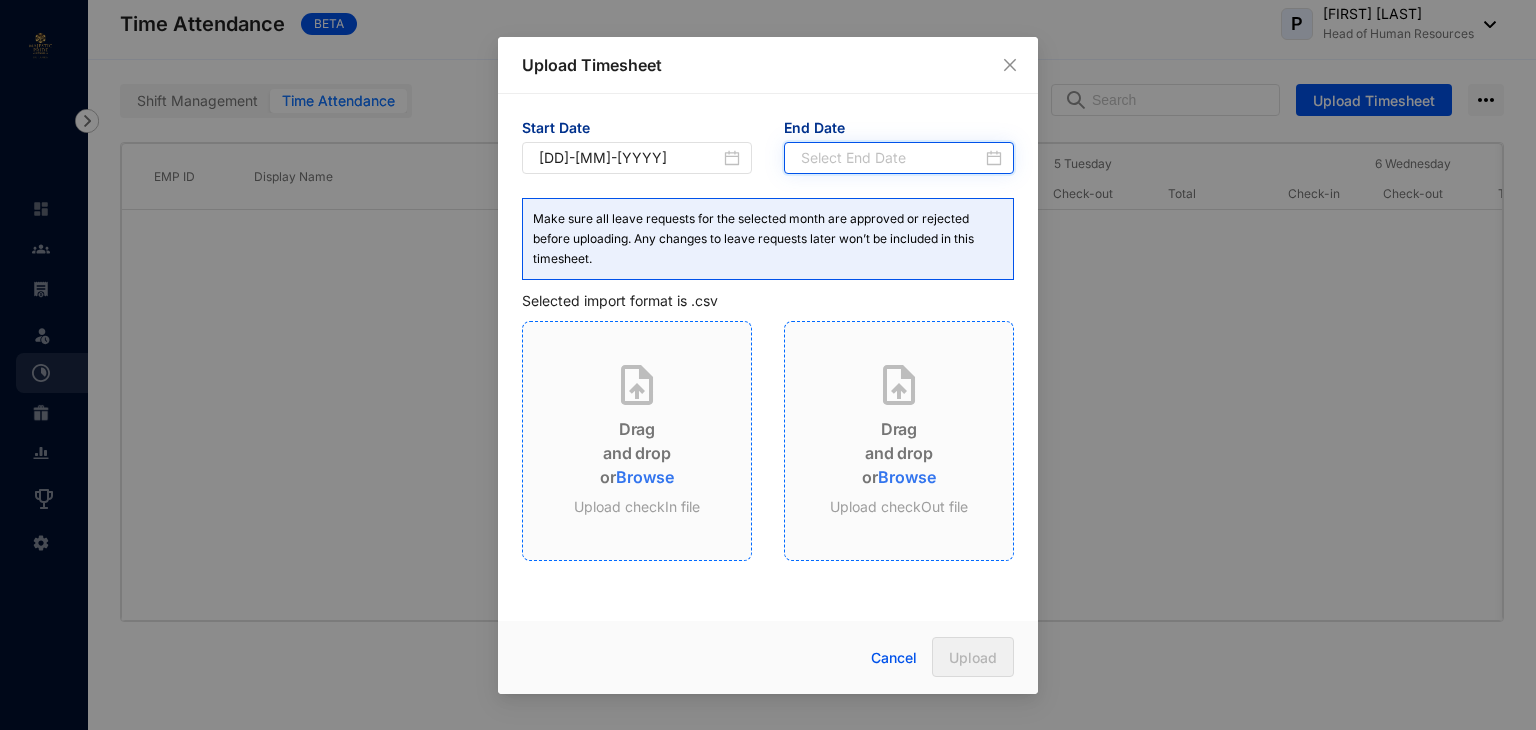 click at bounding box center [891, 158] 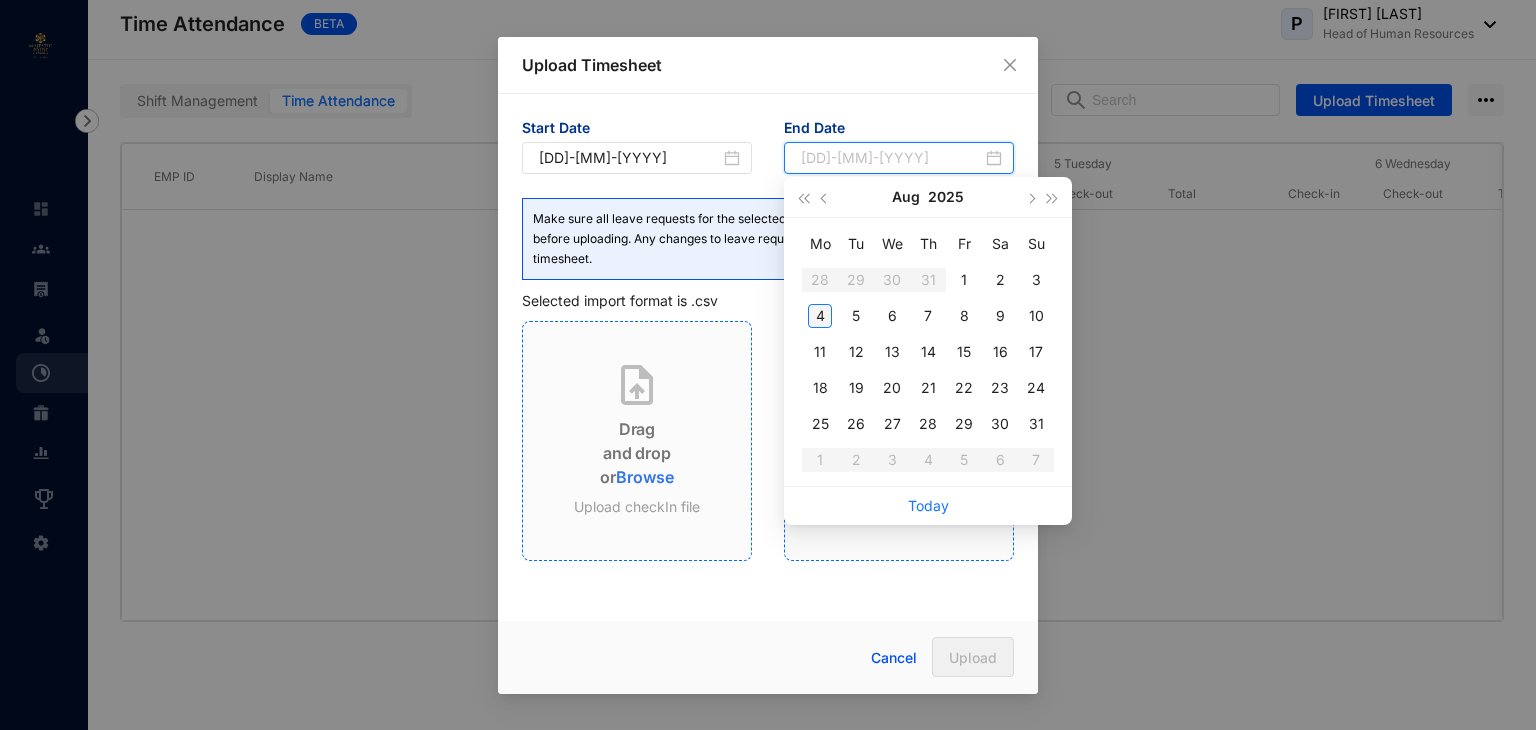 type on "[DD]-[MM]-[YYYY]" 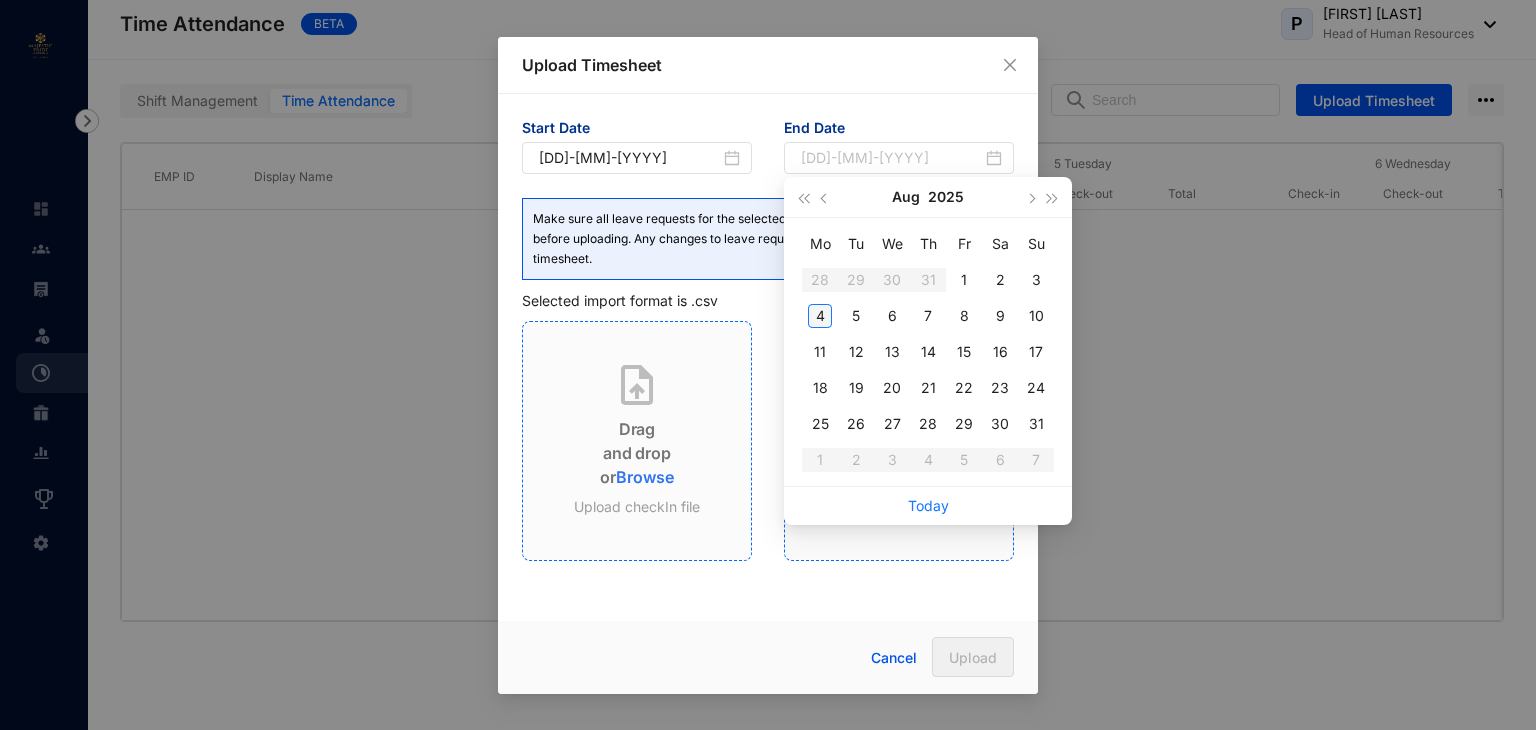 click on "4" at bounding box center (820, 316) 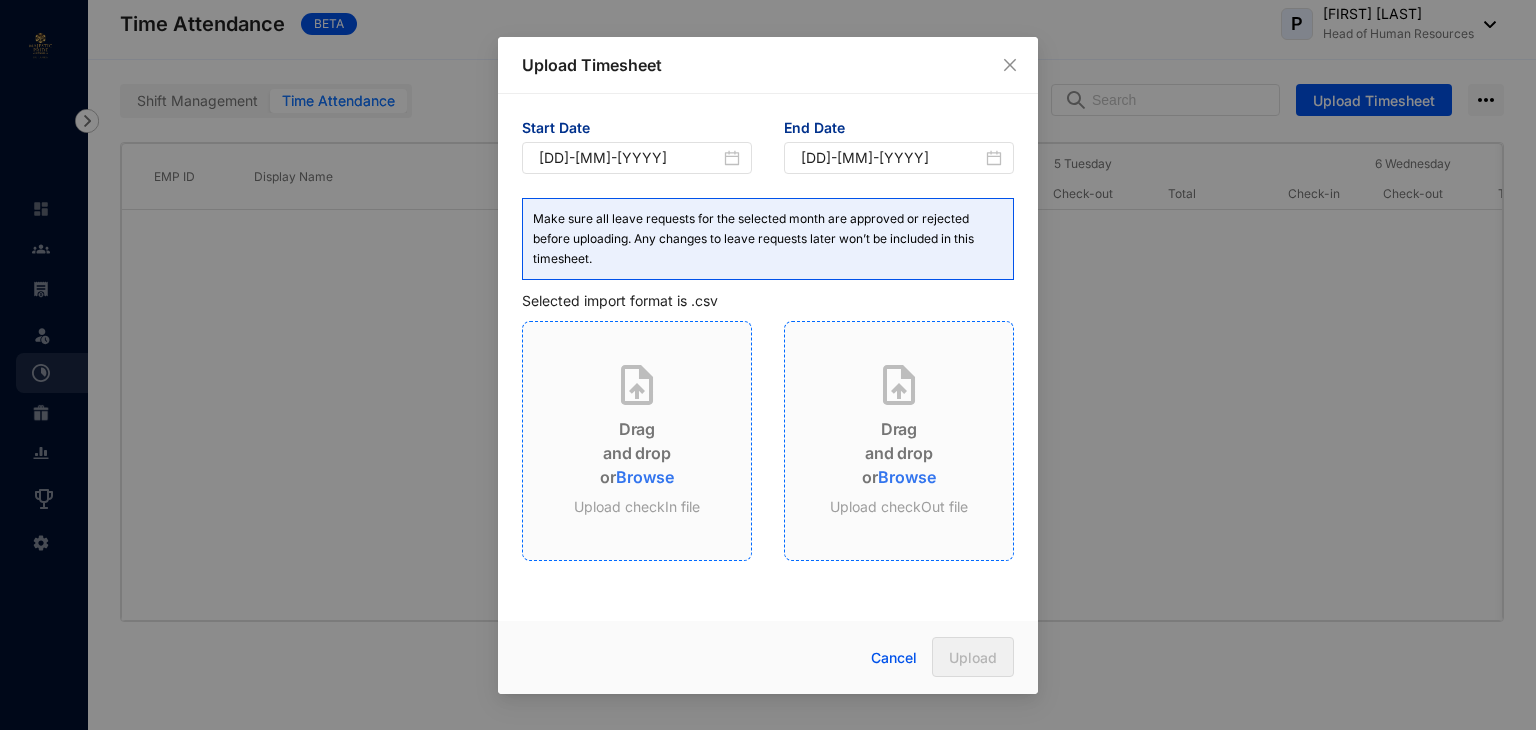 click on "and drop" at bounding box center (637, 453) 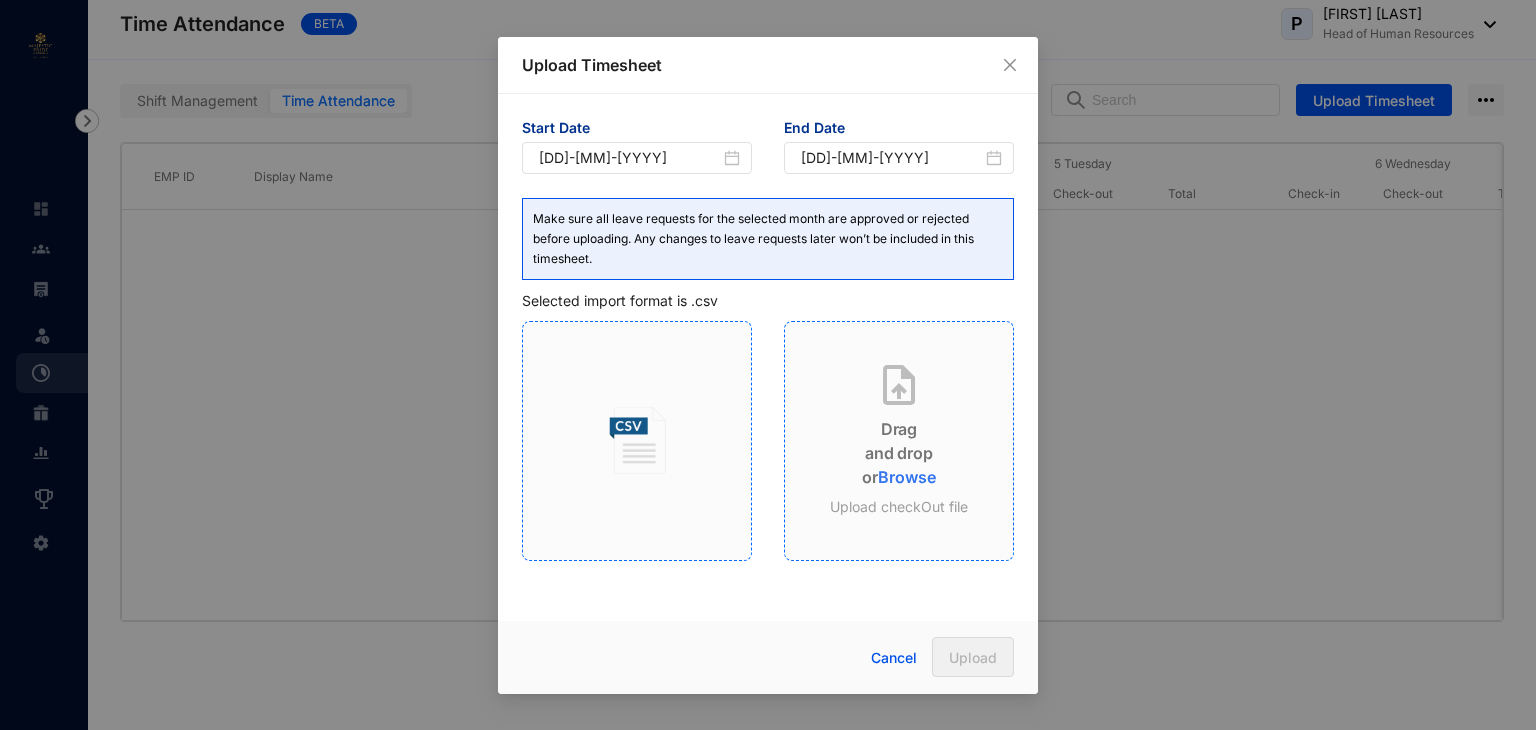 click on "Browse" at bounding box center [906, 477] 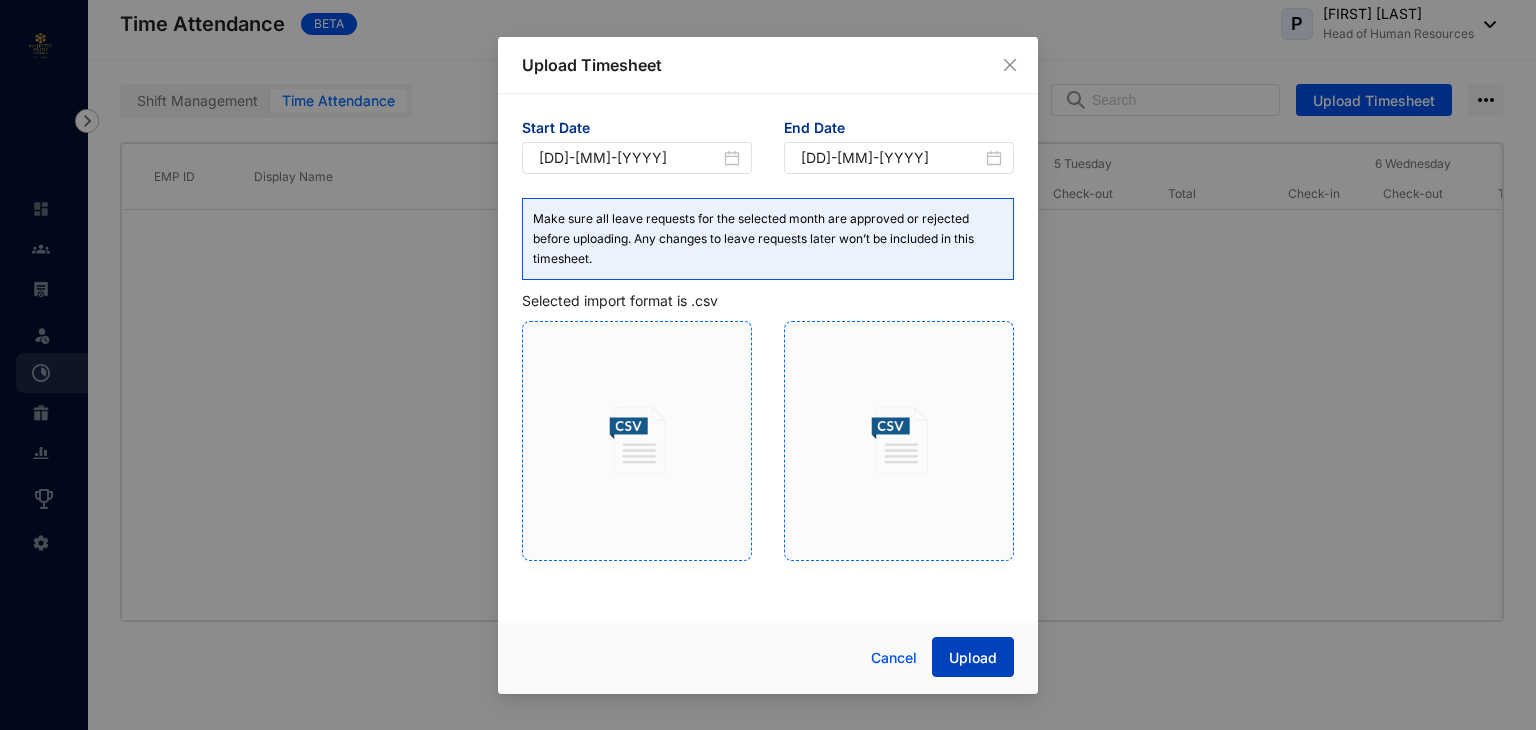 click on "Upload" at bounding box center [973, 658] 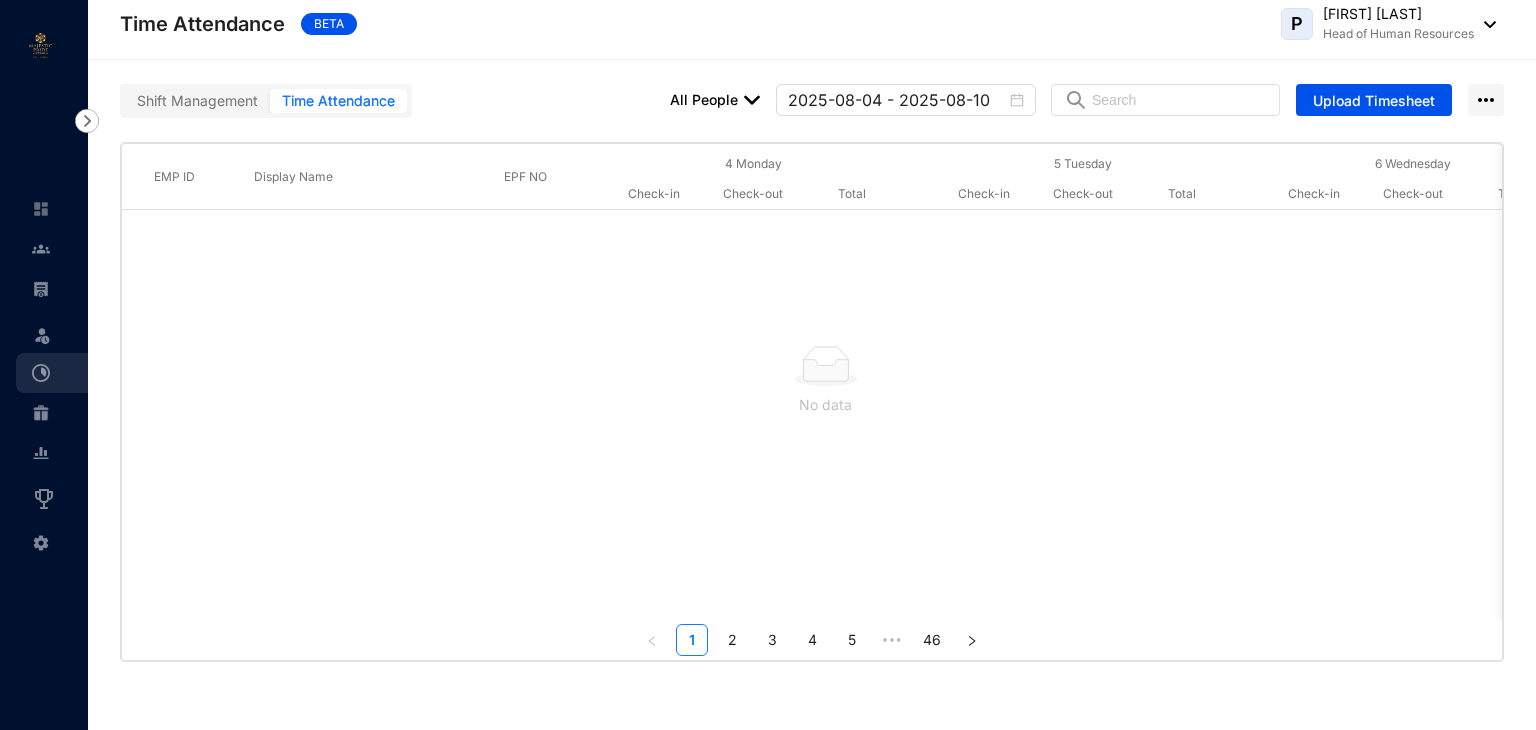 scroll, scrollTop: 0, scrollLeft: 452, axis: horizontal 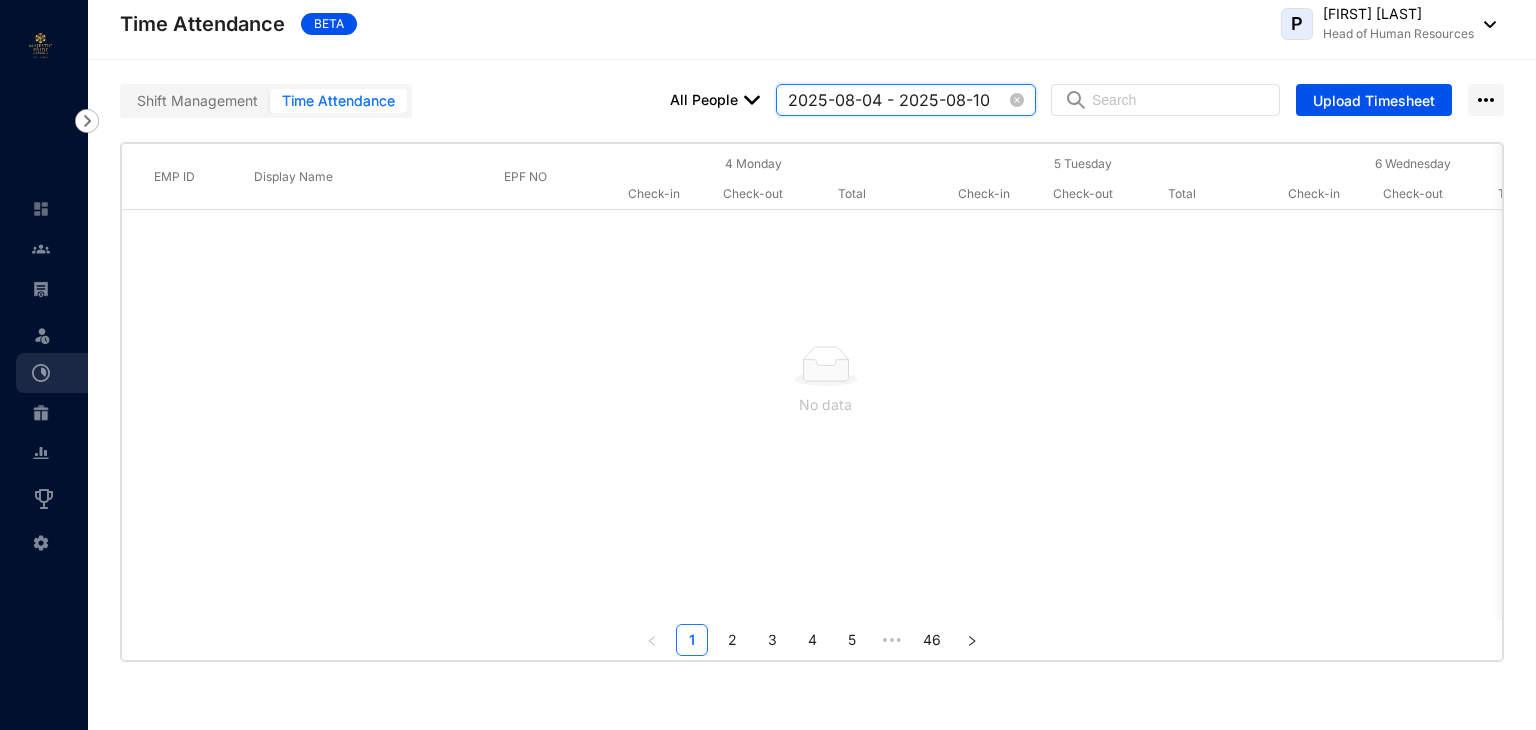 click on "2025-08-04 - 2025-08-10" at bounding box center (897, 100) 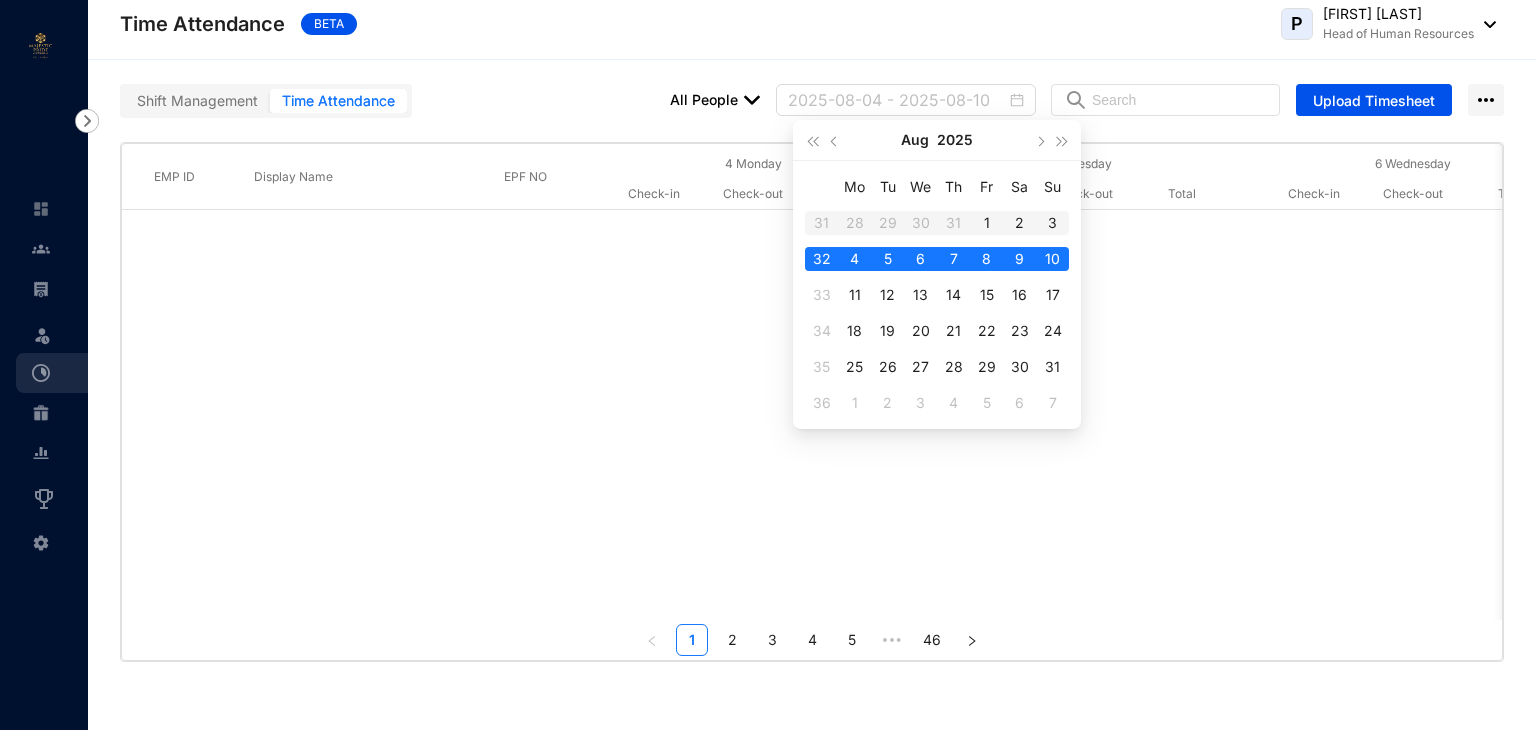 click on "1" at bounding box center (987, 223) 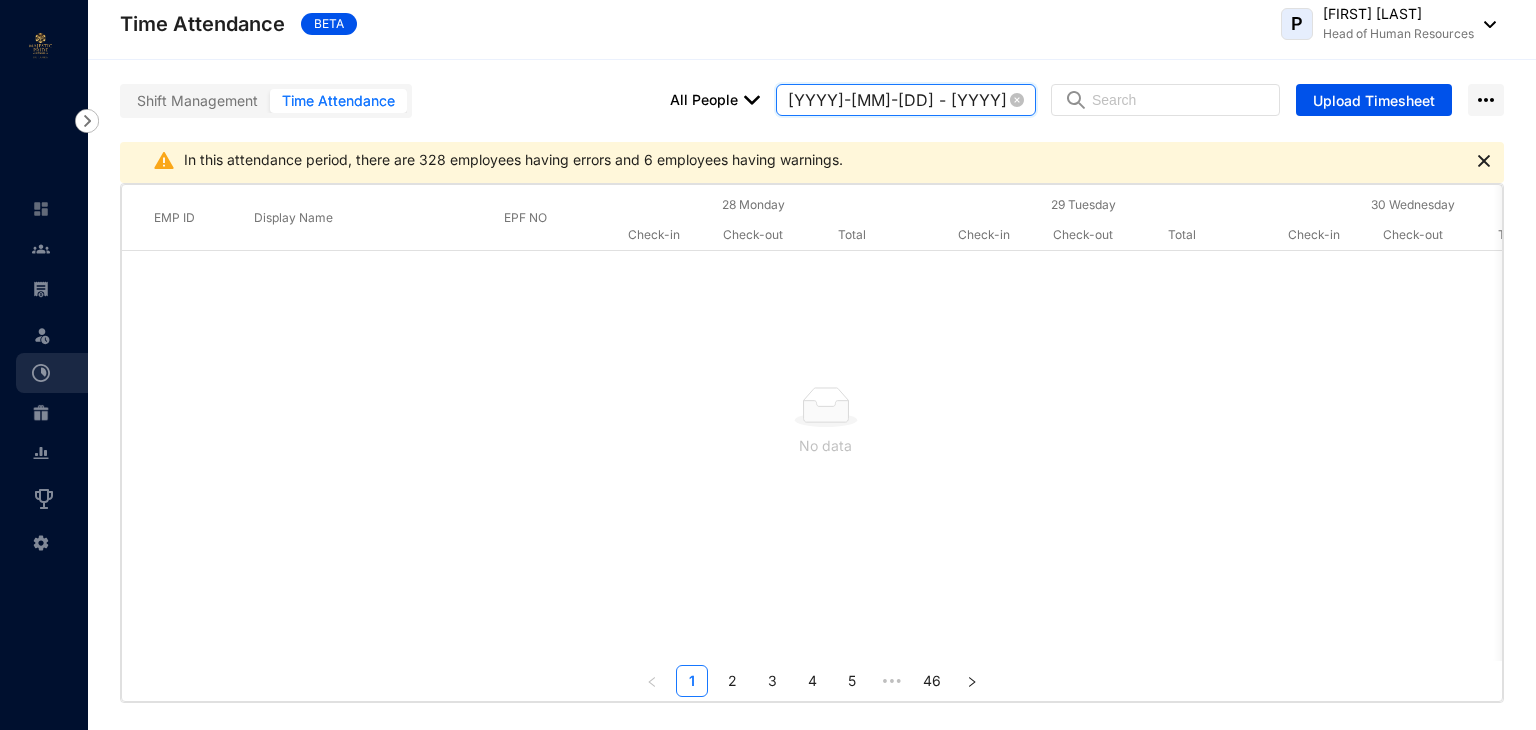 click on "[YYYY]-[MM]-[DD] - [YYYY]-[MM]-[DD]" at bounding box center (897, 100) 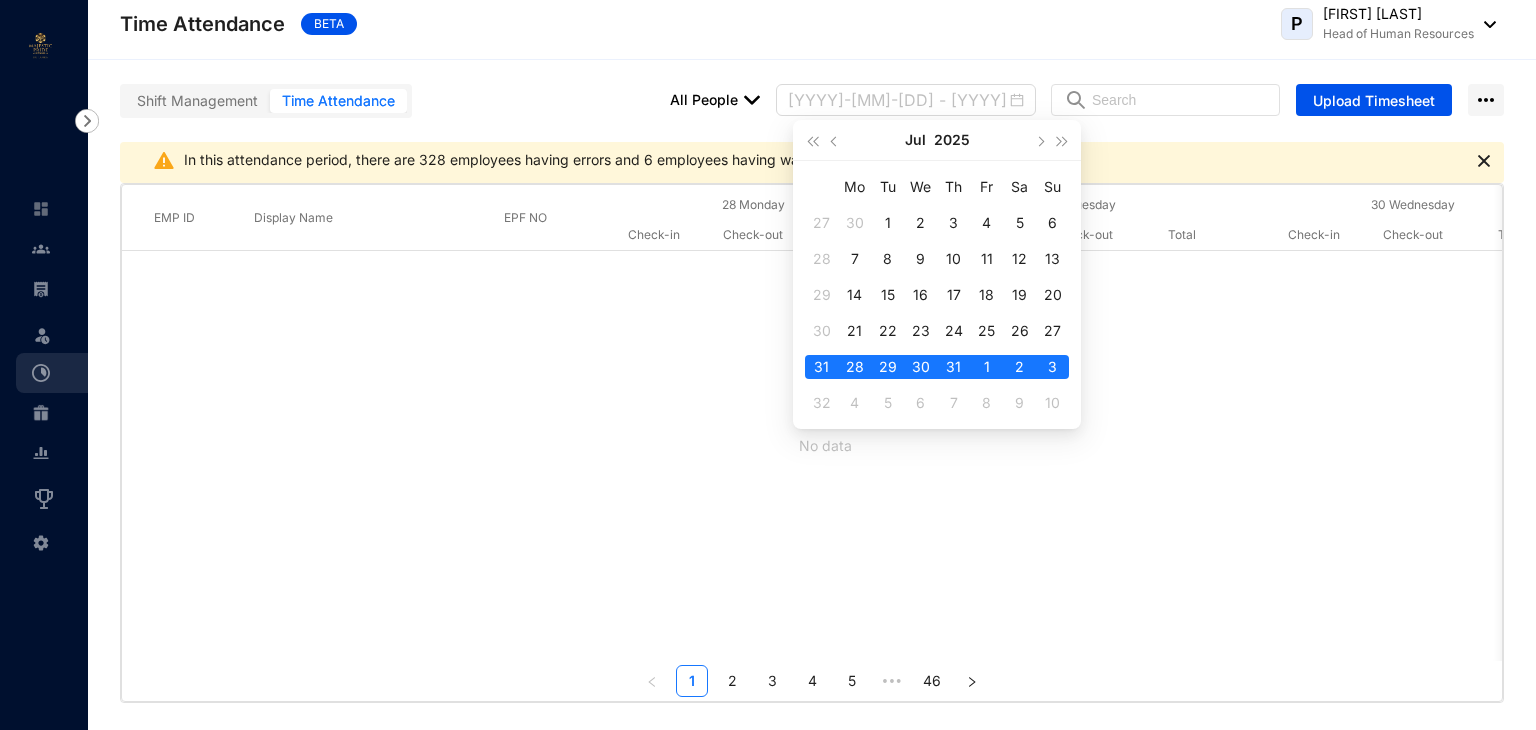 click on "1" at bounding box center (987, 367) 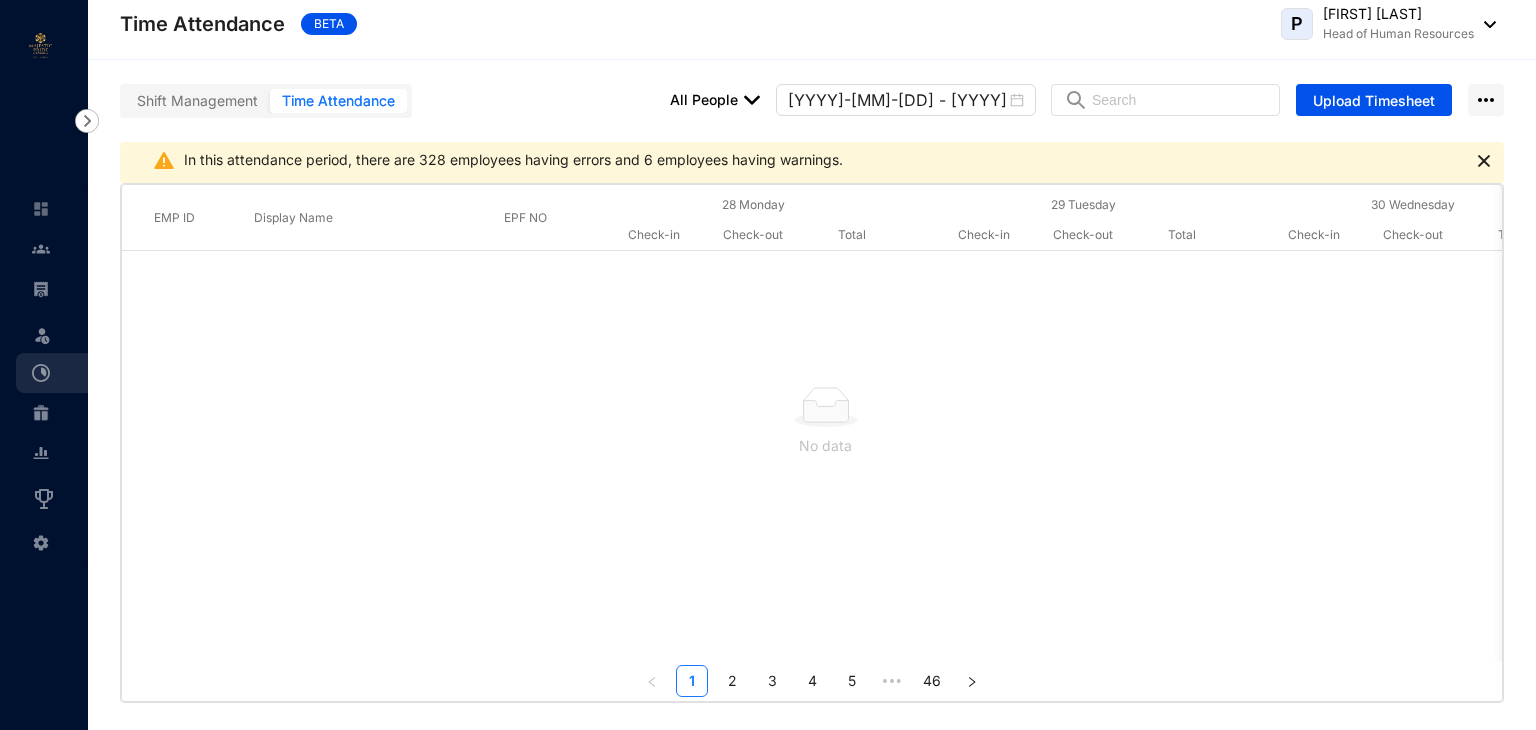 click on "In this attendance period, there are 328 employees having errors and 6 employees having warnings." at bounding box center [518, 160] 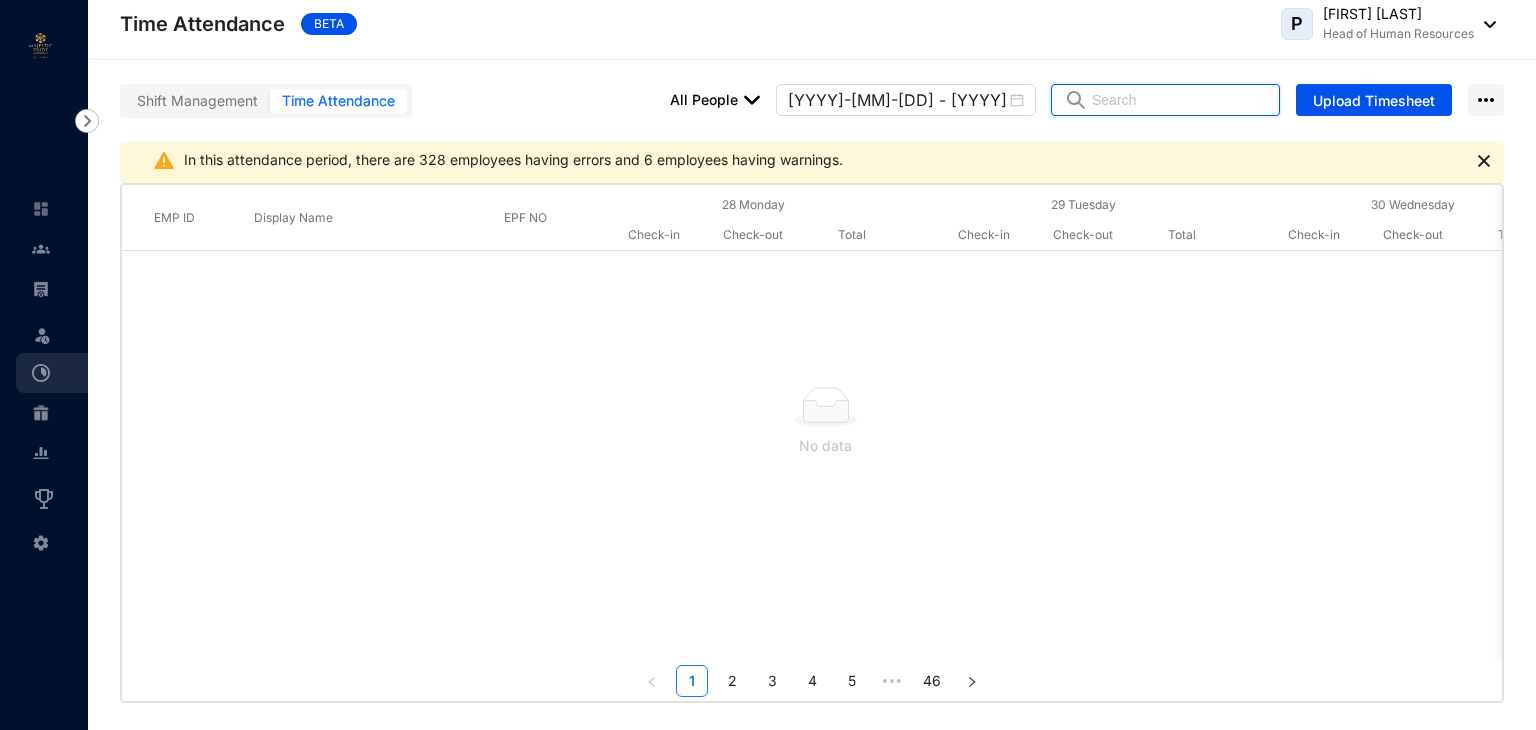 click at bounding box center (1179, 100) 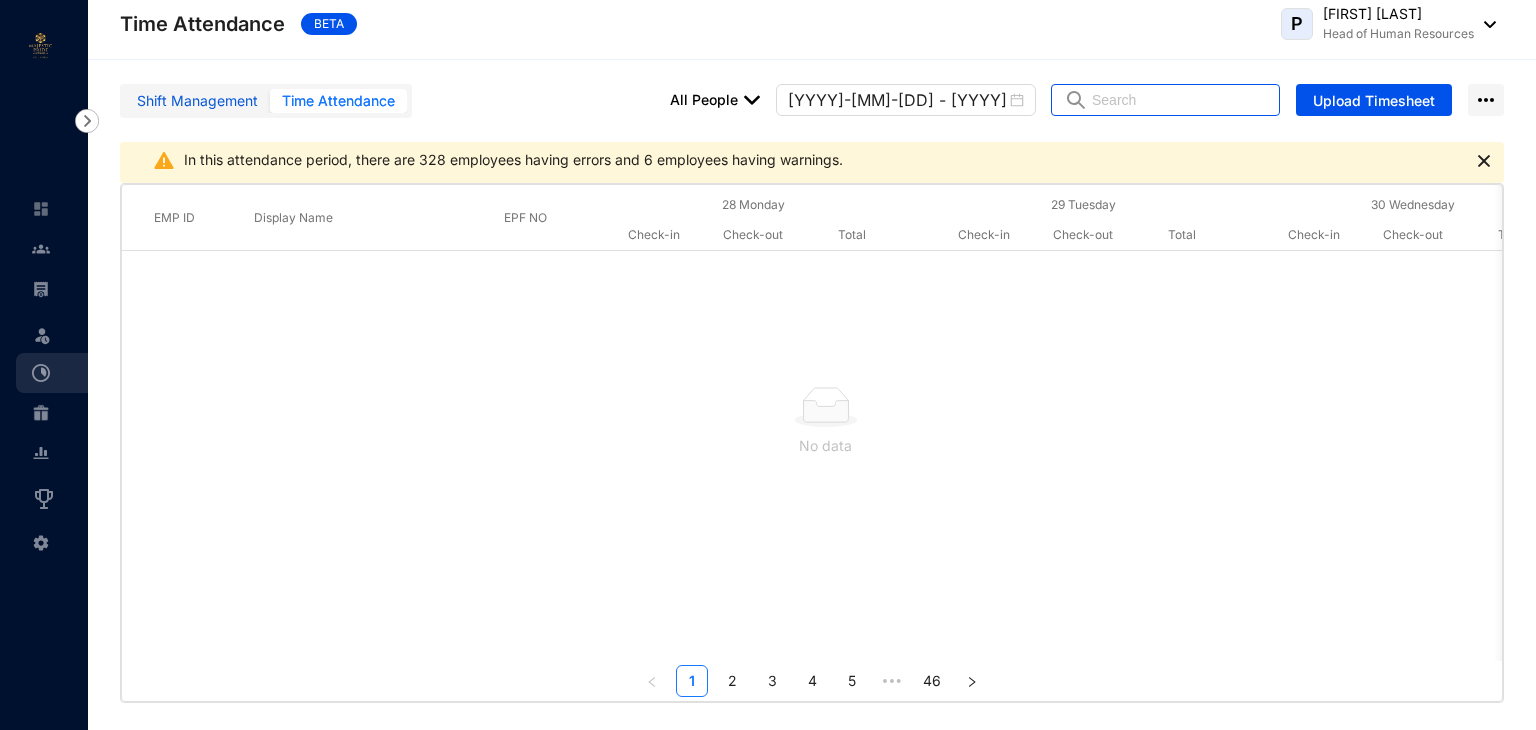 click on "Shift Management" at bounding box center [197, 101] 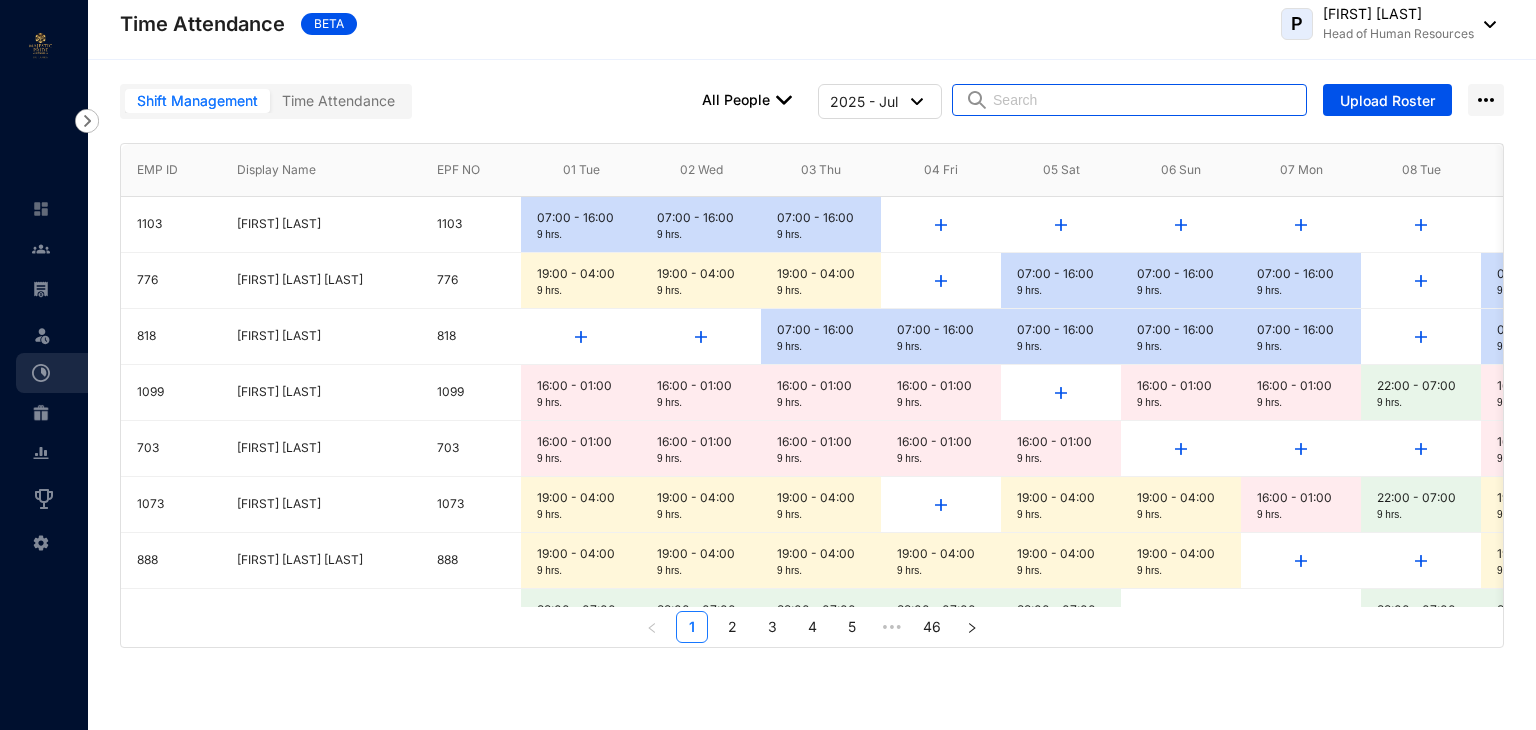 click at bounding box center (1143, 100) 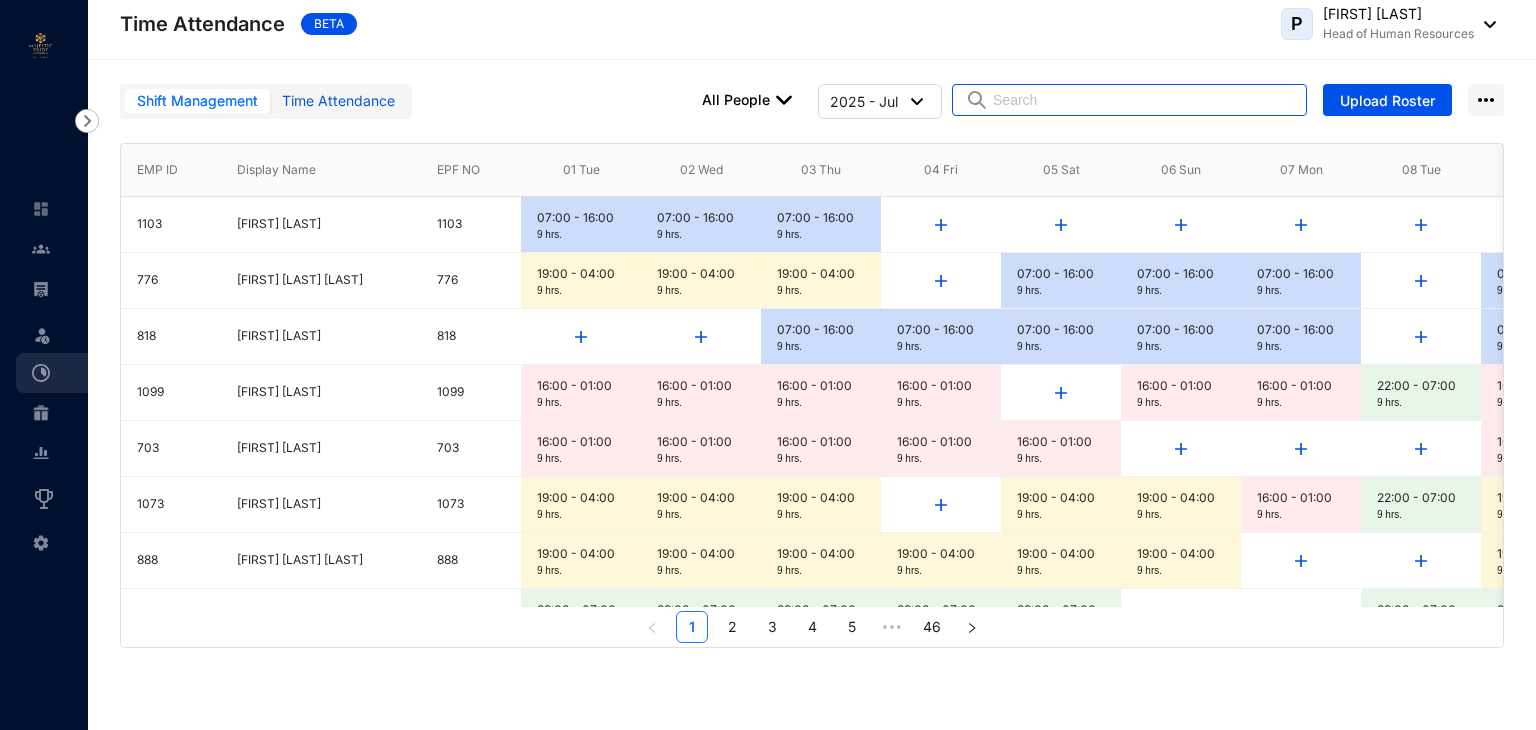 click on "Time Attendance" at bounding box center [338, 101] 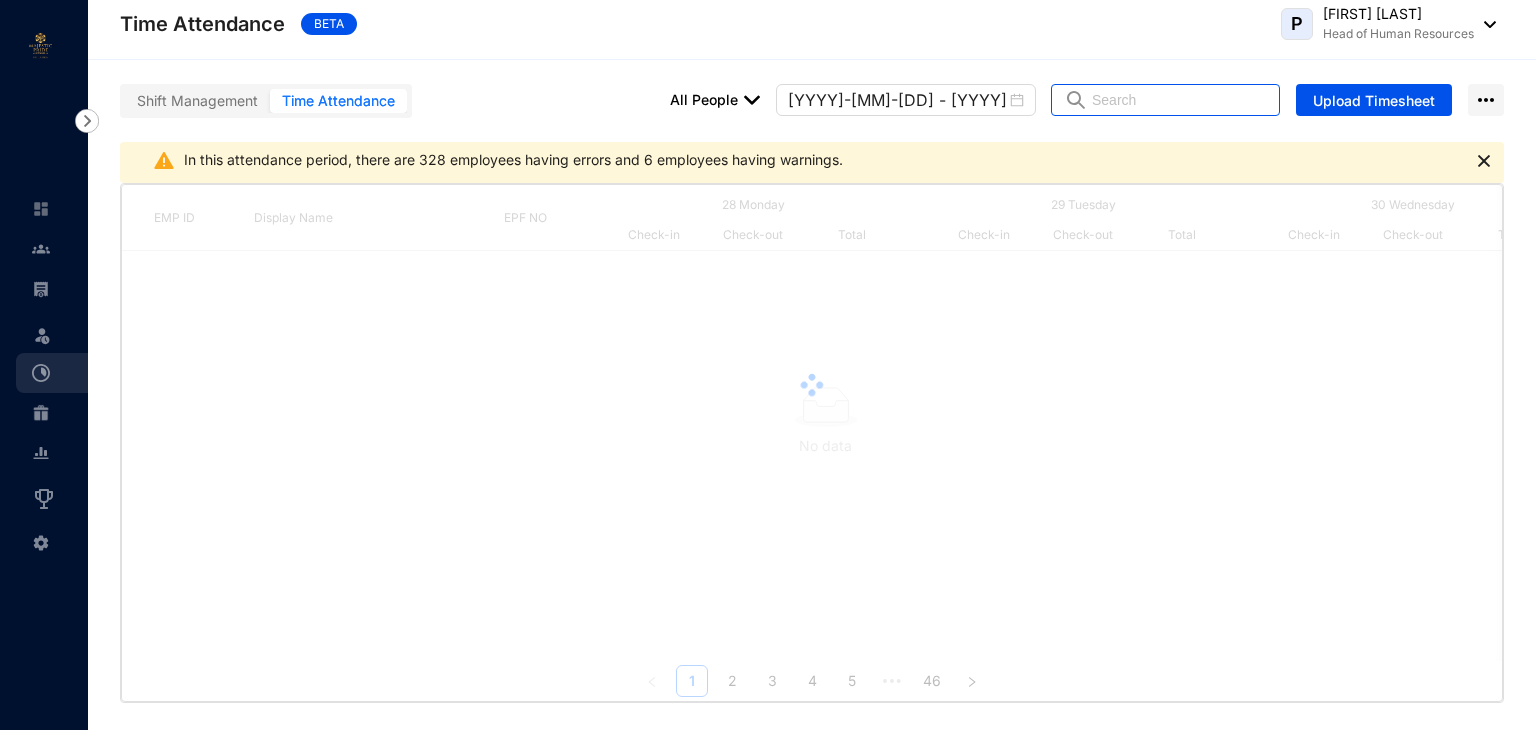 click at bounding box center [1179, 100] 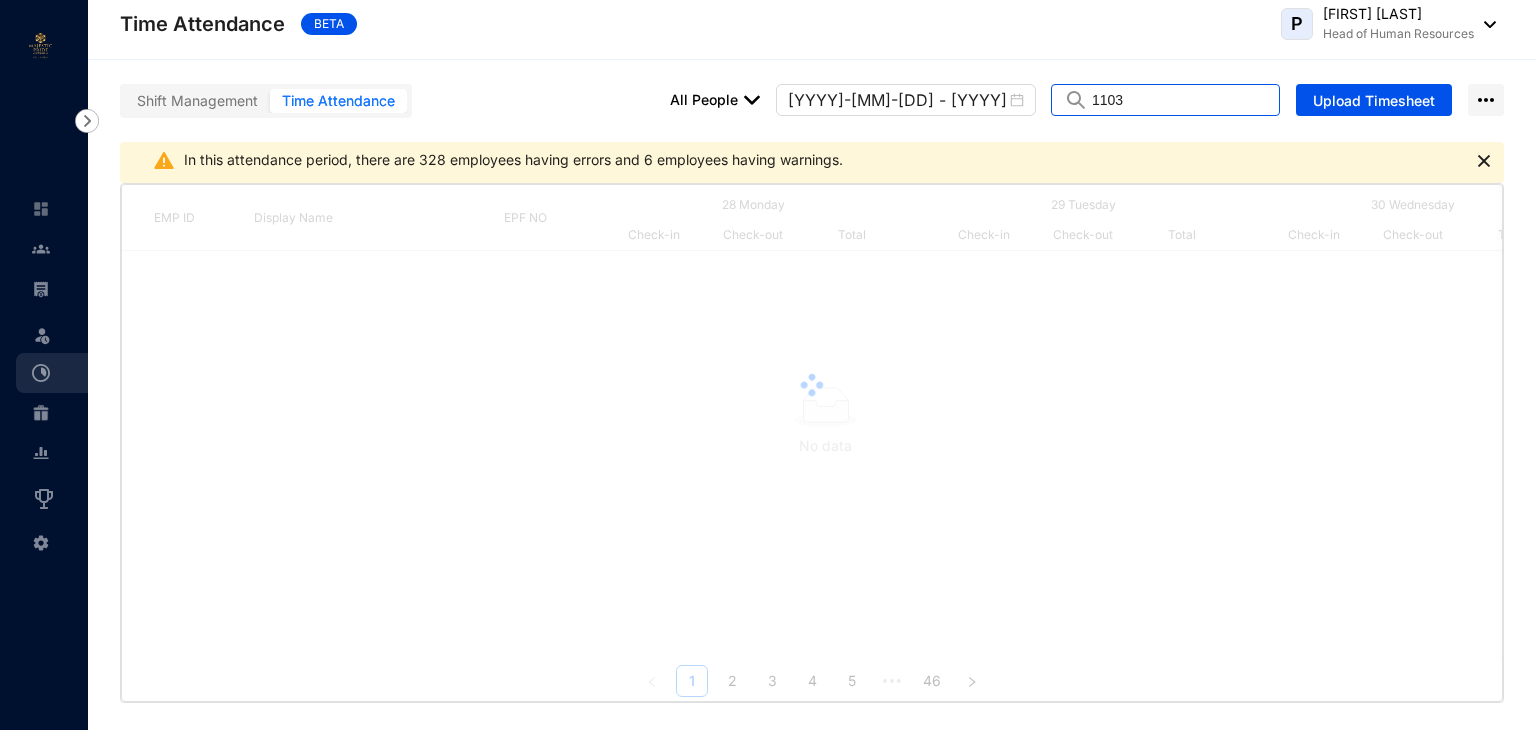 type on "1103" 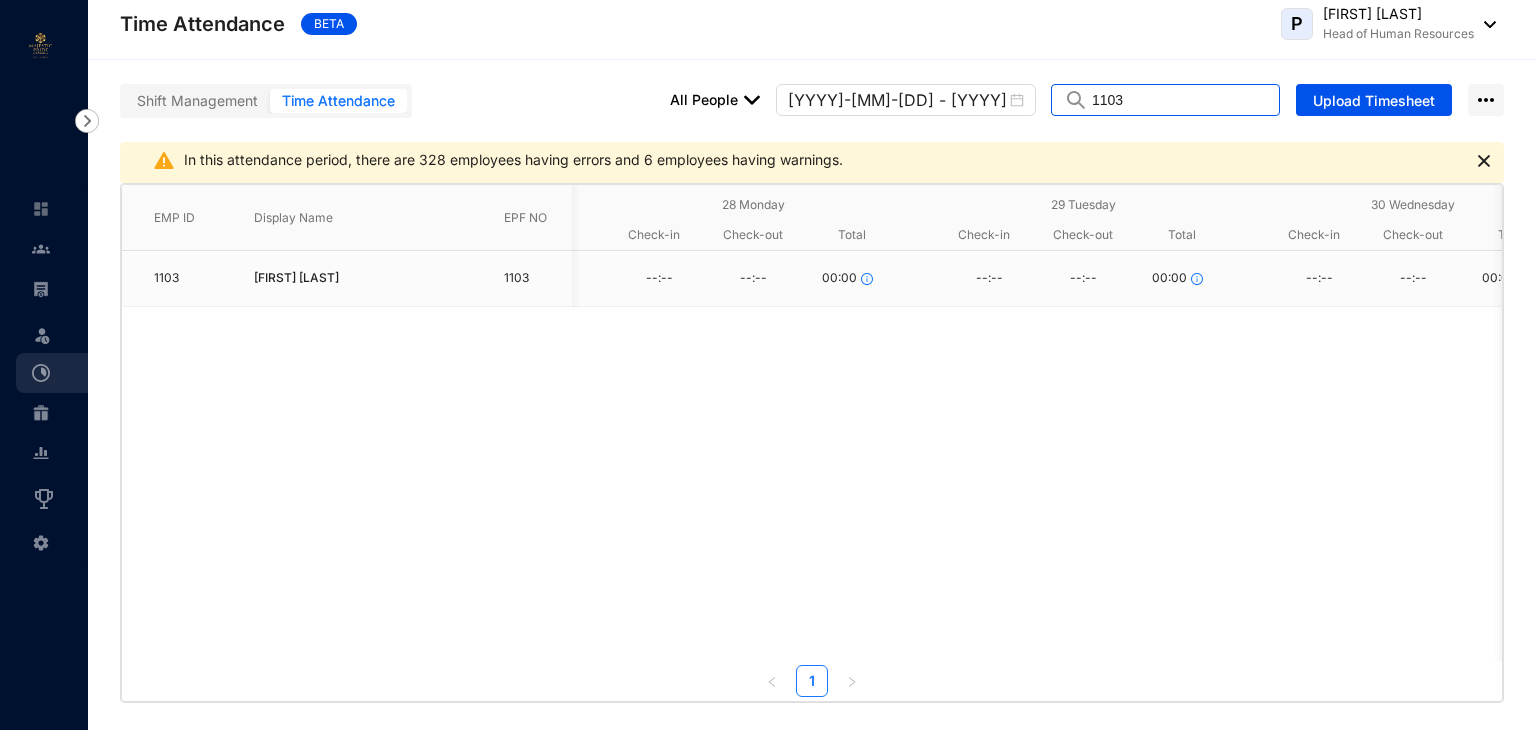 scroll, scrollTop: 0, scrollLeft: 243, axis: horizontal 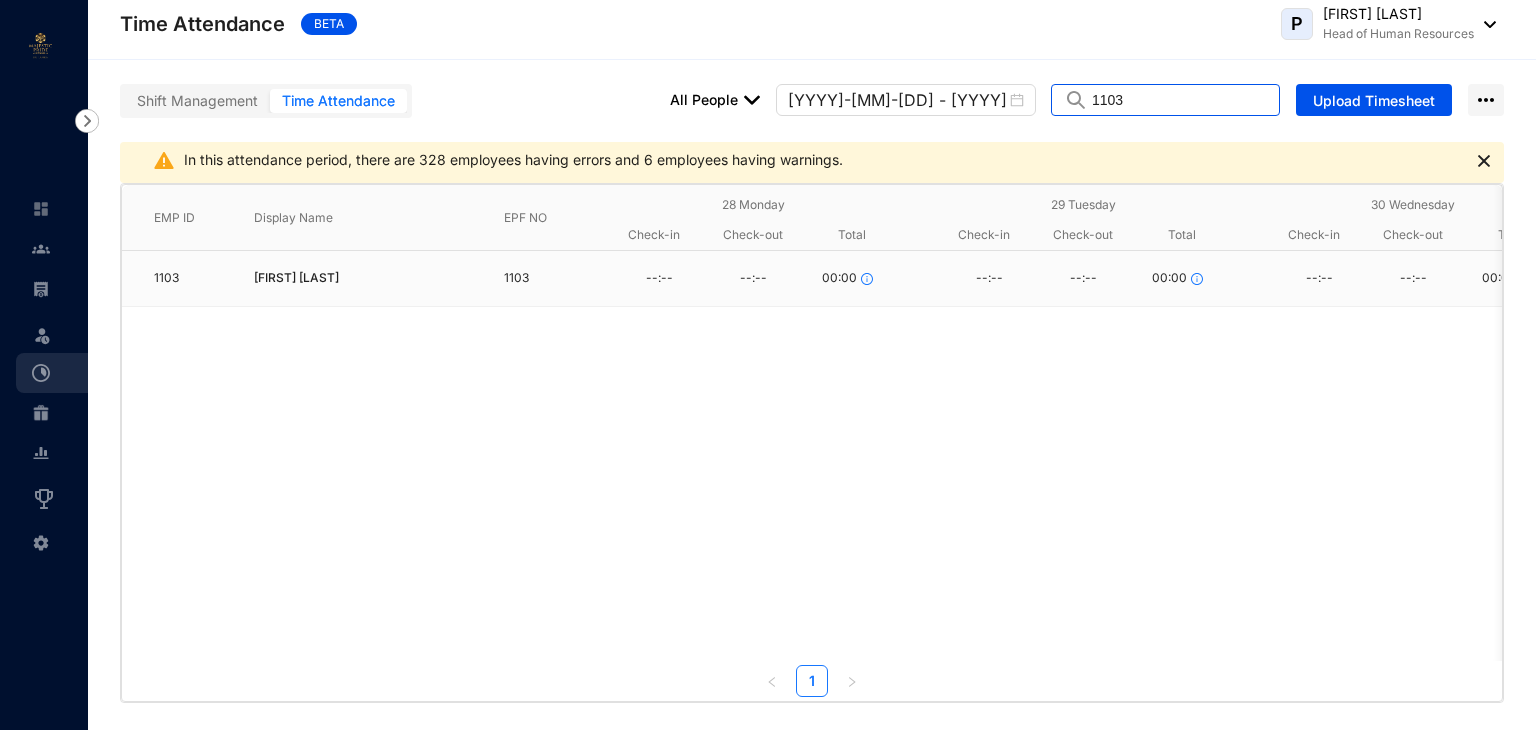 click on "Time Attendance Shift Management Time Attendance All People [YYYY]-[MM]-[DD] - [YYYY]-[MM]-[DD] 1103 Upload Timesheet" at bounding box center [812, 89] 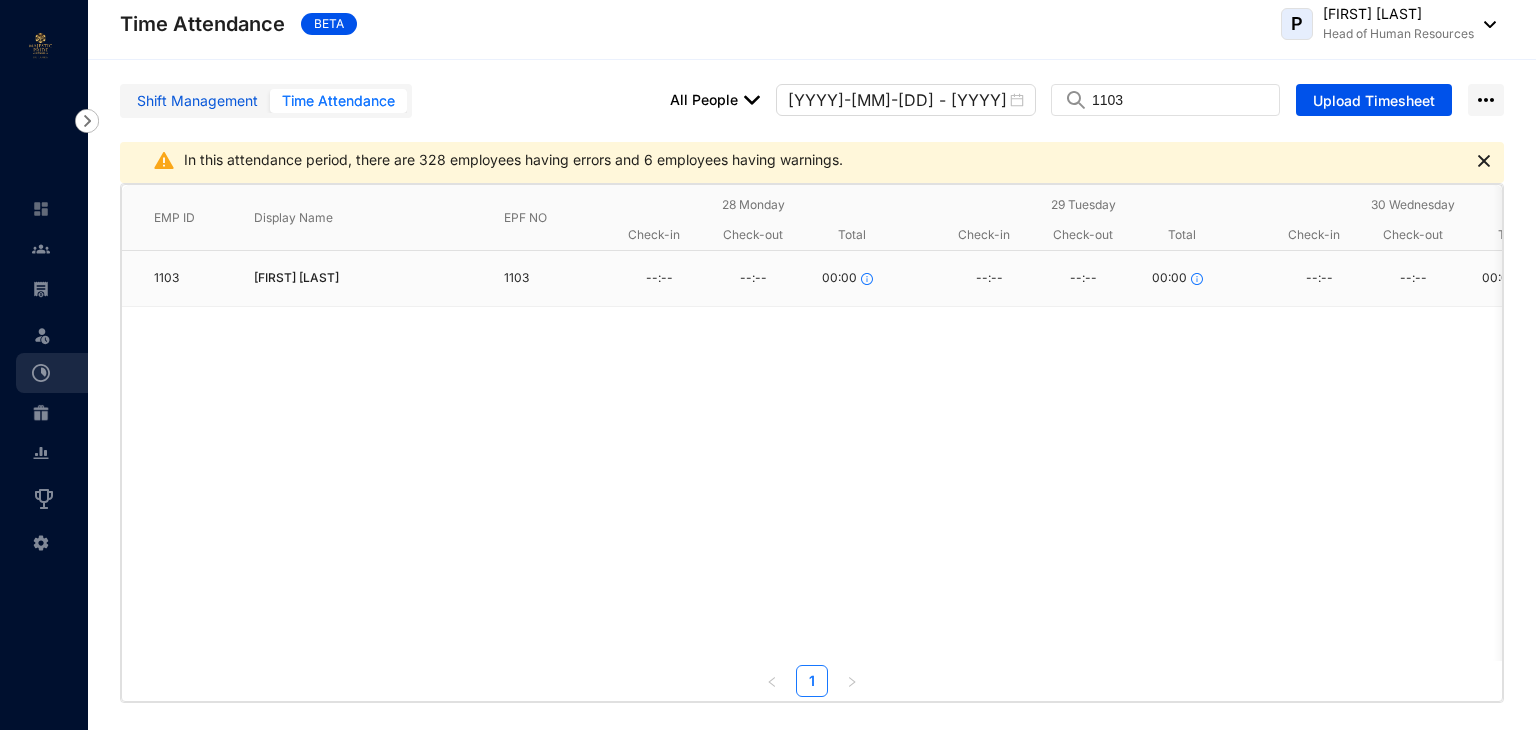 click on "Shift Management" at bounding box center [197, 101] 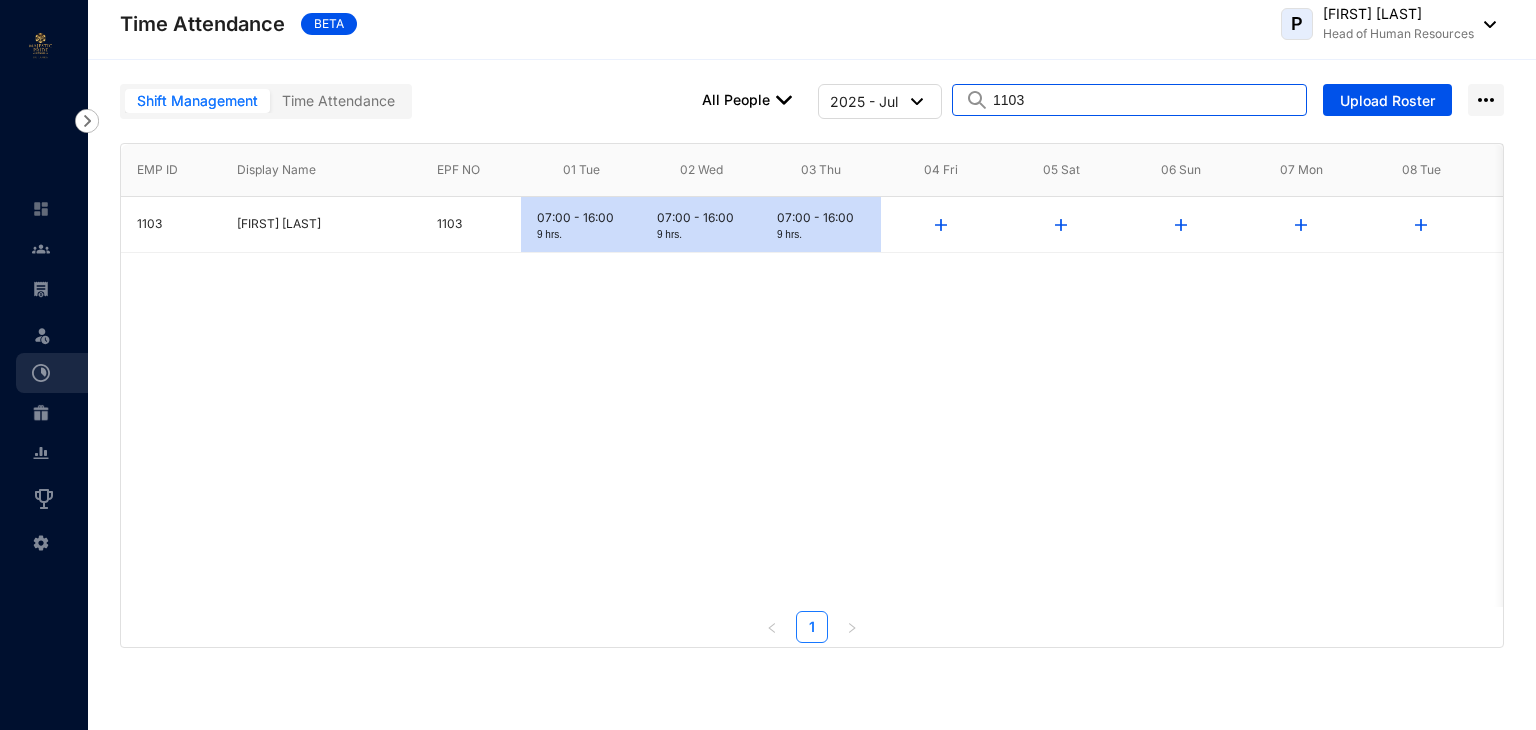drag, startPoint x: 1146, startPoint y: 93, endPoint x: 974, endPoint y: 105, distance: 172.41809 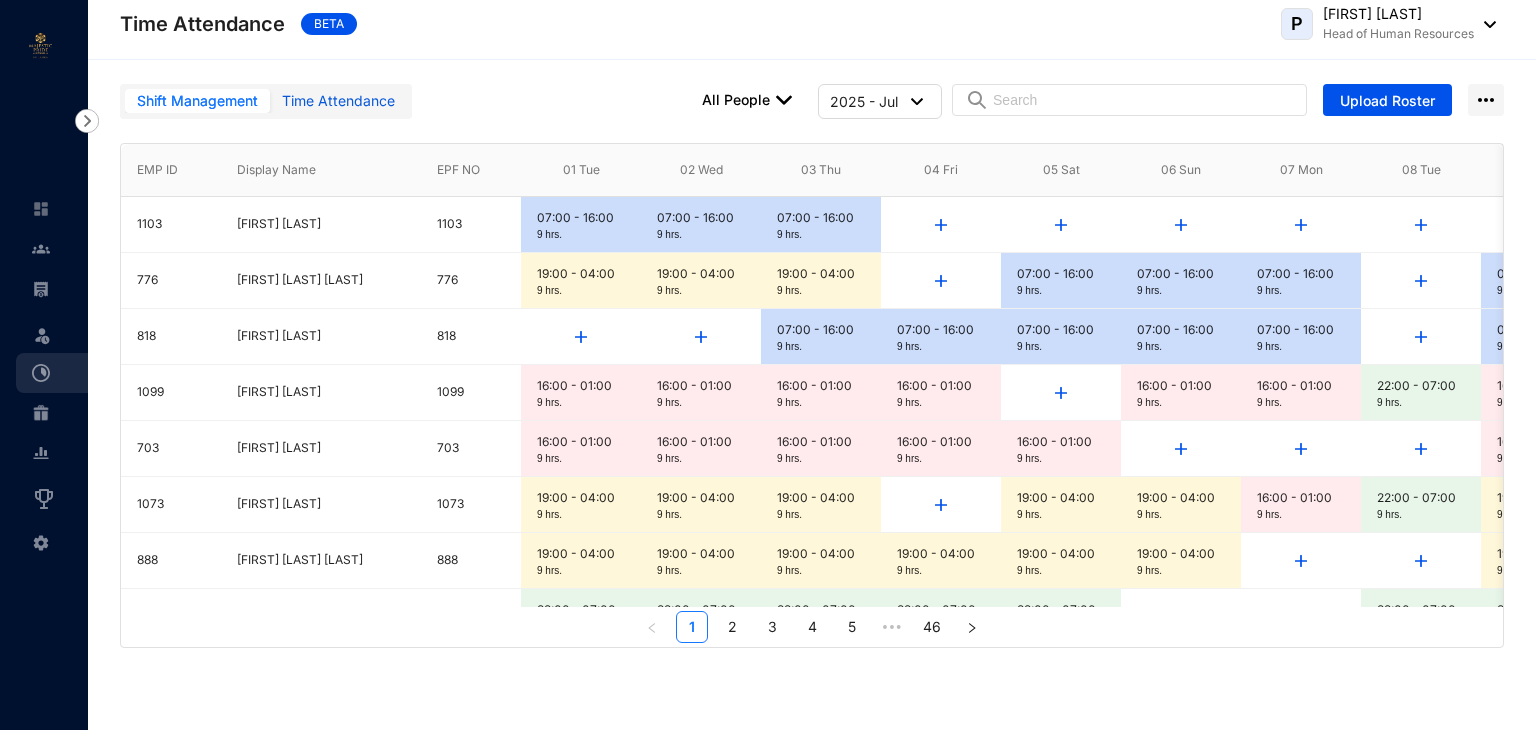 click on "Time Attendance" at bounding box center (338, 101) 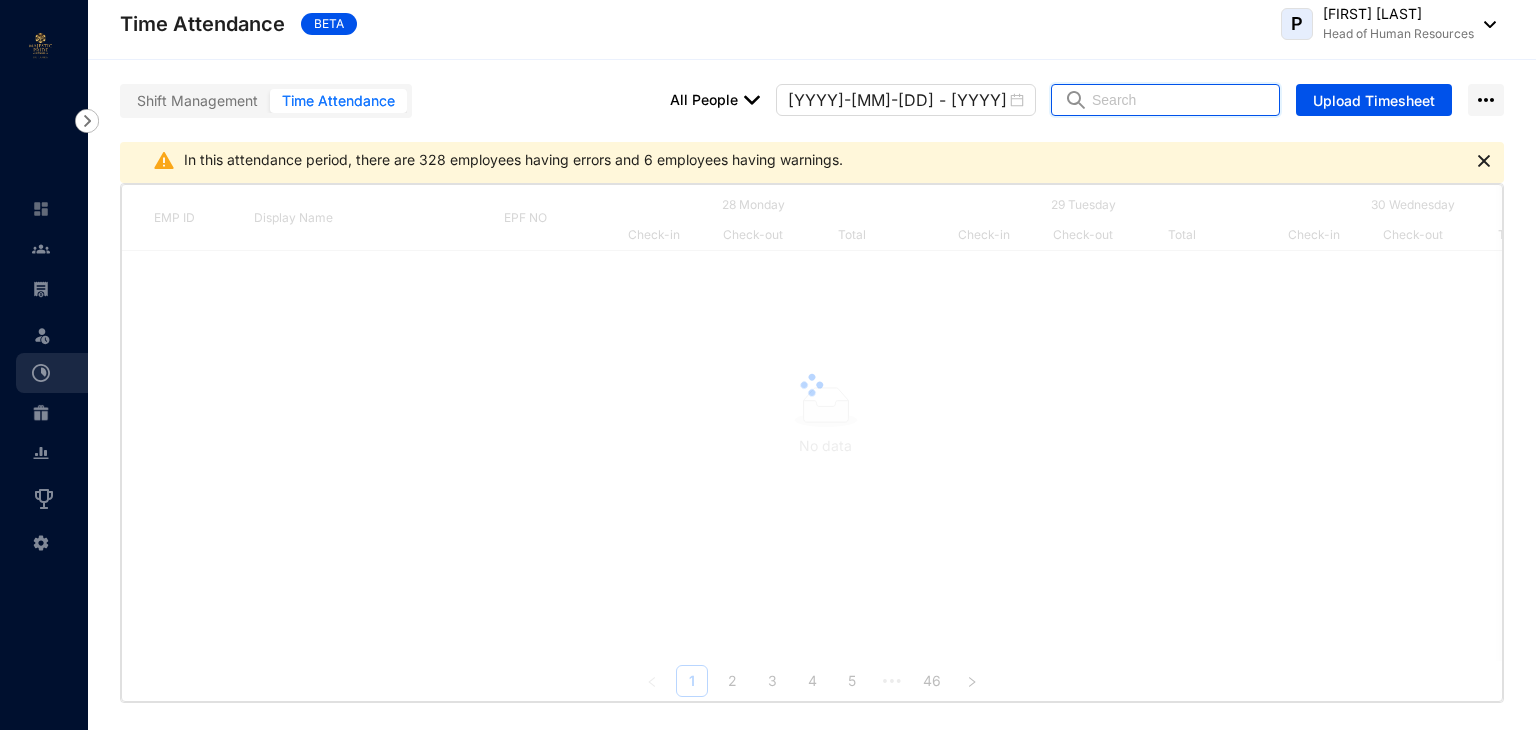 click at bounding box center (1179, 100) 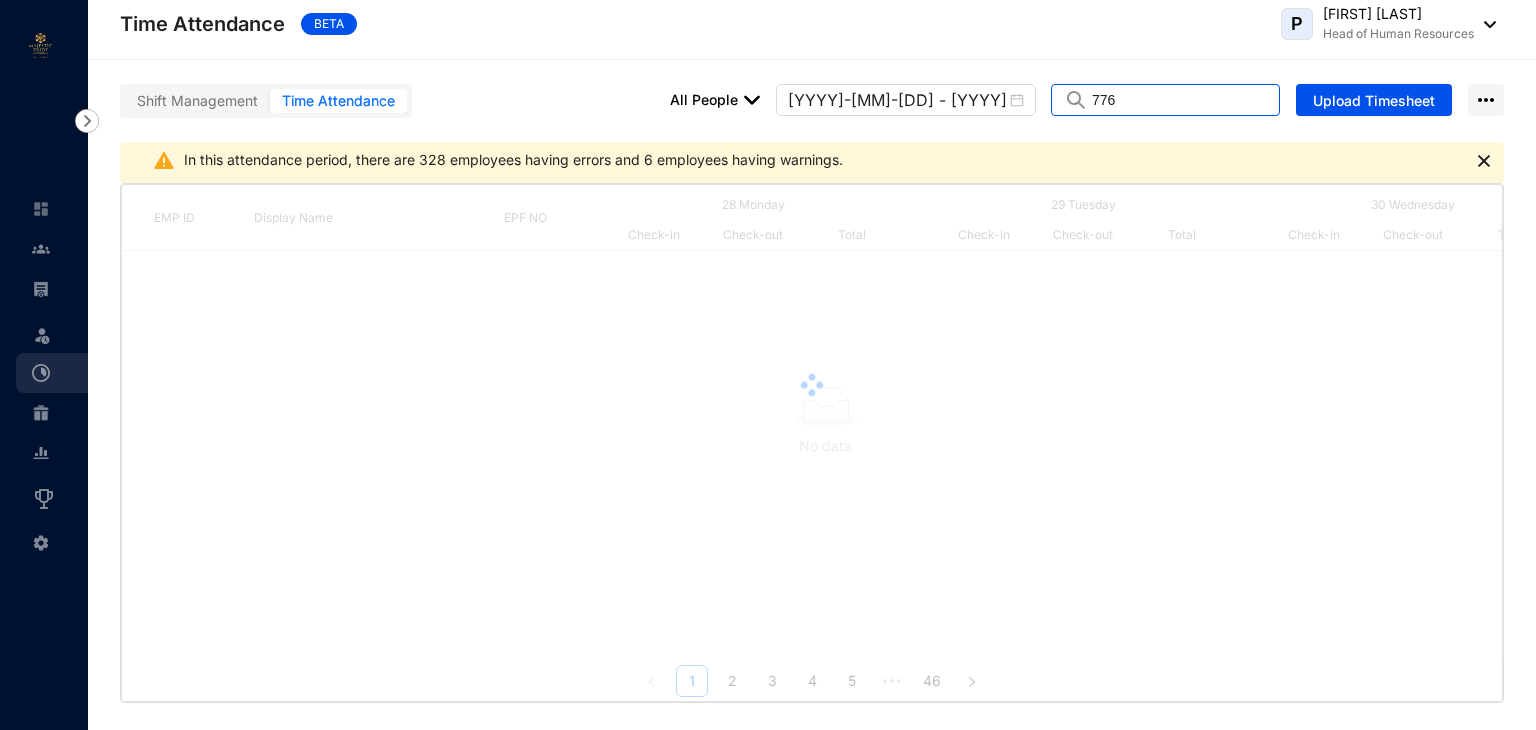 type on "776" 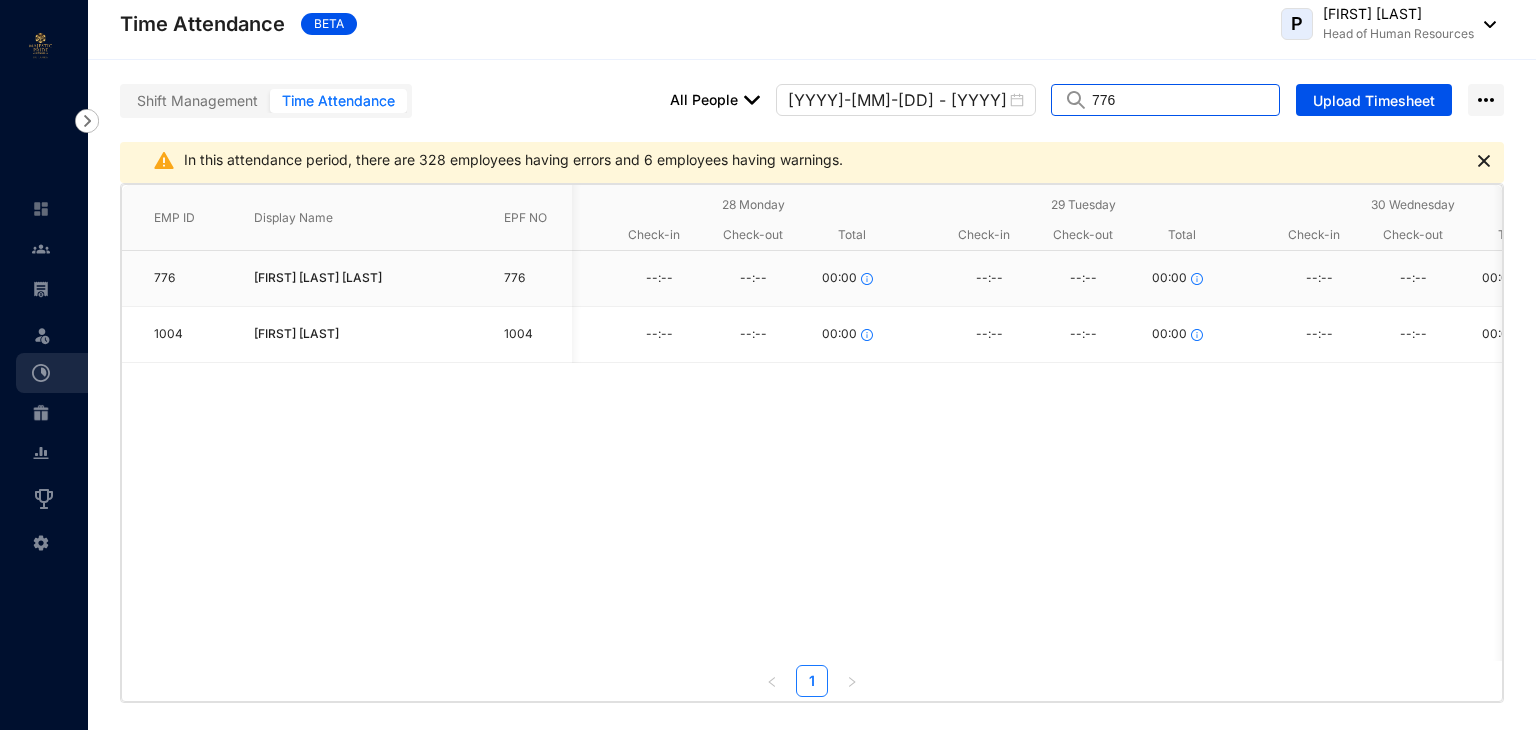 scroll, scrollTop: 0, scrollLeft: 456, axis: horizontal 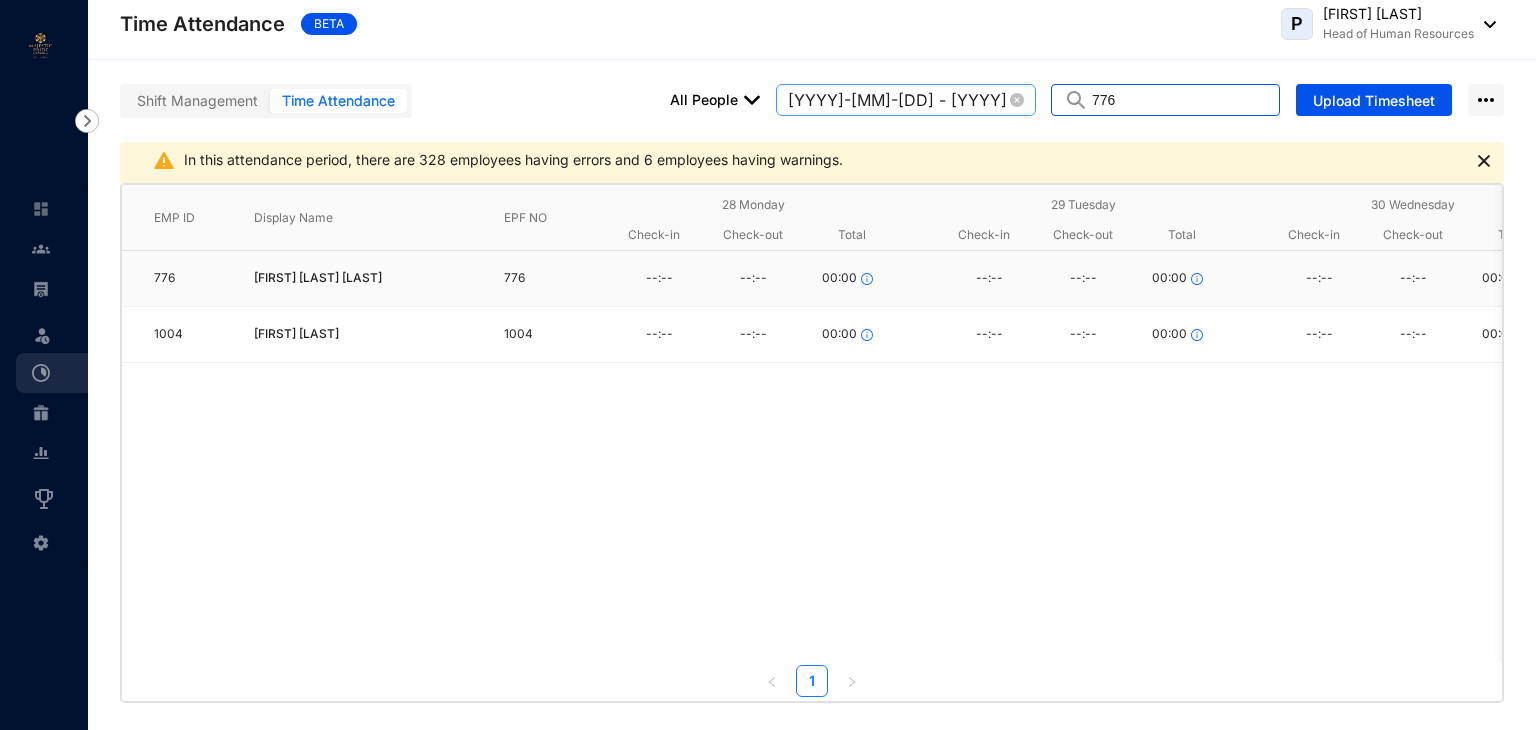 drag, startPoint x: 1228, startPoint y: 93, endPoint x: 856, endPoint y: 113, distance: 372.53723 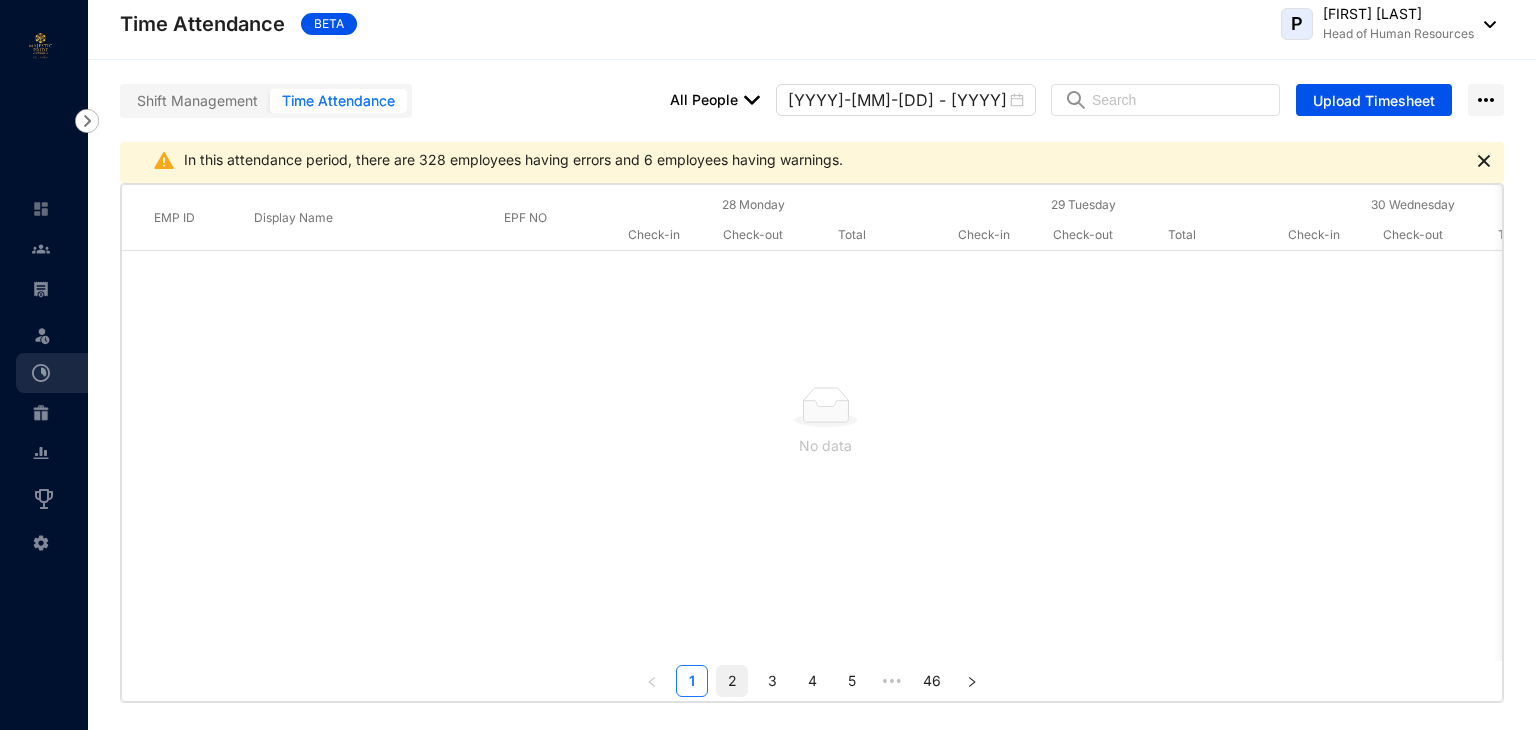 click on "2" at bounding box center (732, 681) 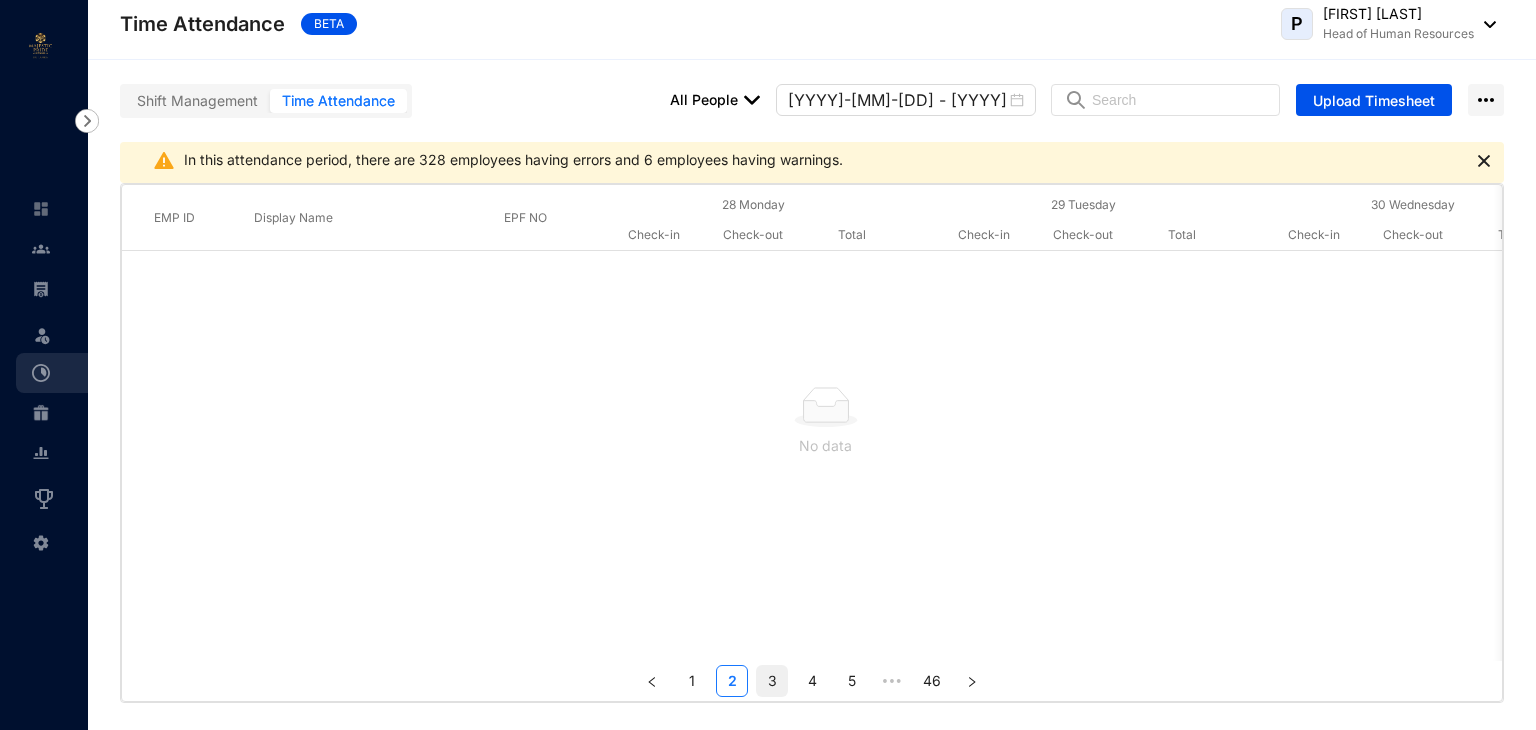 click on "3" at bounding box center [772, 681] 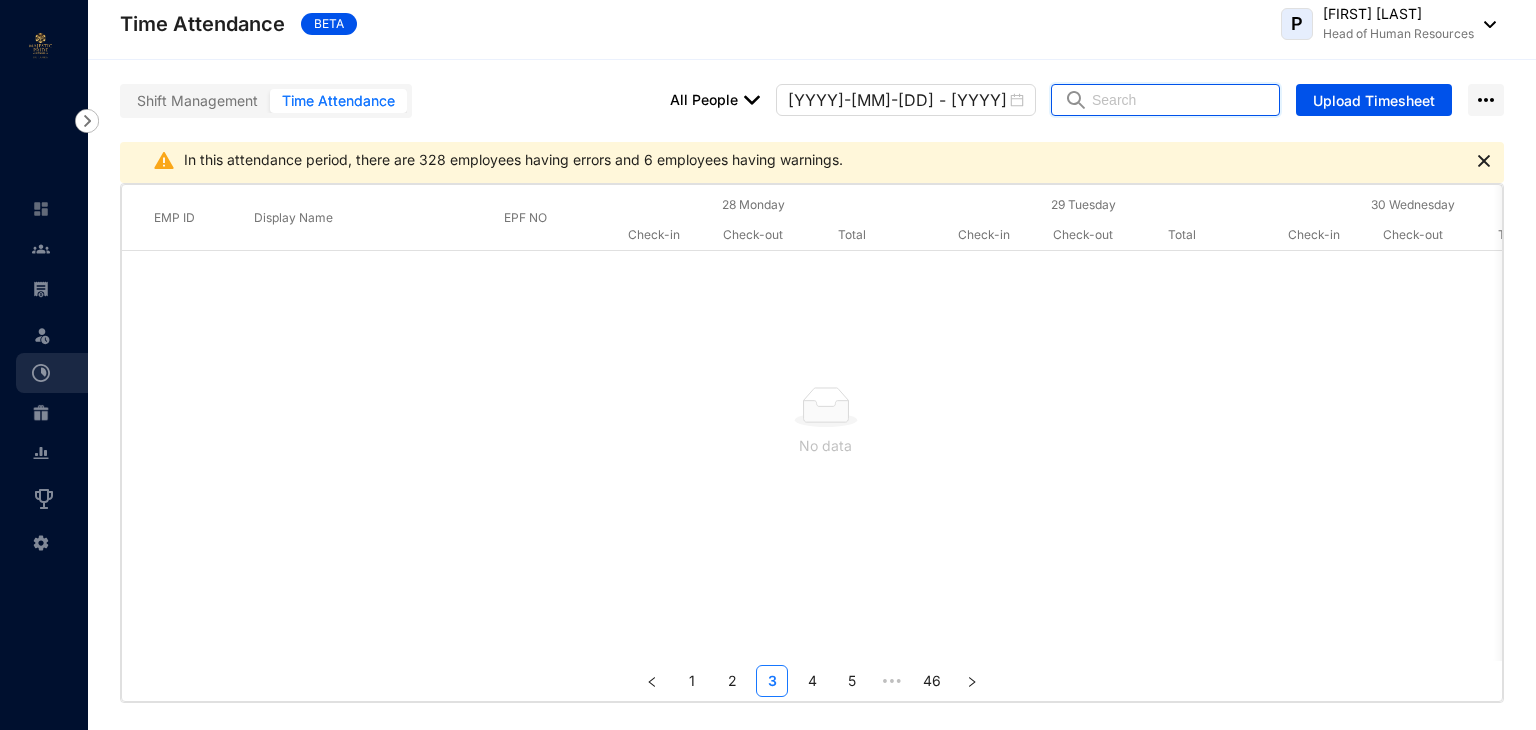 click at bounding box center (1179, 100) 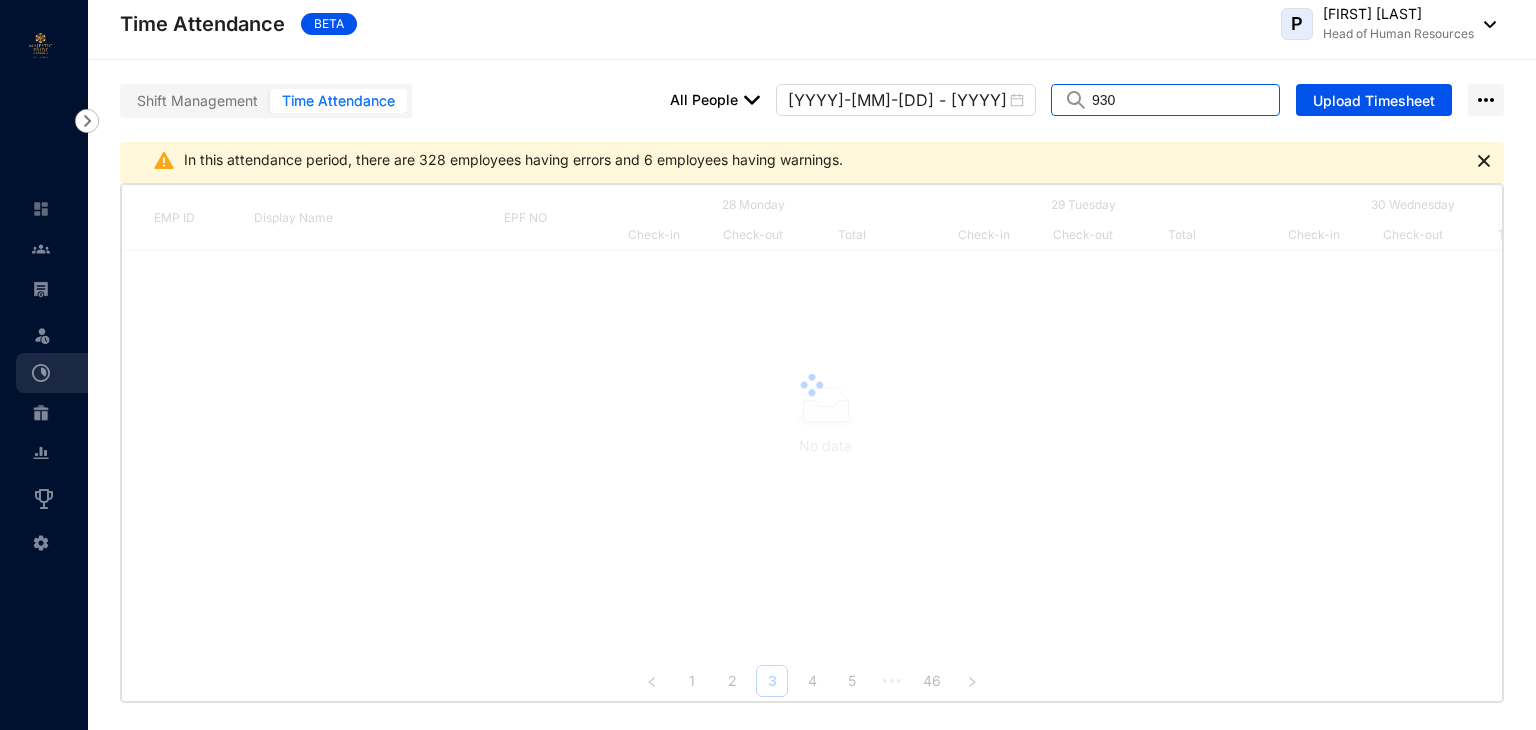 type on "930" 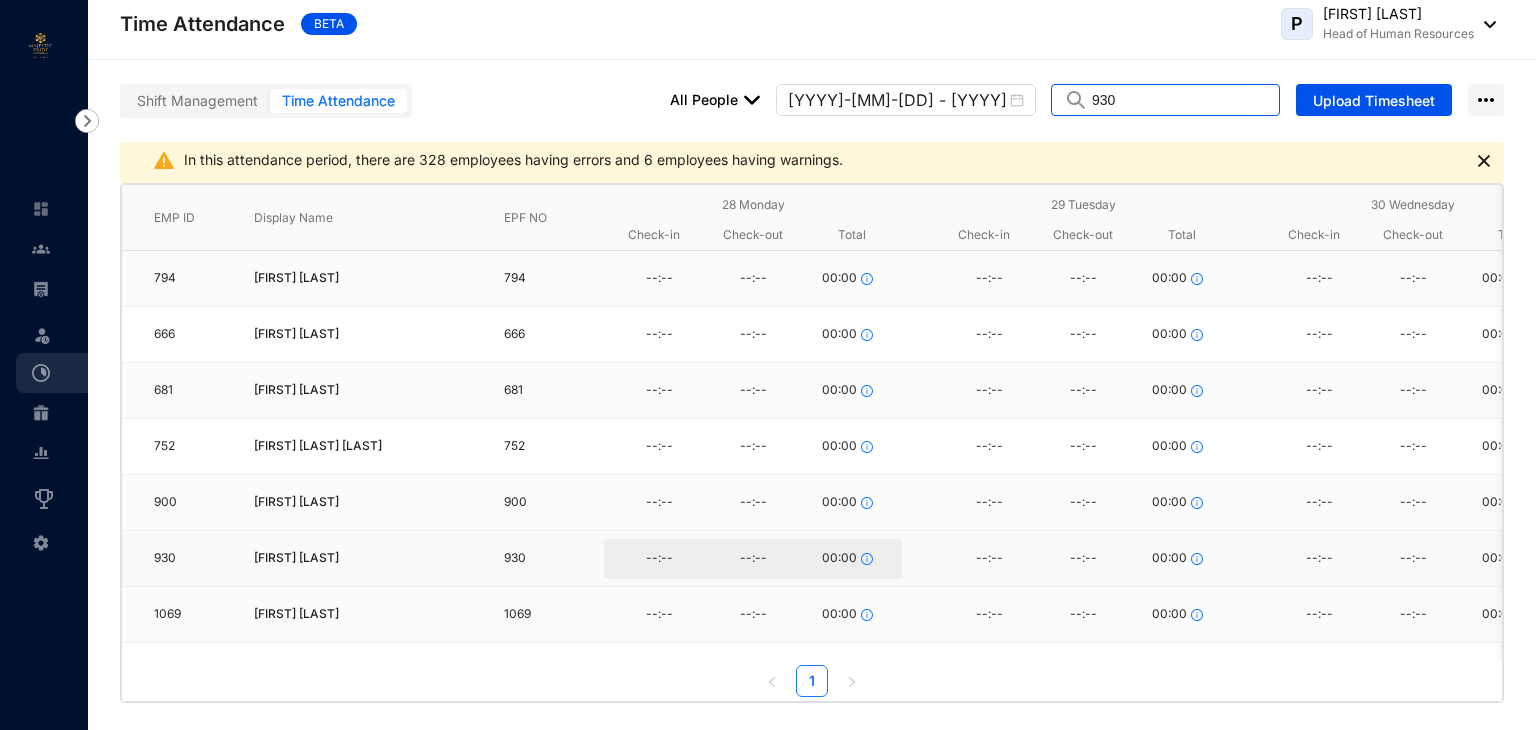 scroll, scrollTop: 0, scrollLeft: 0, axis: both 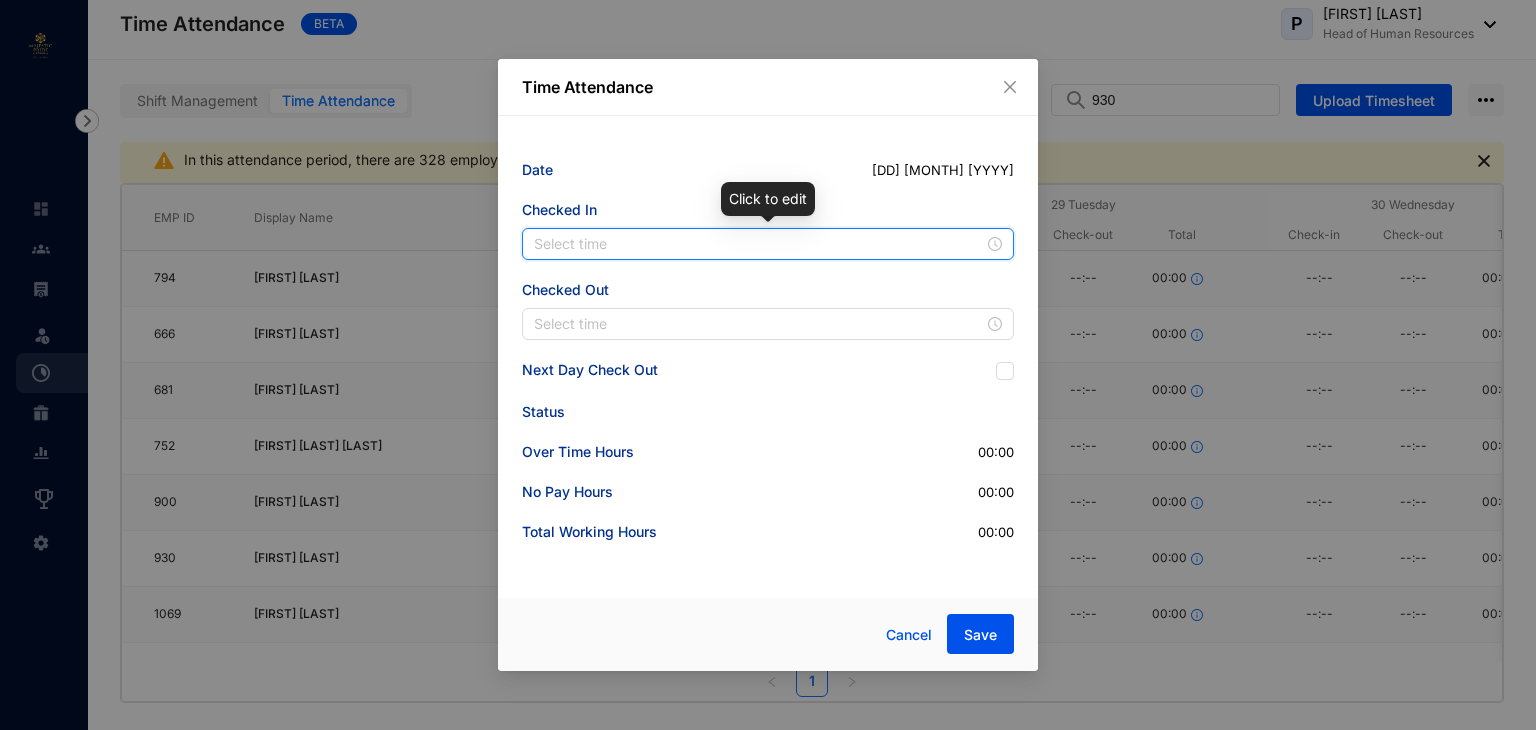 click at bounding box center (759, 244) 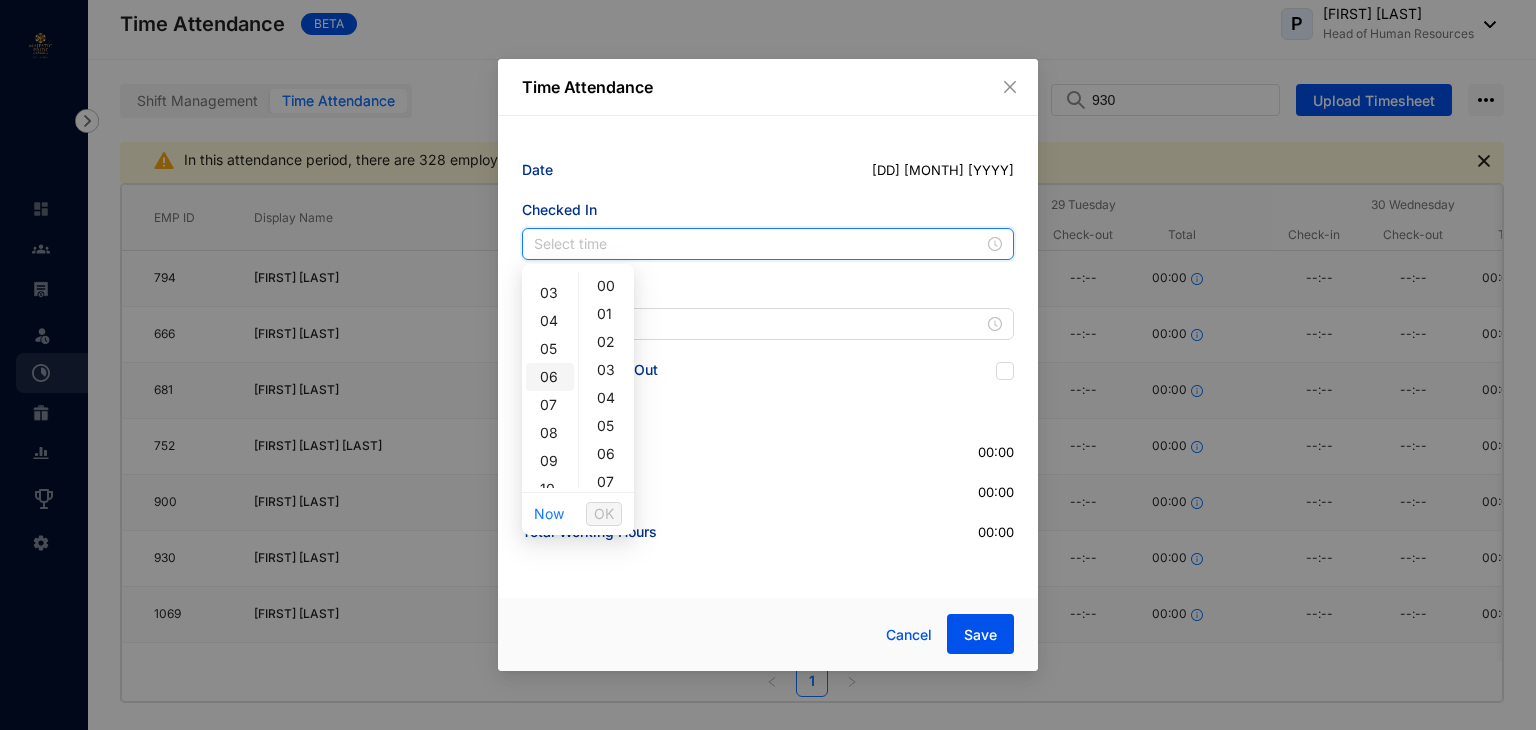 scroll, scrollTop: 200, scrollLeft: 0, axis: vertical 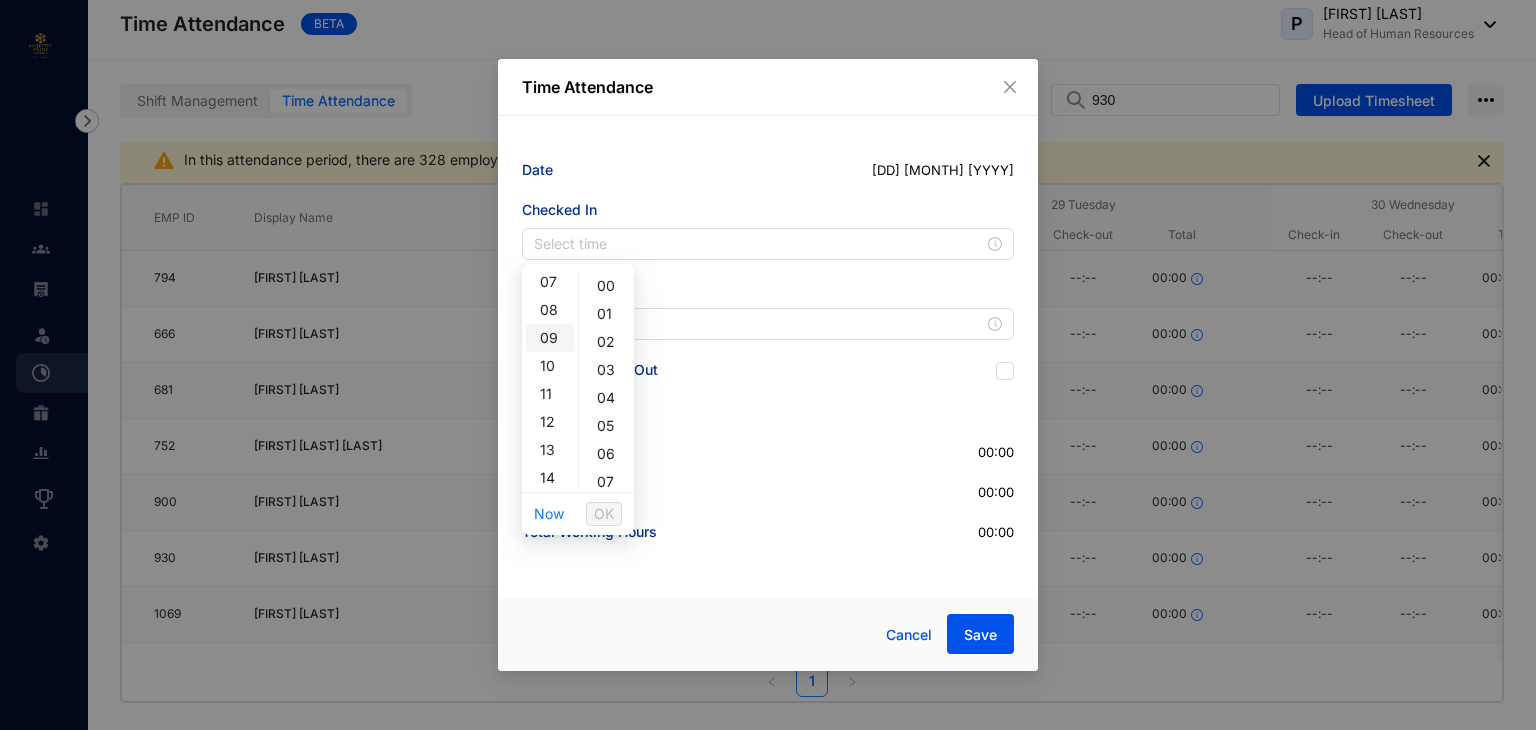 click on "09" at bounding box center [550, 338] 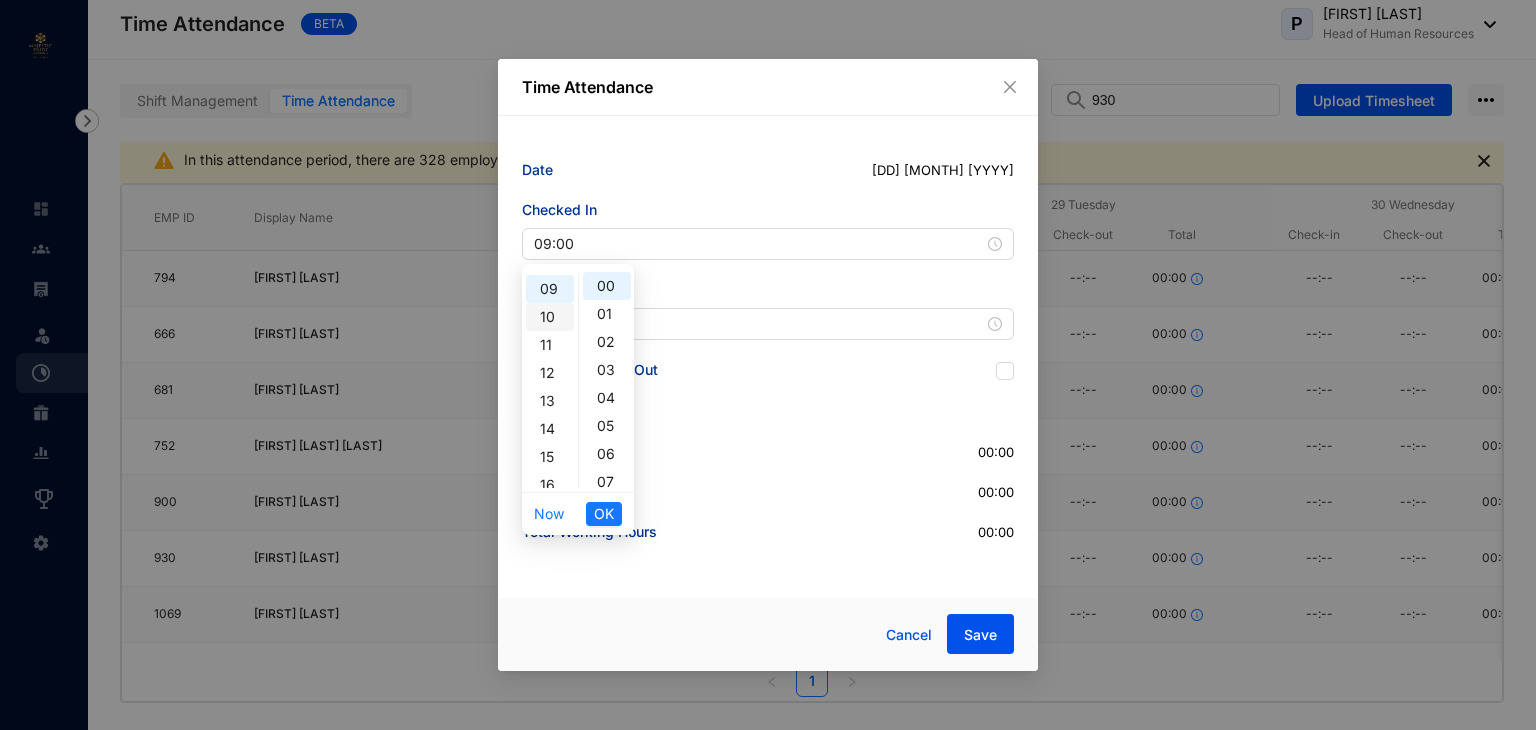 scroll, scrollTop: 252, scrollLeft: 0, axis: vertical 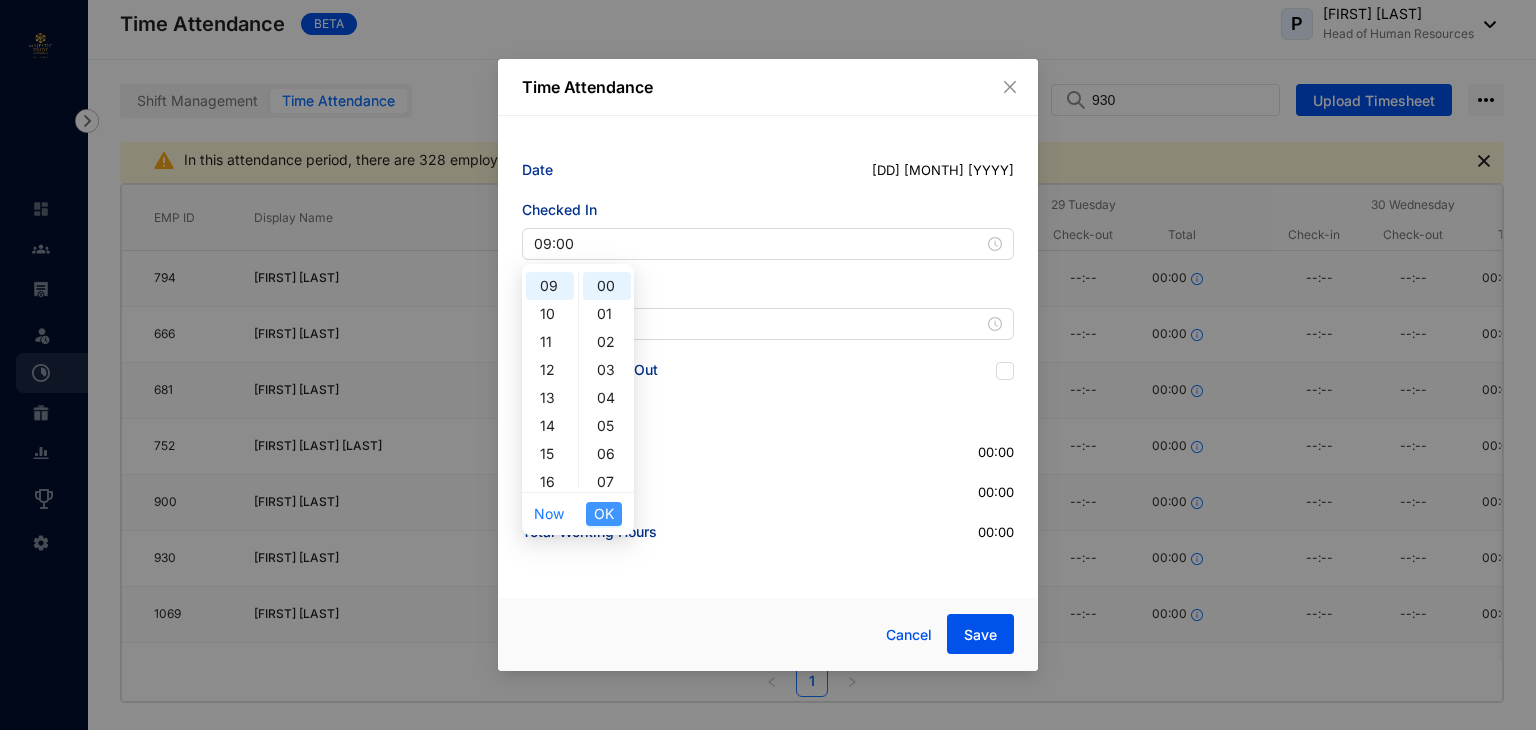 click on "OK" at bounding box center [604, 514] 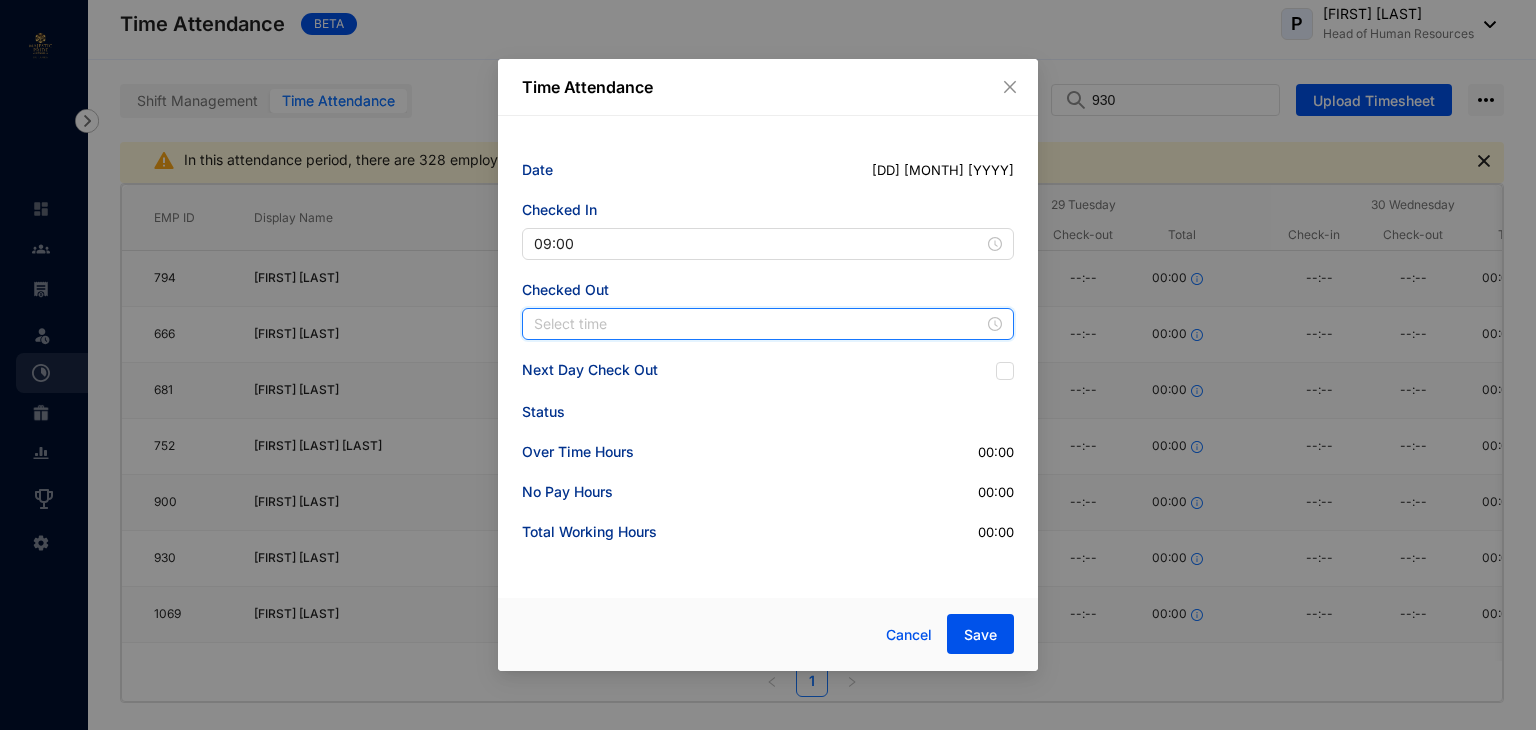 click at bounding box center [759, 324] 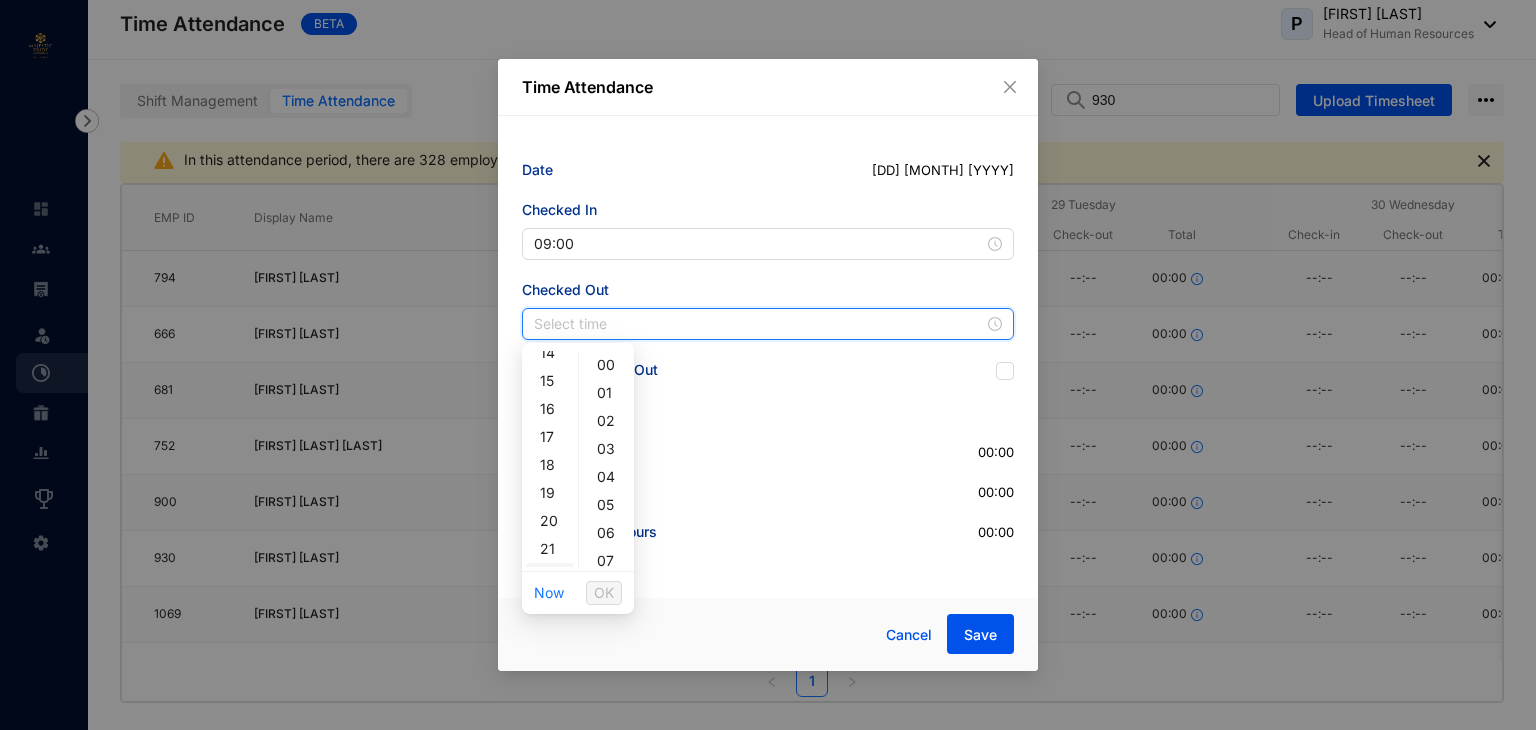 scroll, scrollTop: 356, scrollLeft: 0, axis: vertical 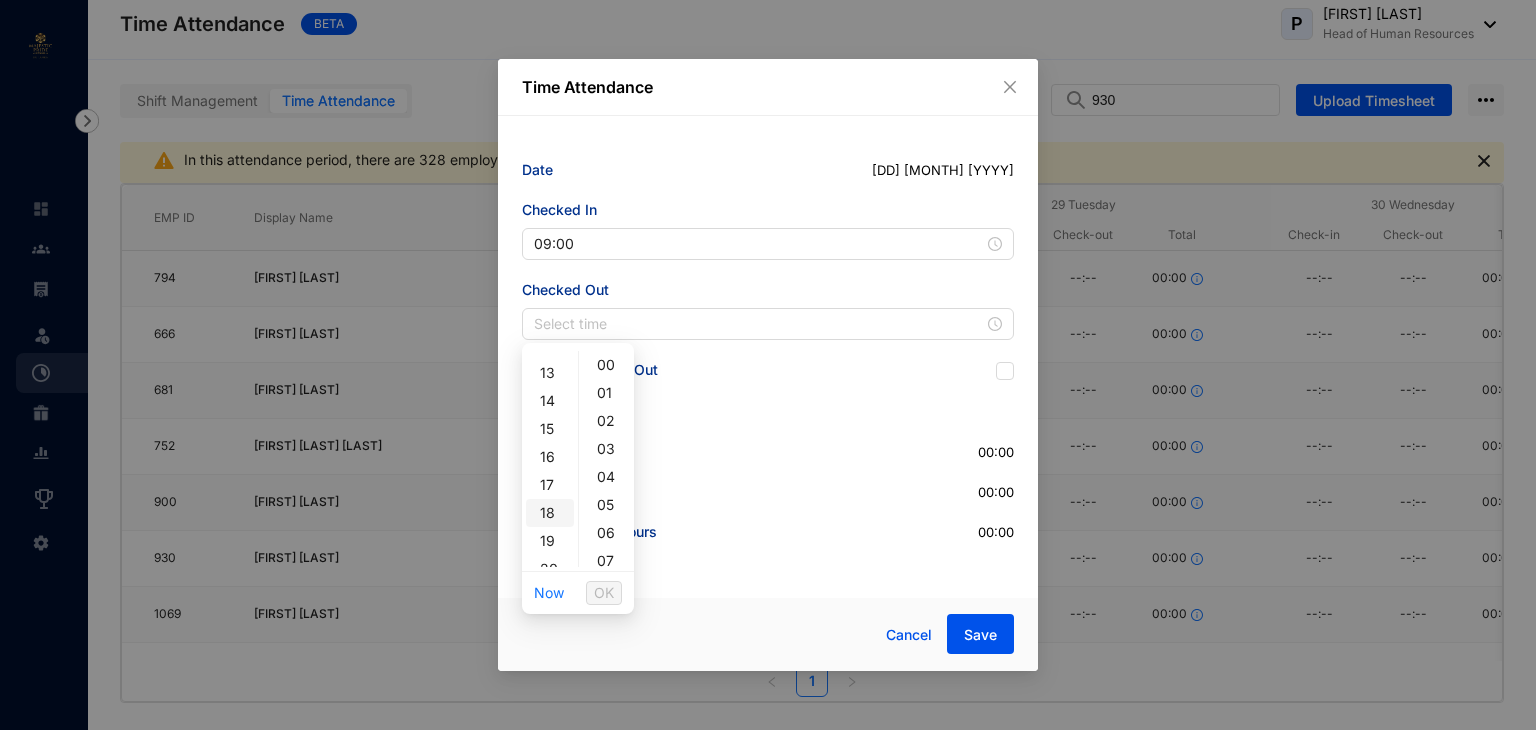 click on "18" at bounding box center [550, 513] 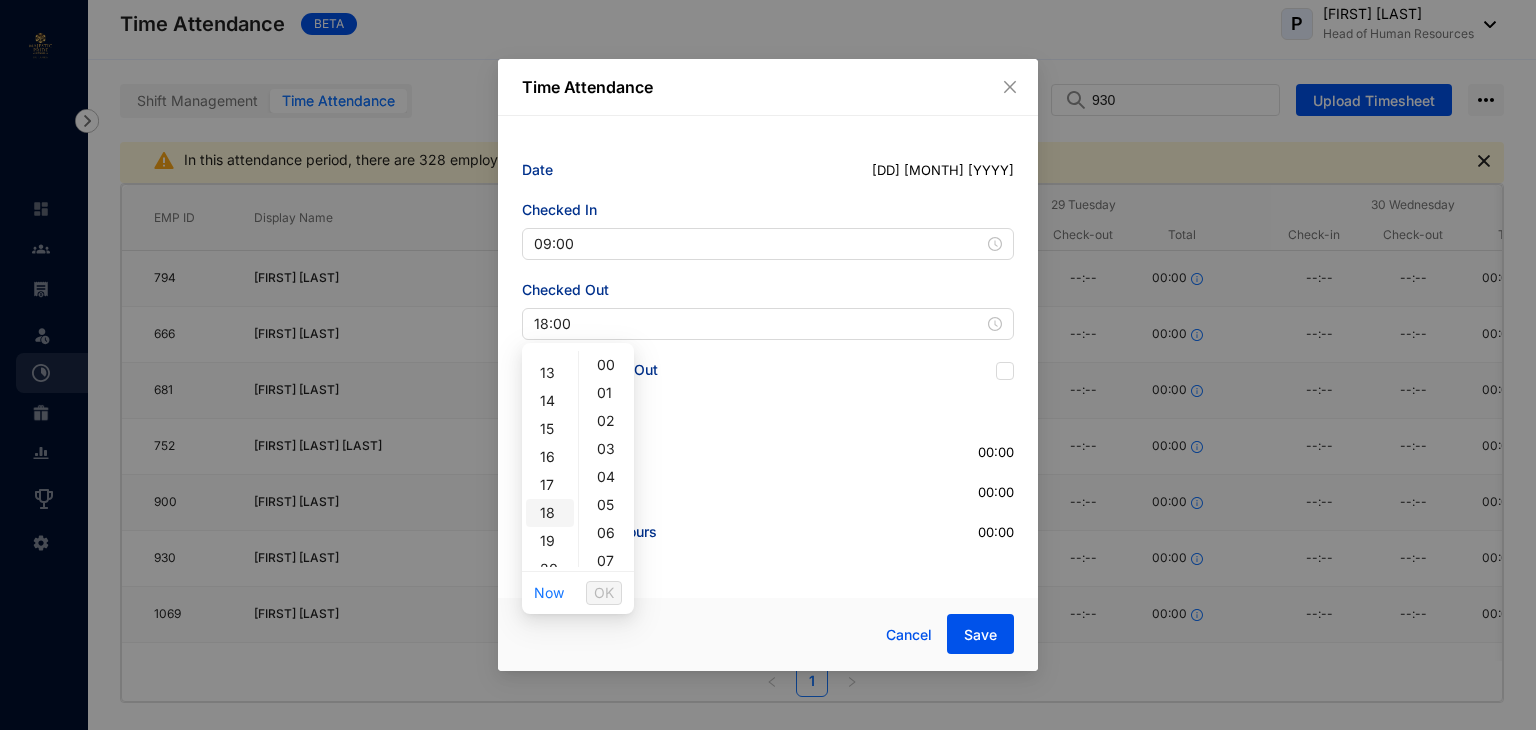 scroll, scrollTop: 456, scrollLeft: 0, axis: vertical 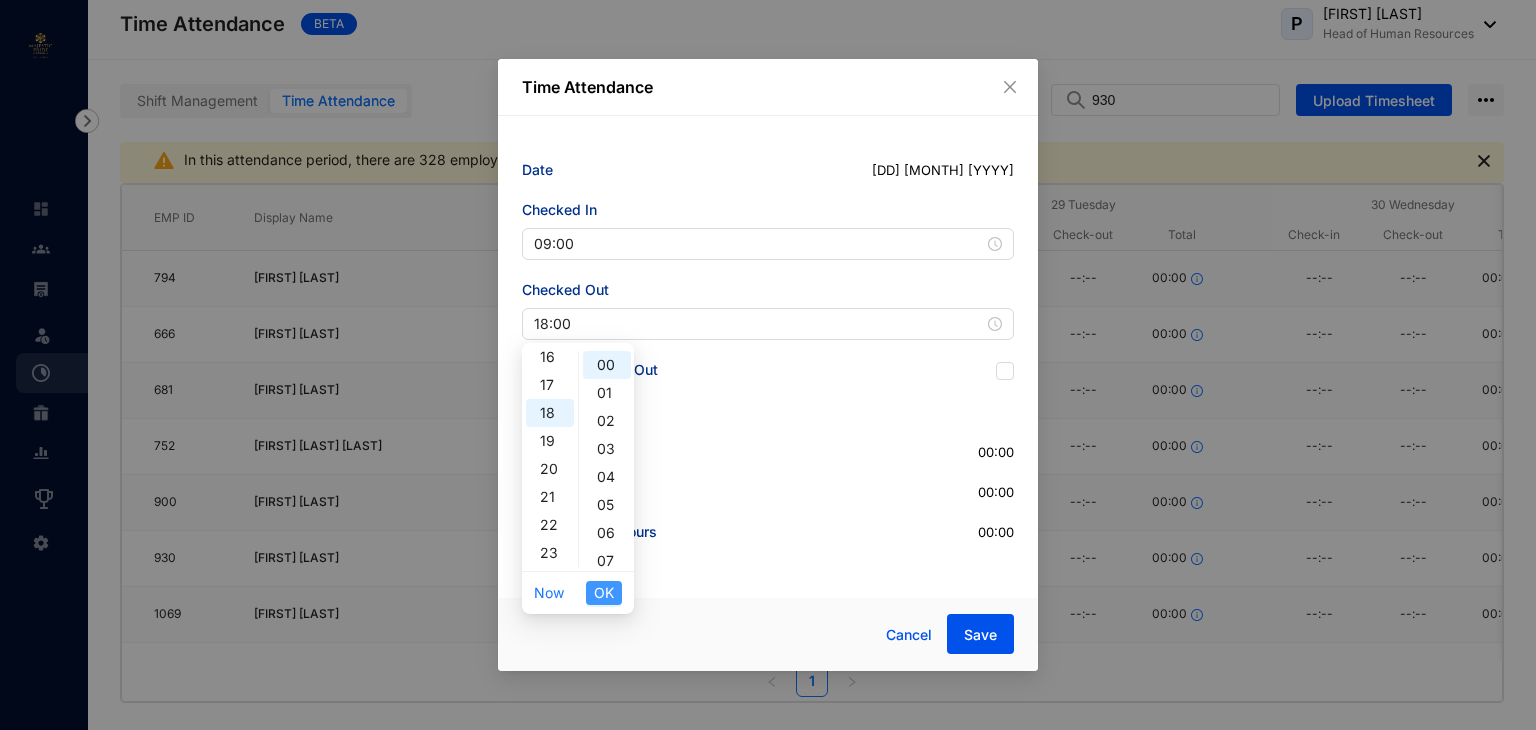 click on "OK" at bounding box center [604, 593] 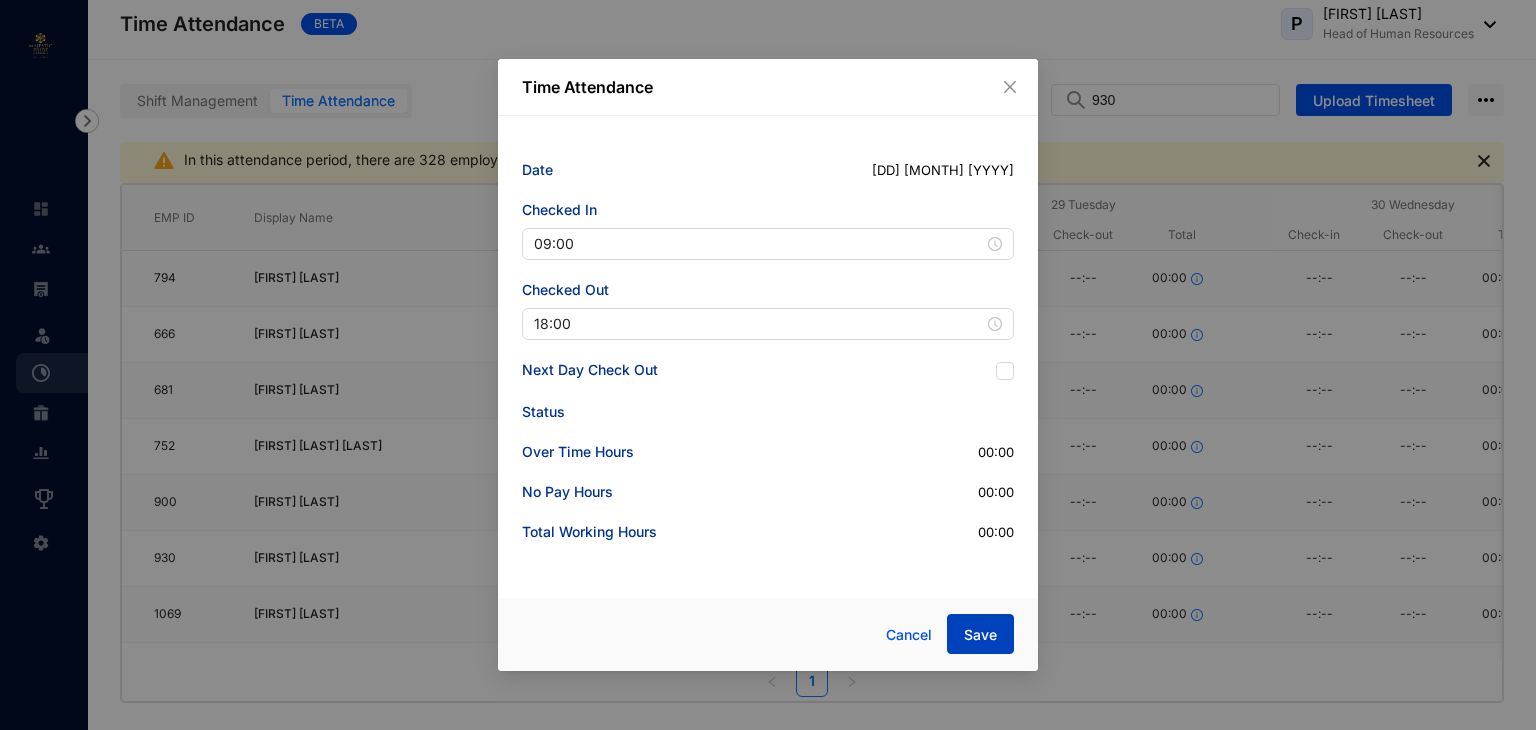 click on "Save" at bounding box center (980, 635) 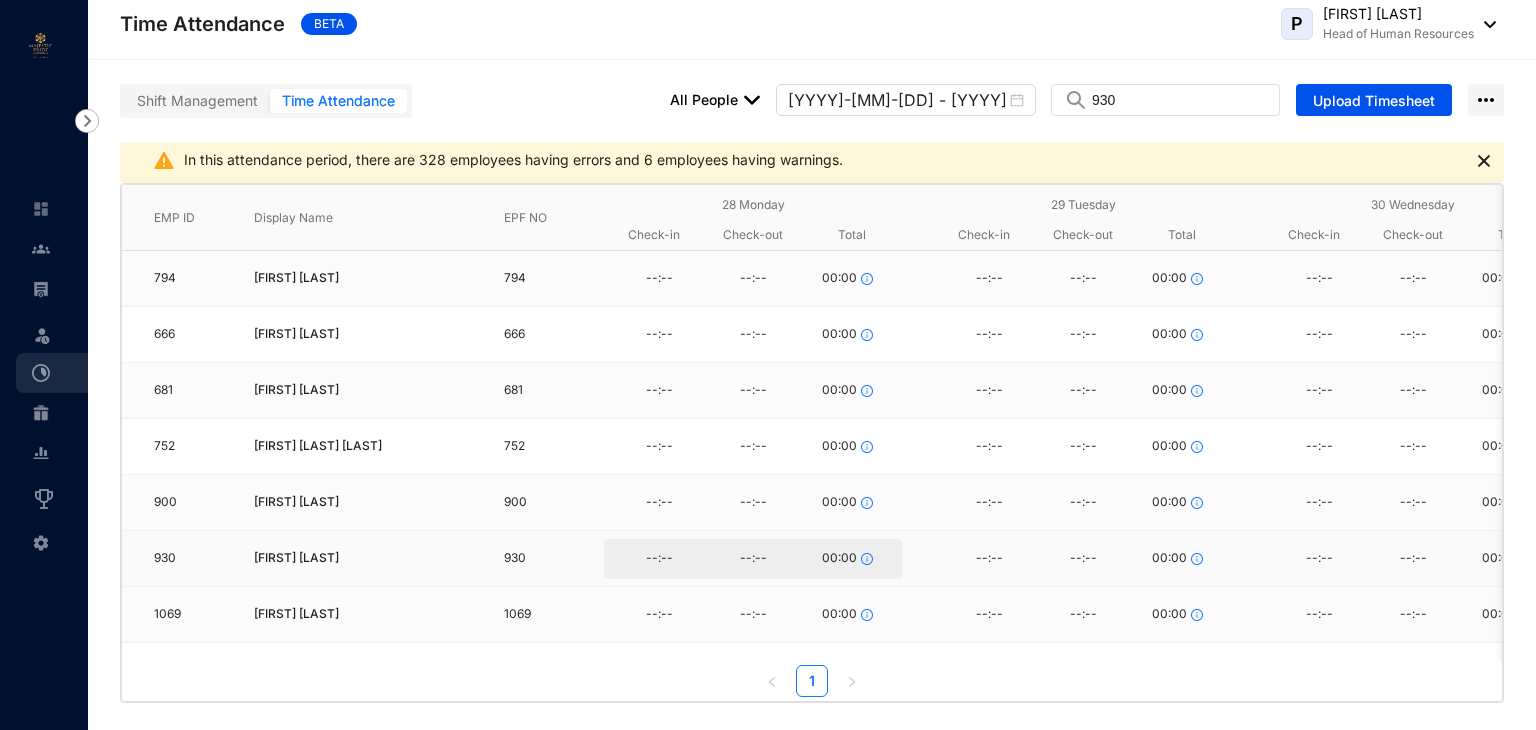 scroll, scrollTop: 100, scrollLeft: 0, axis: vertical 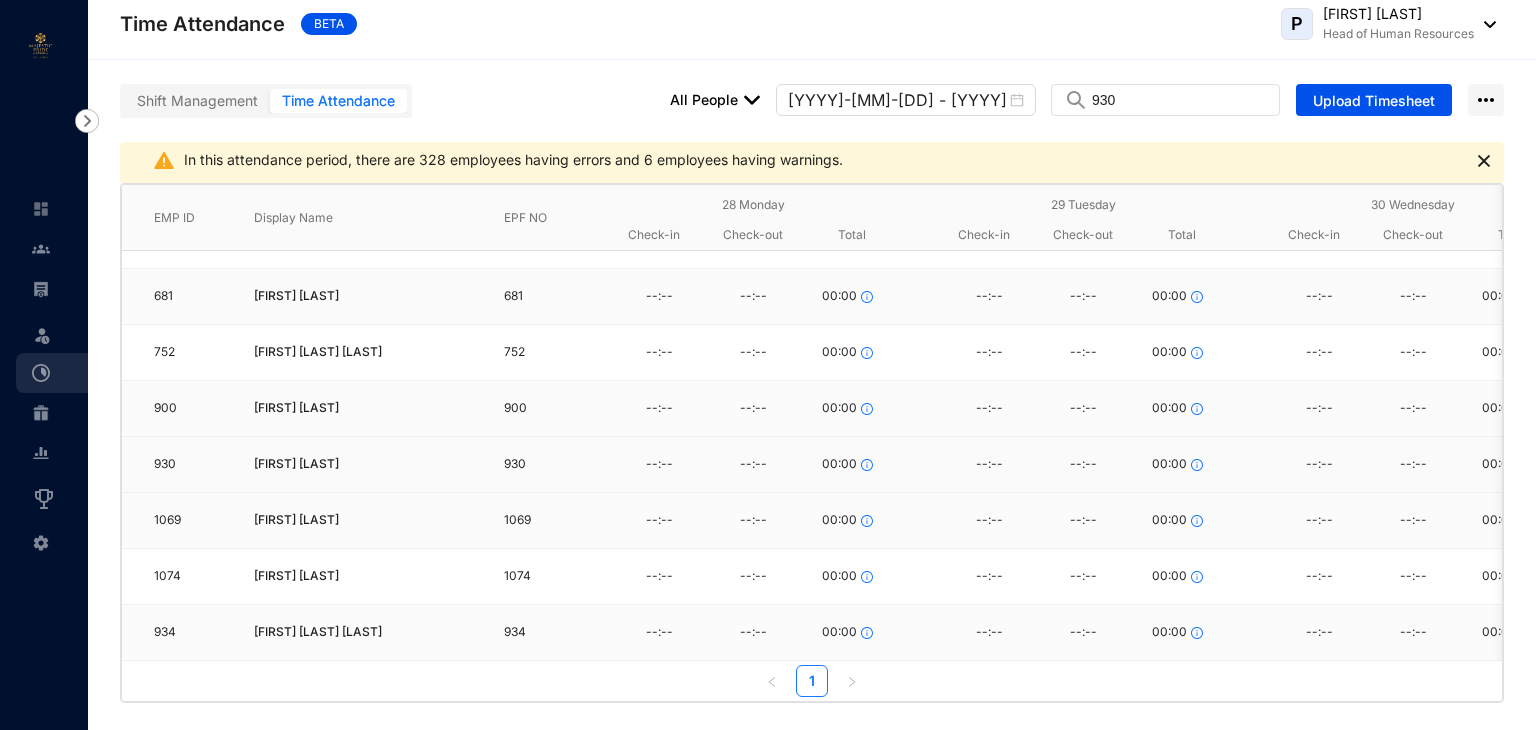 click on "[FIRST] [LAST]" at bounding box center [296, 464] 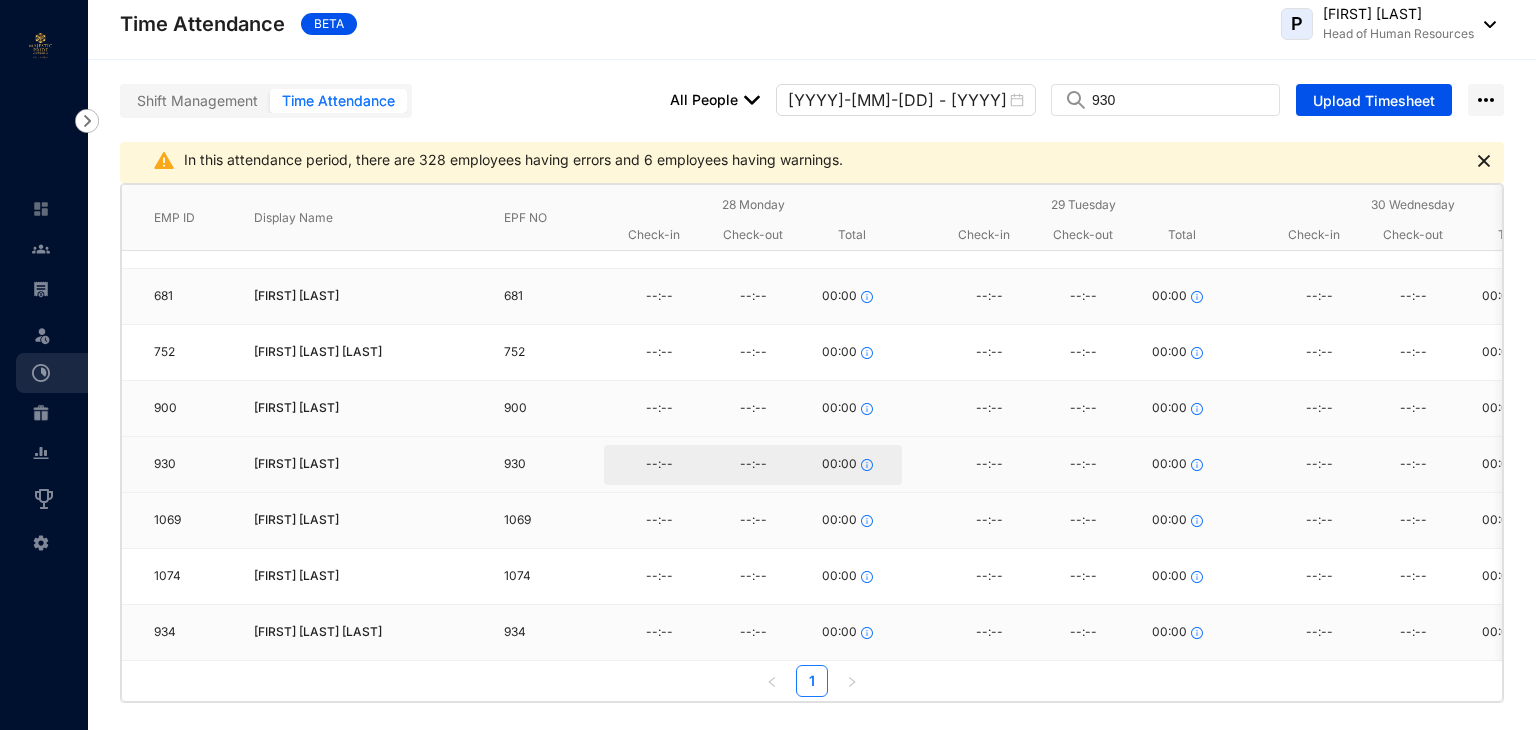click on "--:--" at bounding box center [659, 465] 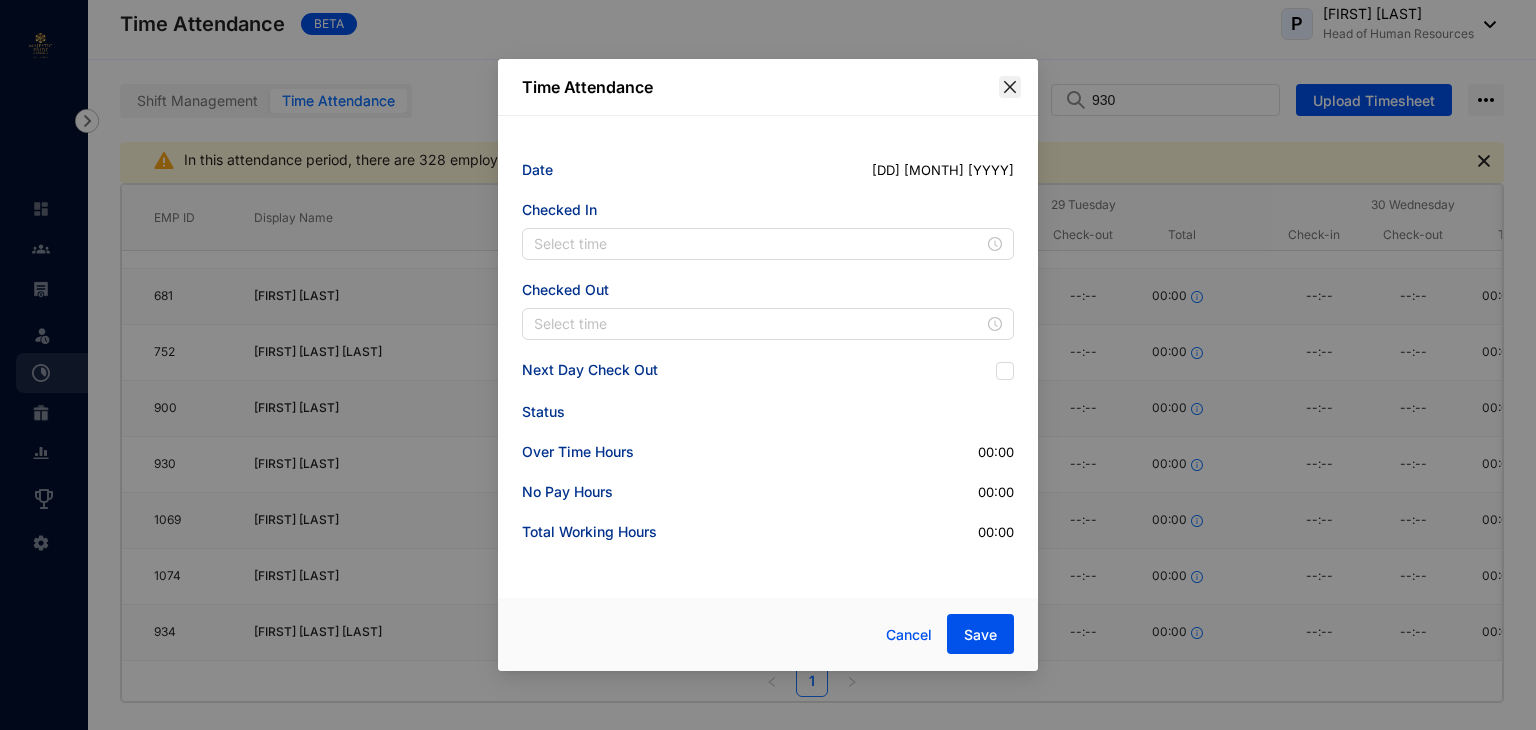 click 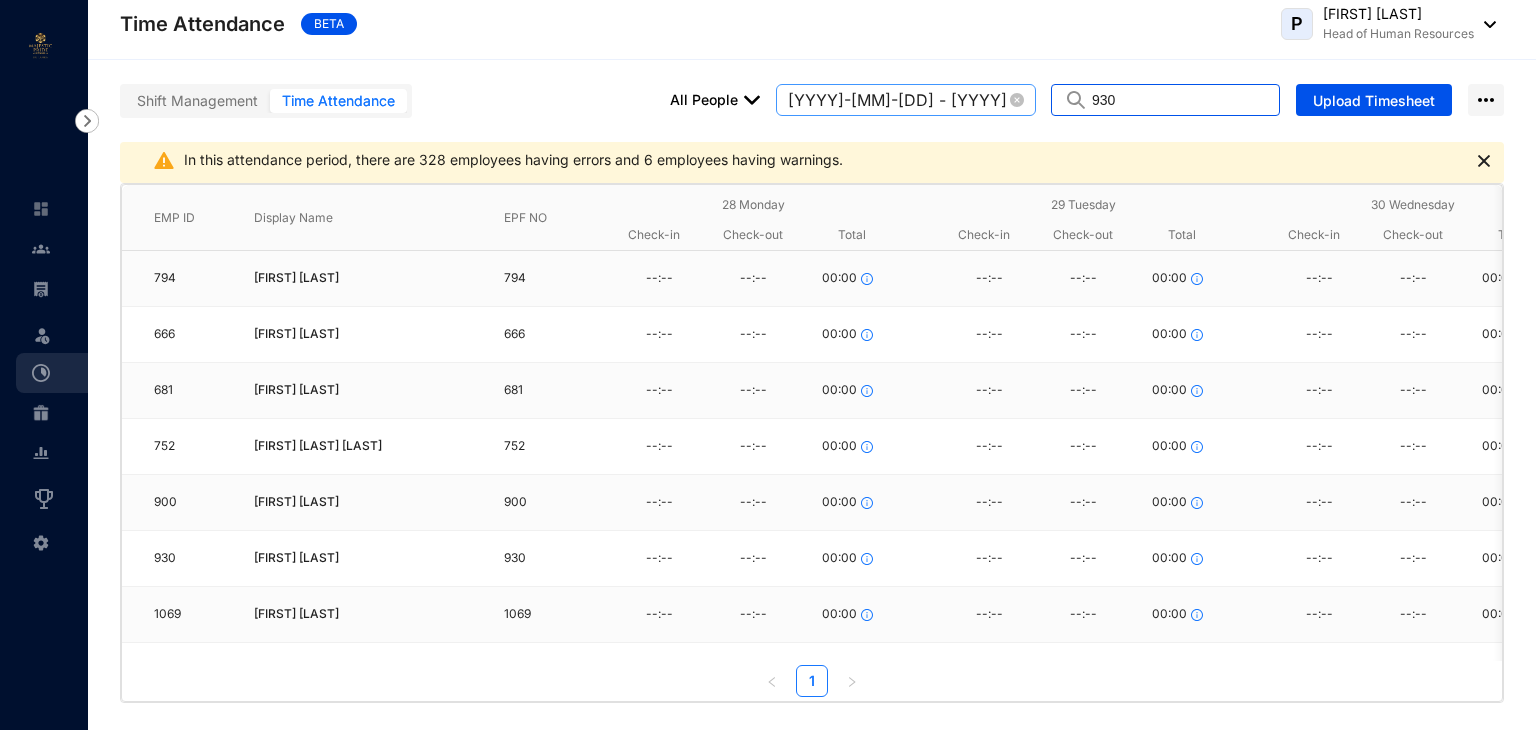 drag, startPoint x: 1168, startPoint y: 103, endPoint x: 972, endPoint y: 105, distance: 196.01021 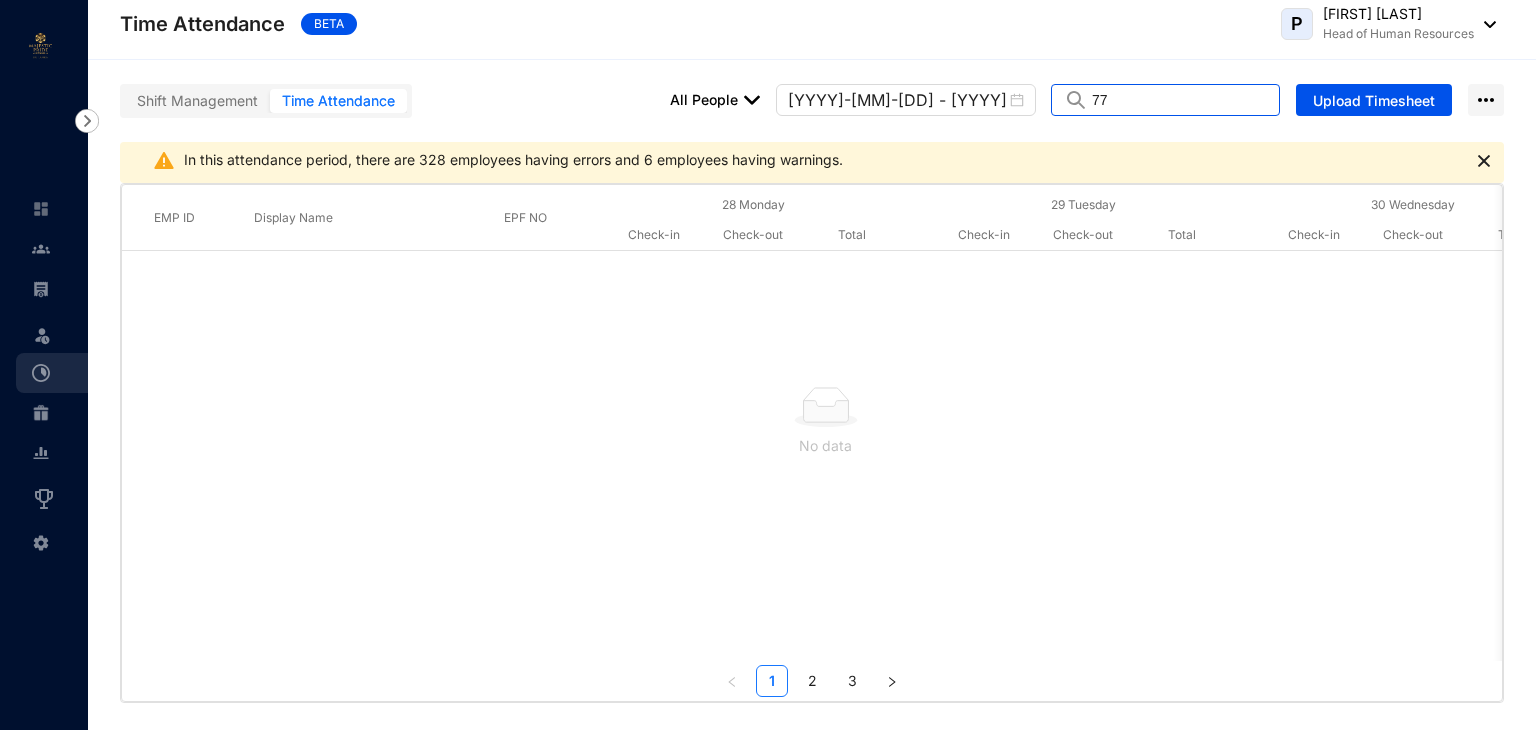 type on "7" 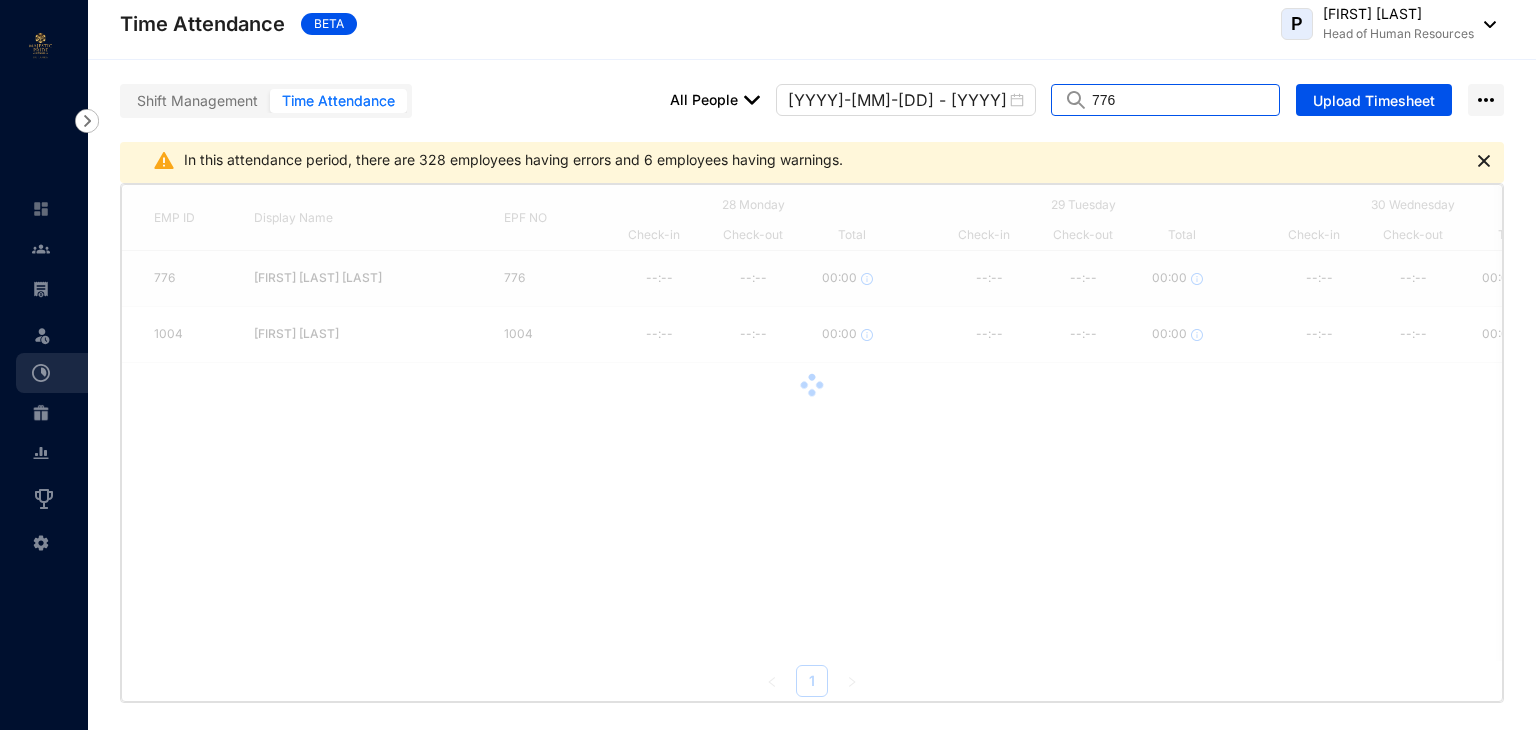 type on "776" 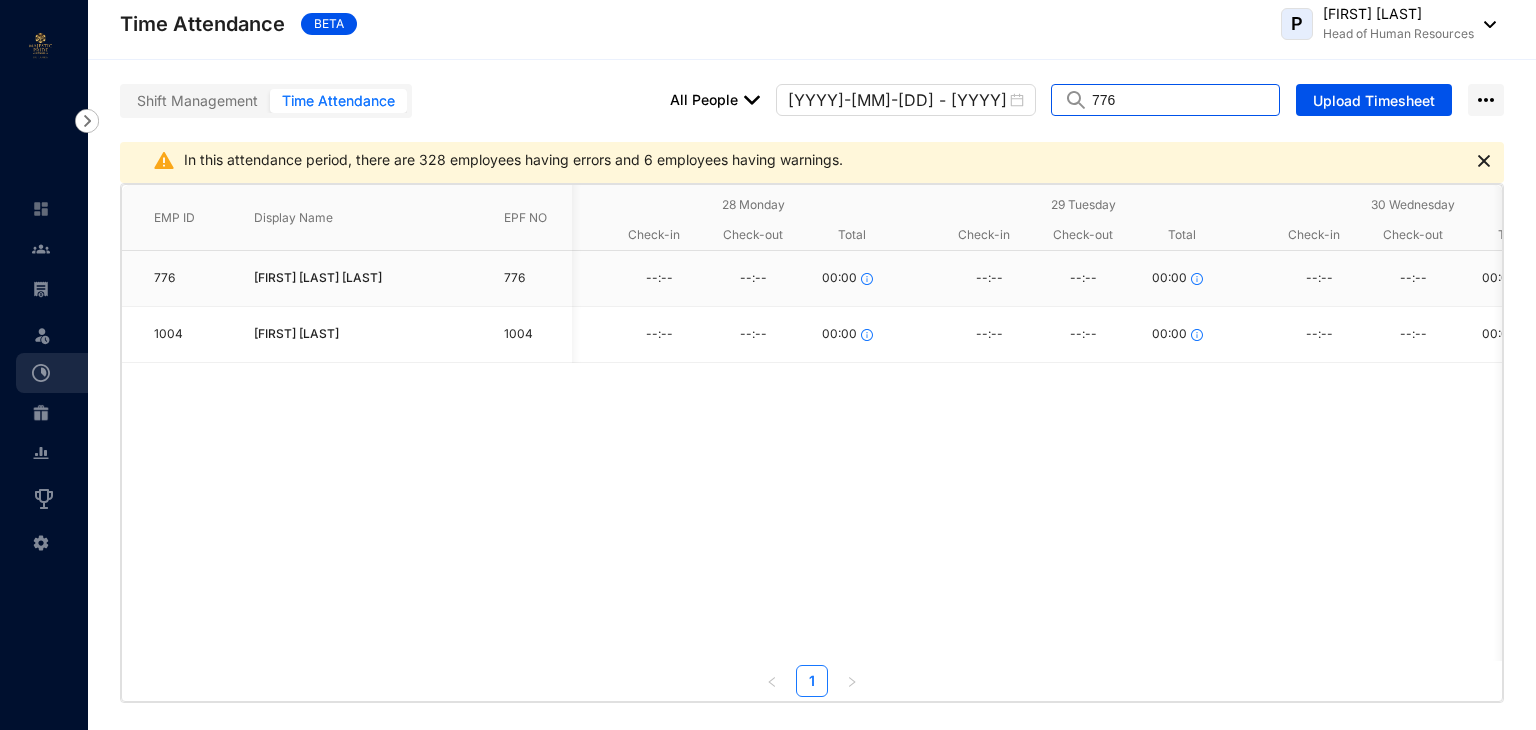 scroll, scrollTop: 0, scrollLeft: 221, axis: horizontal 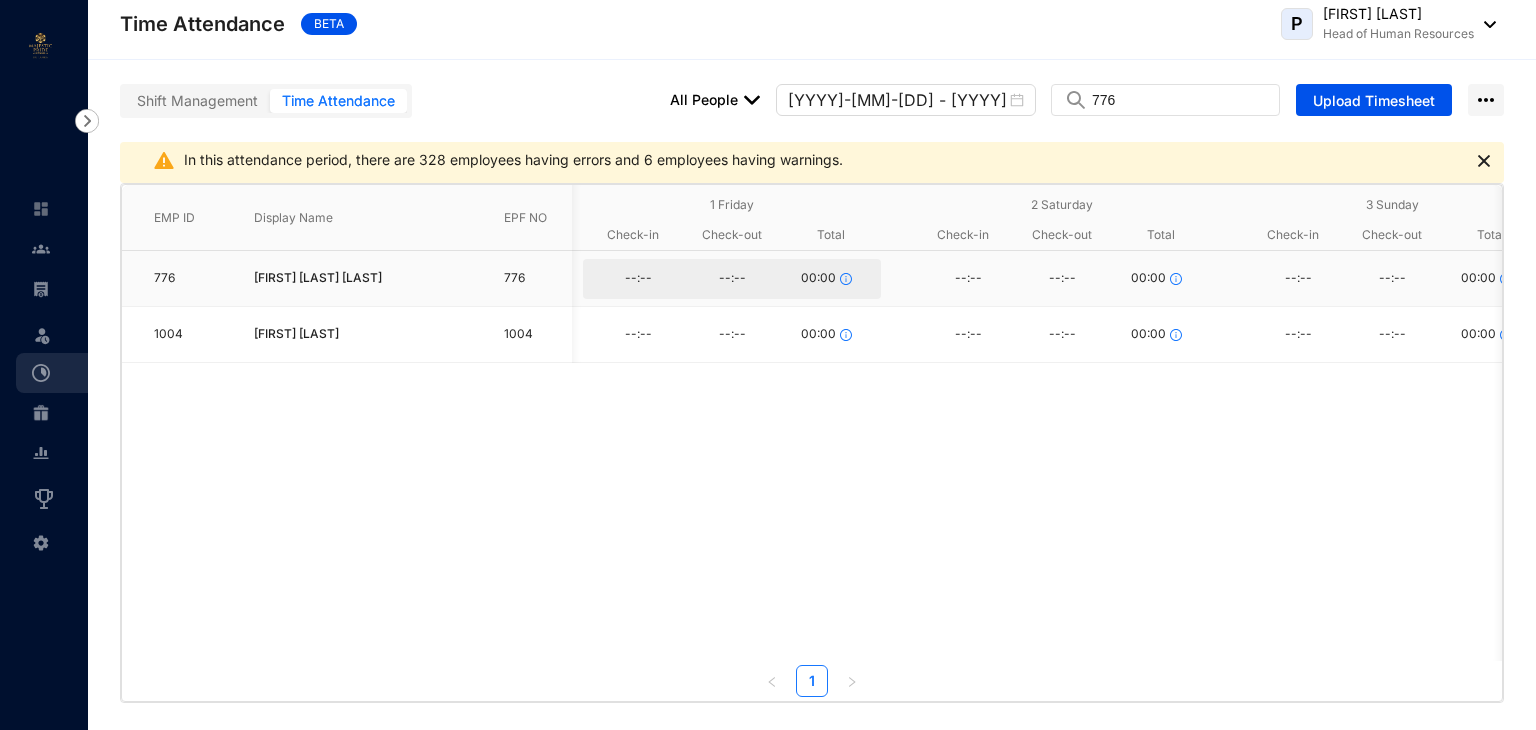 click on "--:--" at bounding box center [638, 279] 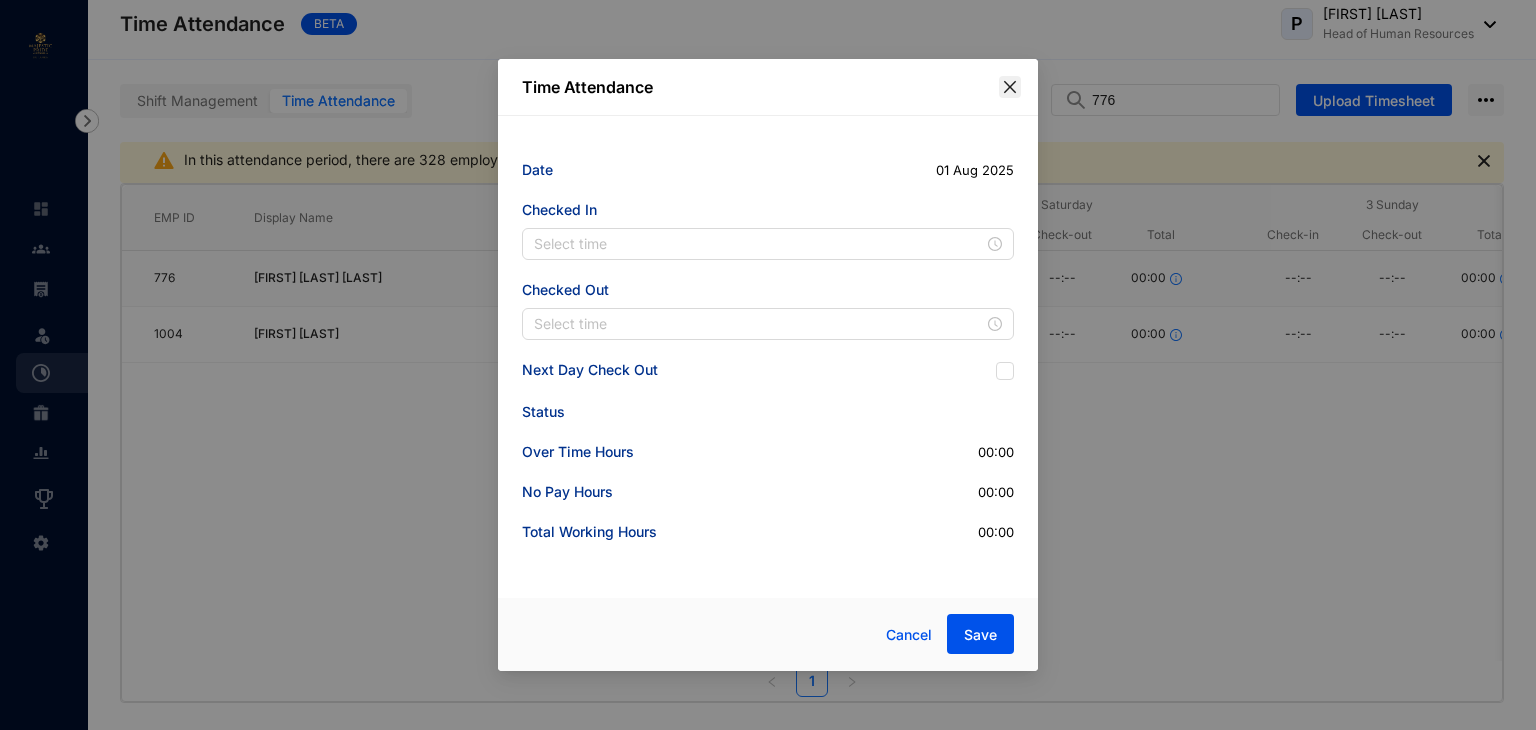 click 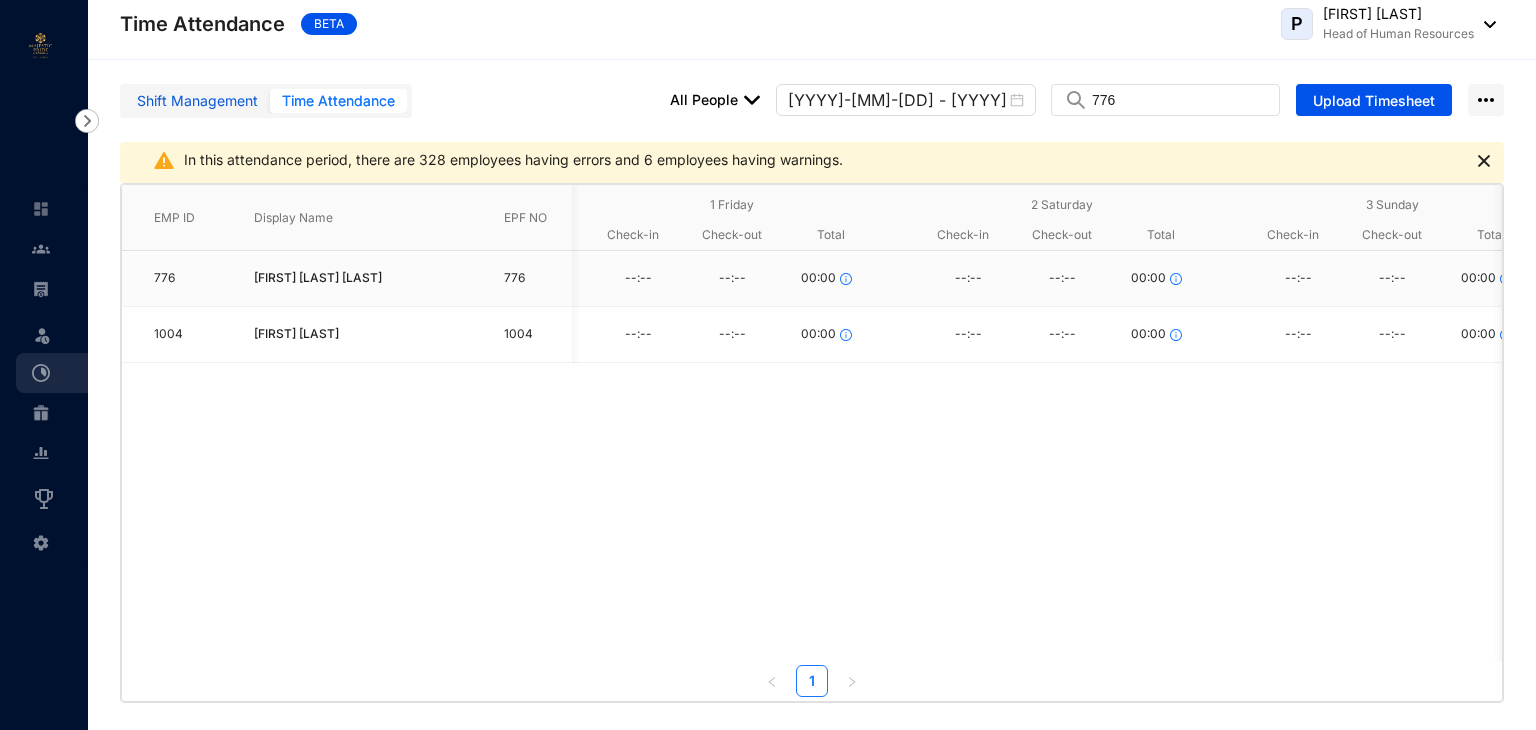 click on "Shift Management" at bounding box center (197, 101) 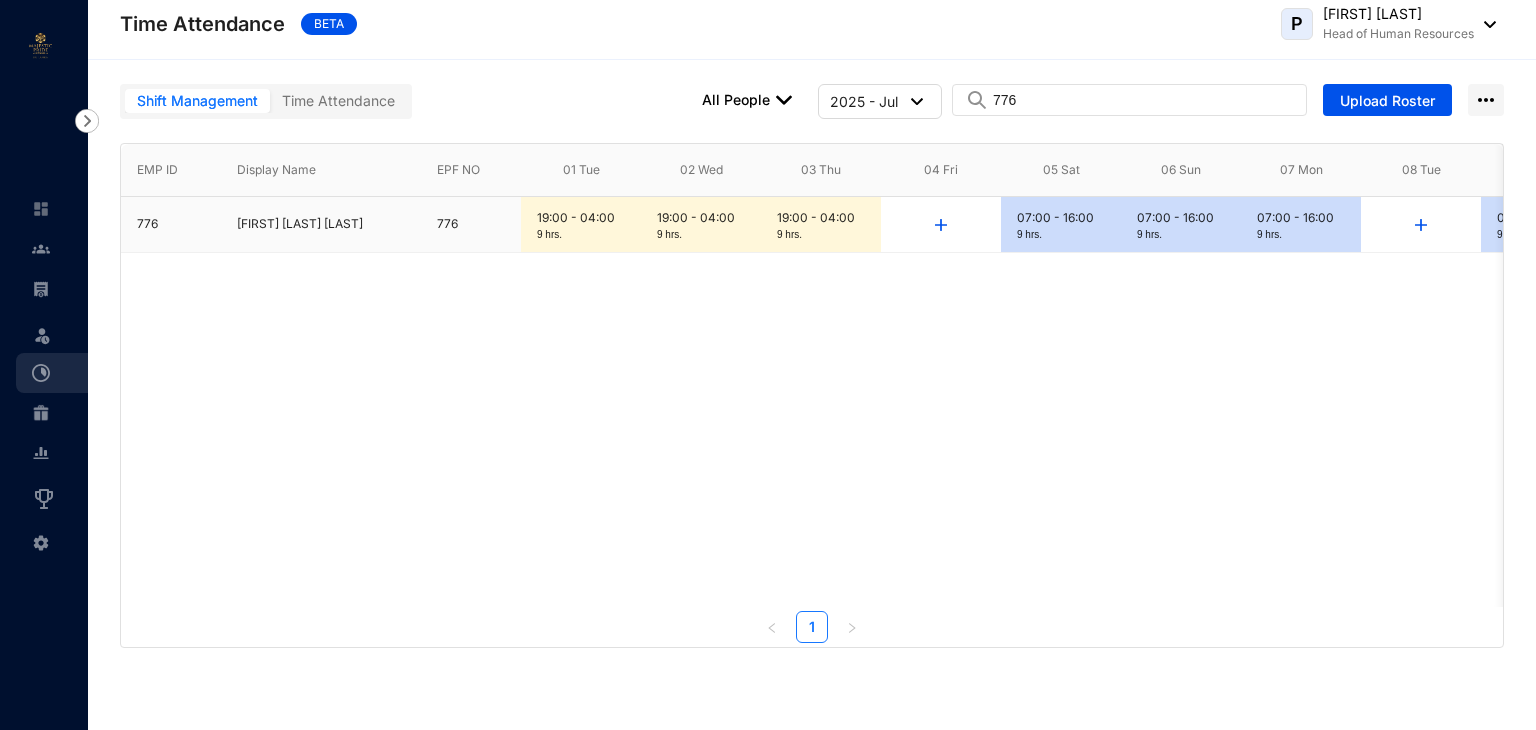 click on "19:00 - 04:00" at bounding box center [581, 218] 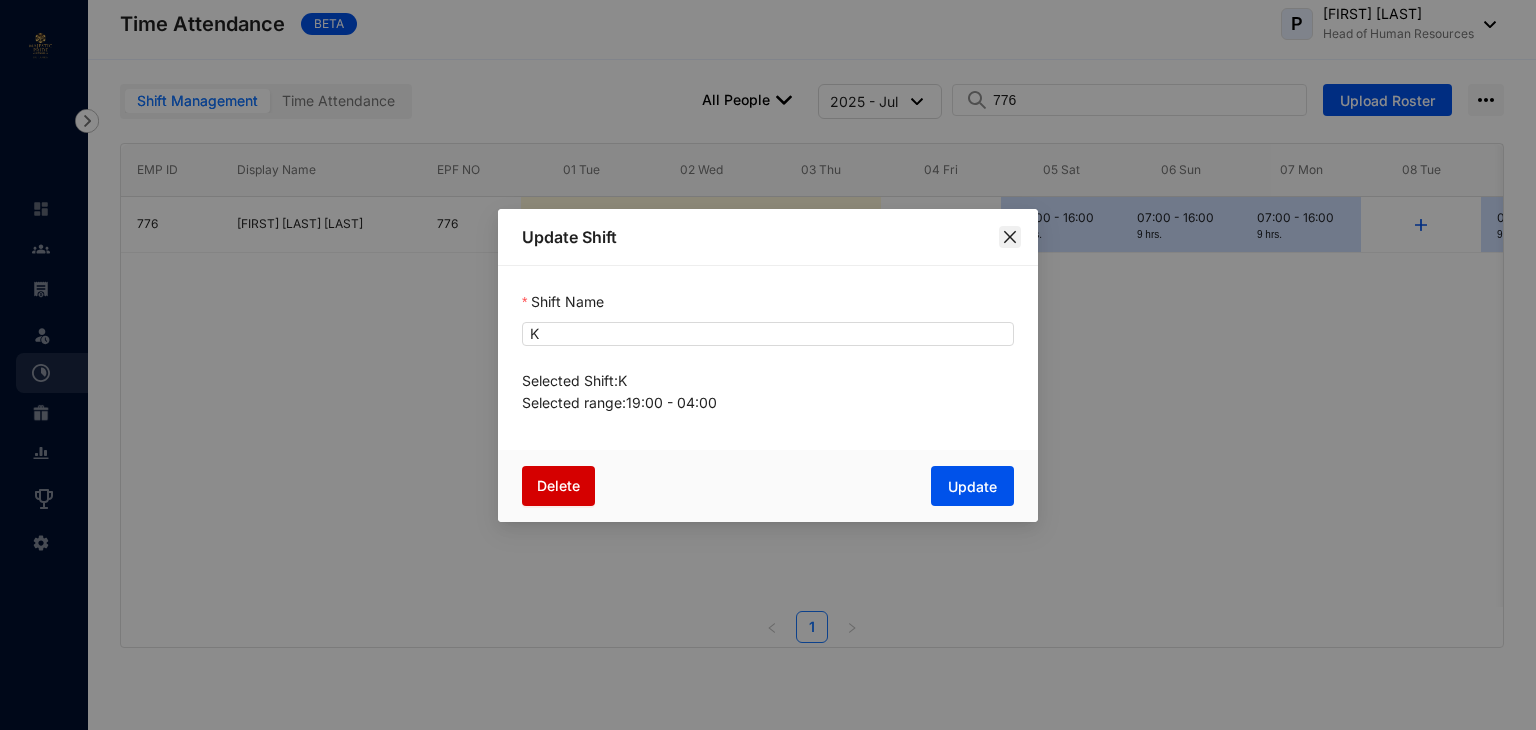 click 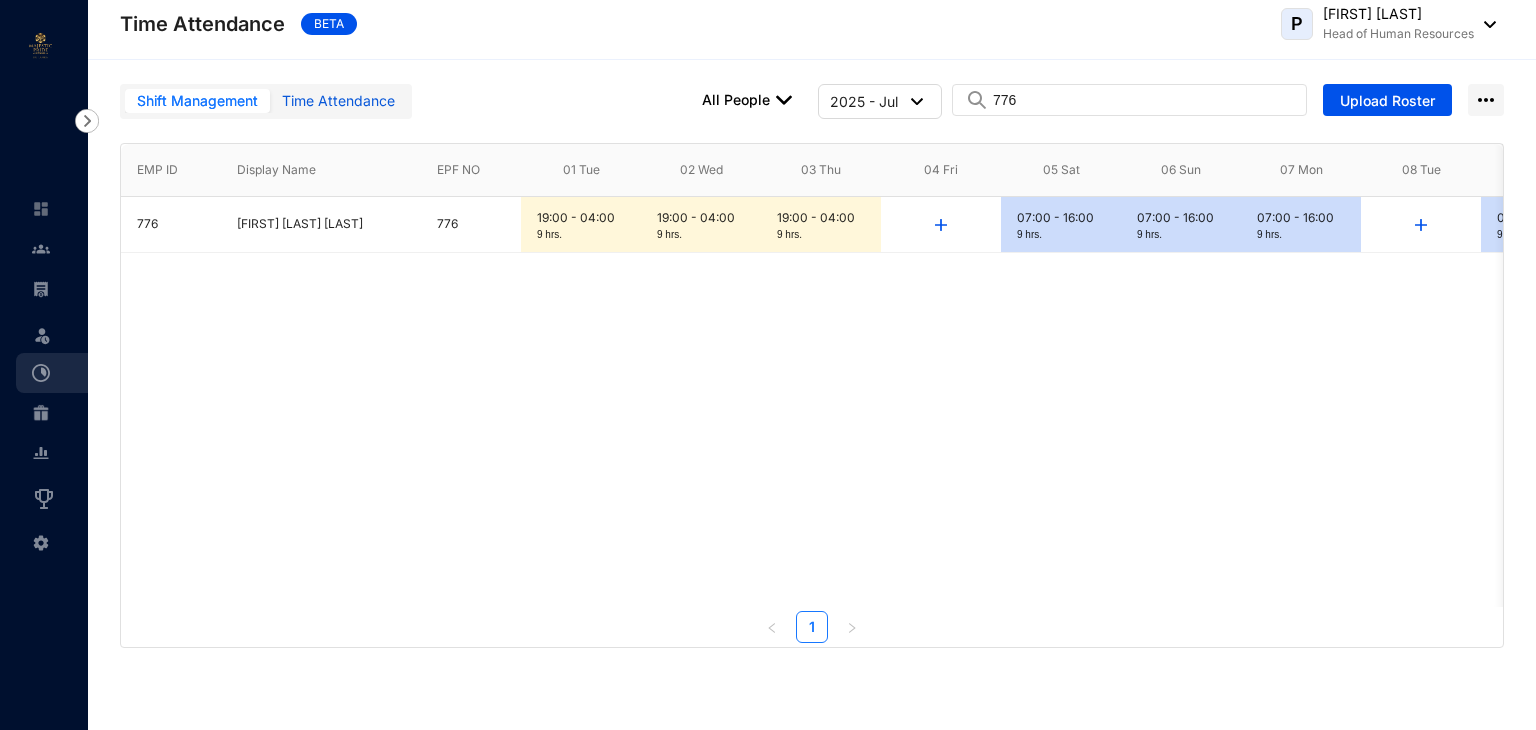 click on "Time Attendance" at bounding box center [338, 101] 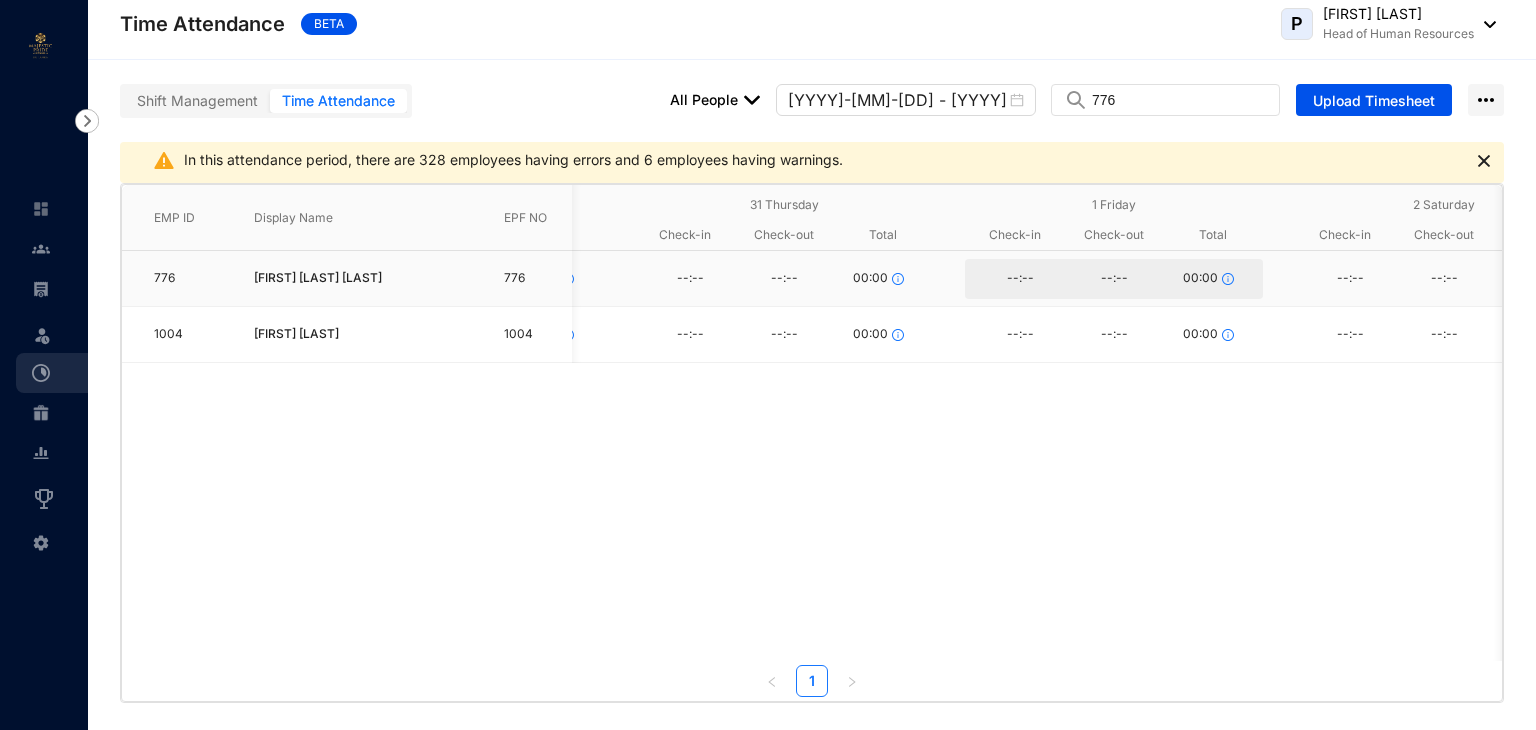 click on "--:--" at bounding box center [1020, 279] 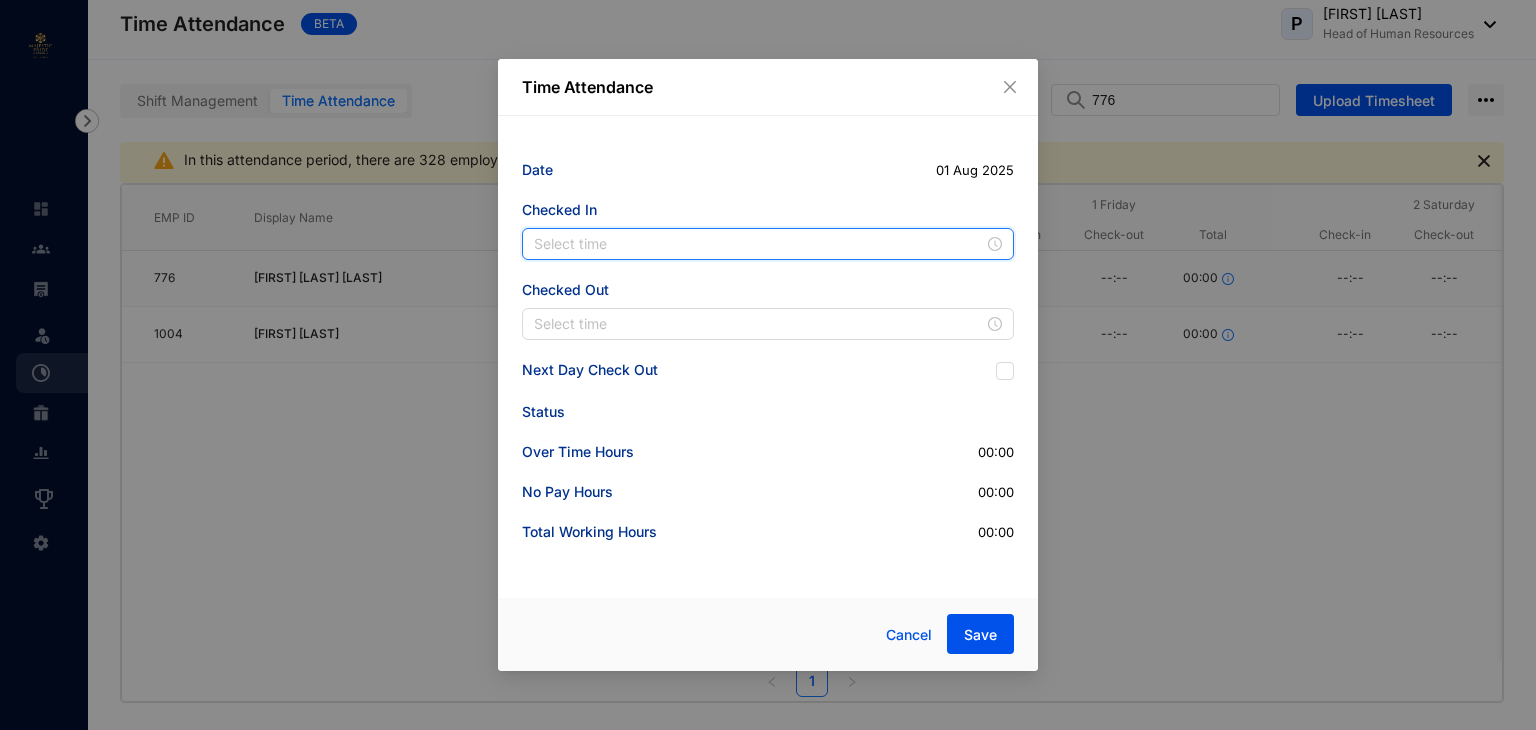 click at bounding box center [759, 244] 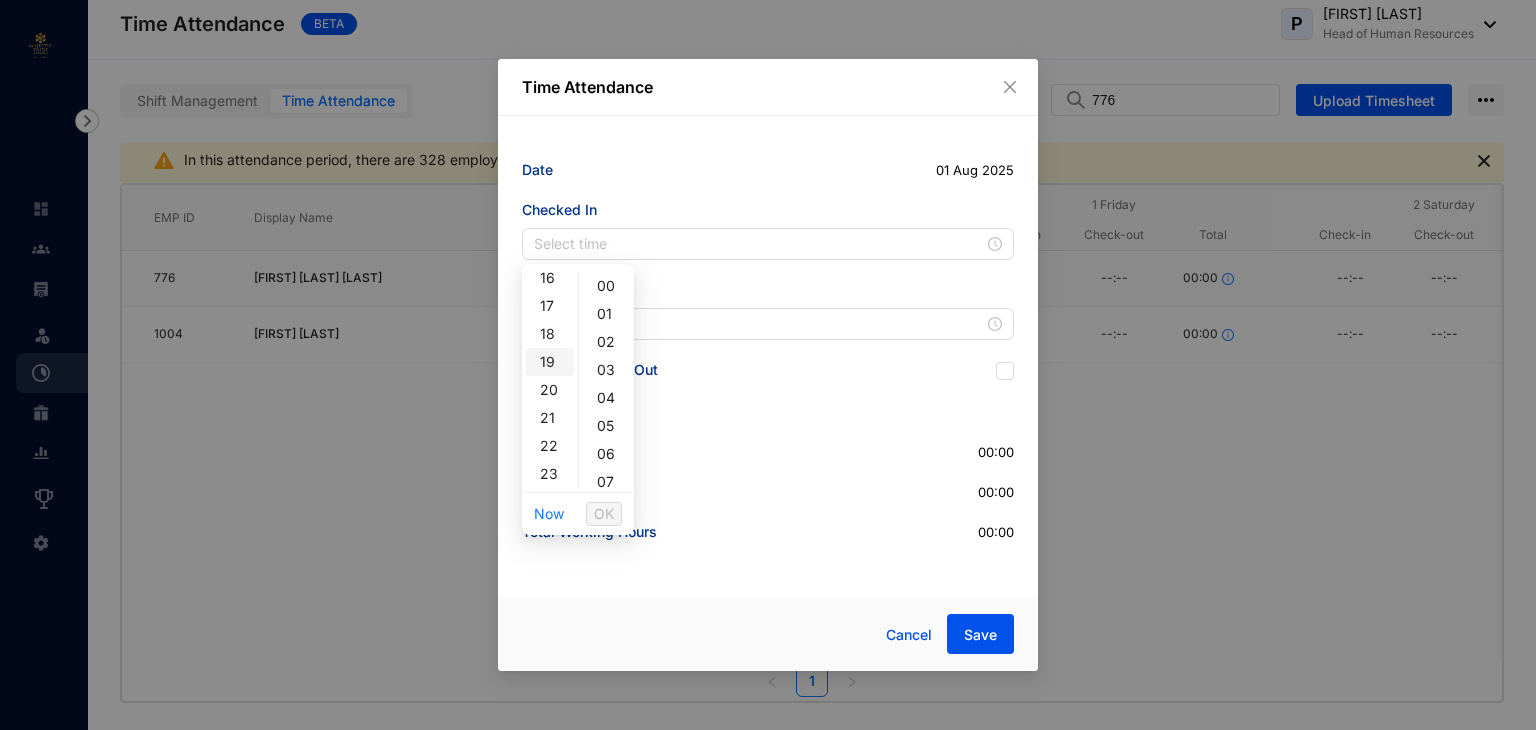 click on "19" at bounding box center (550, 362) 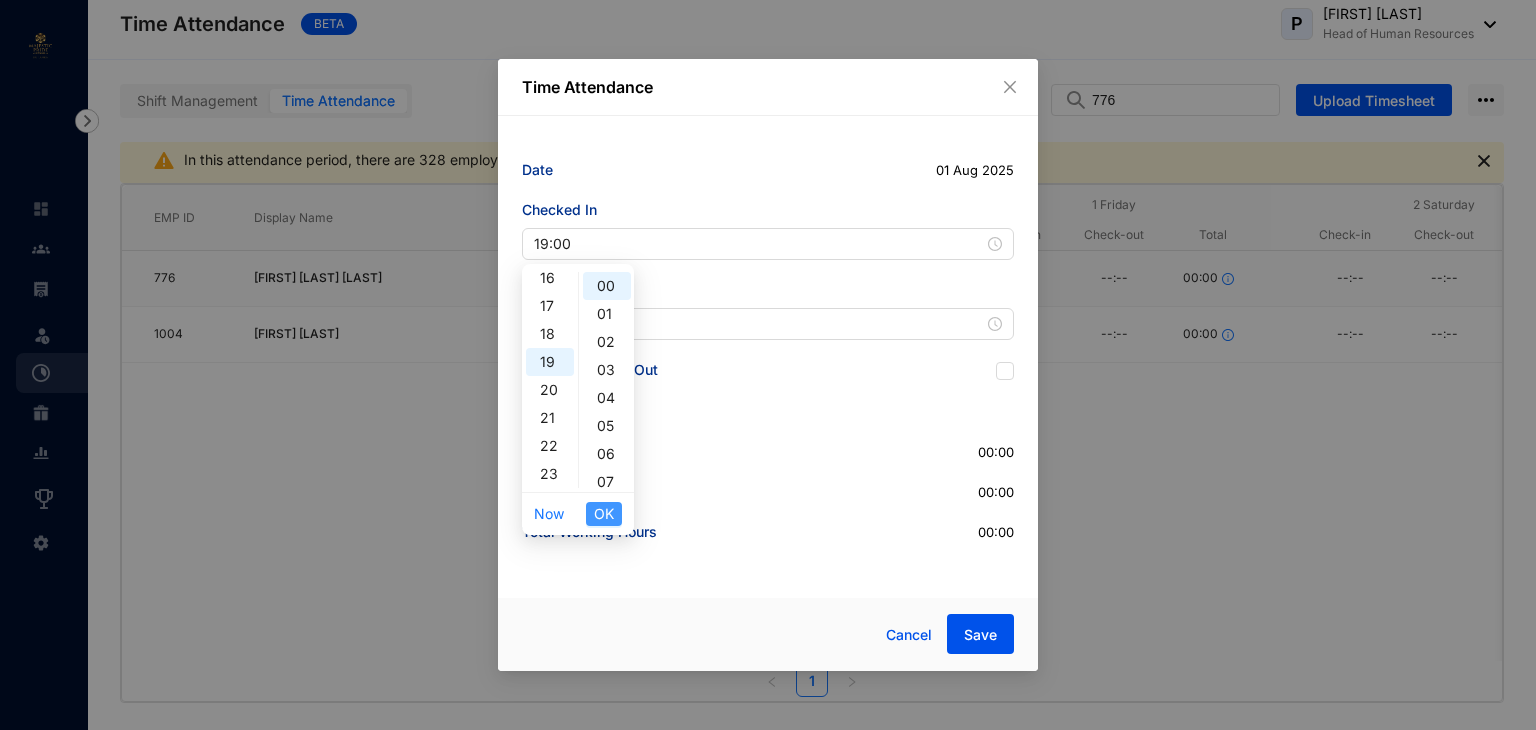 click on "OK" at bounding box center (604, 514) 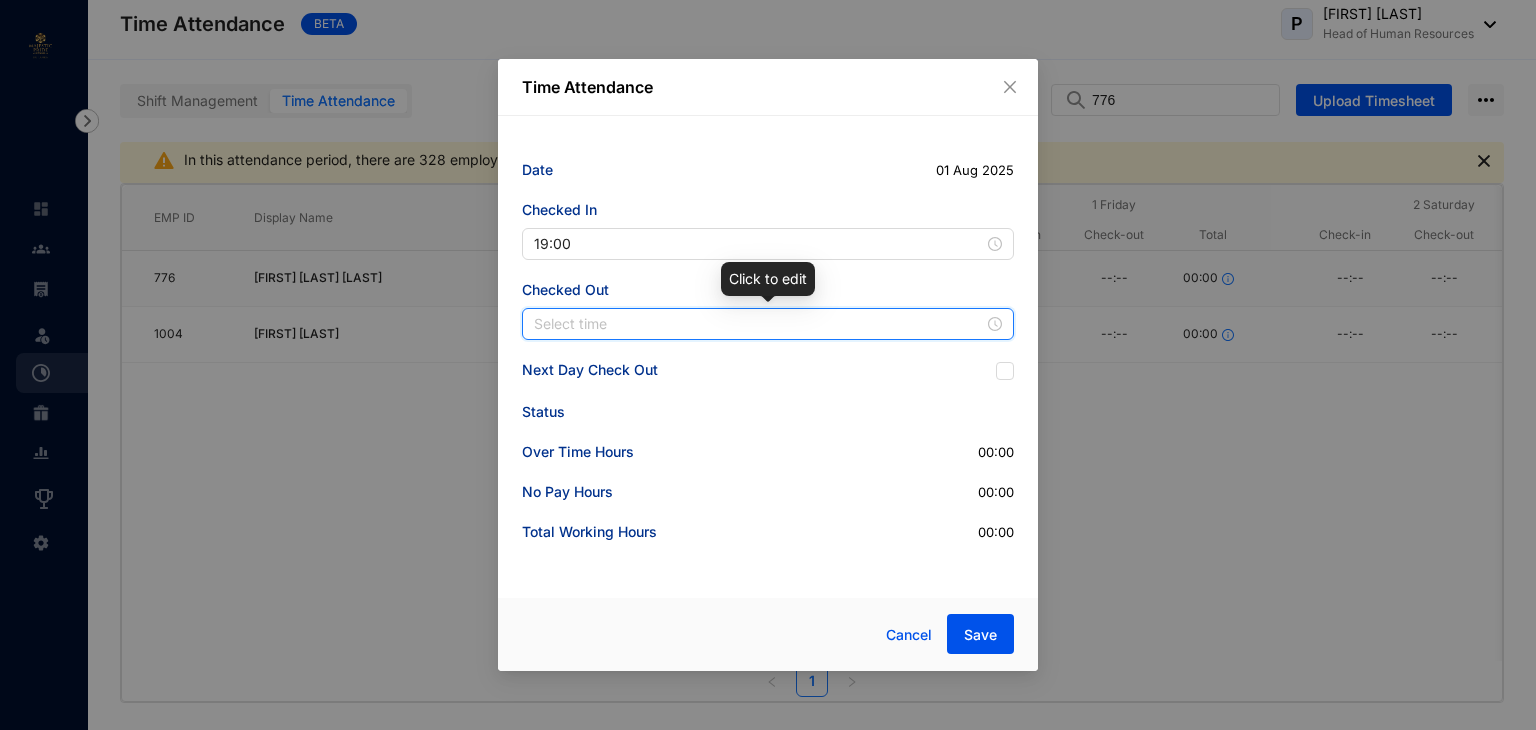 click at bounding box center [759, 324] 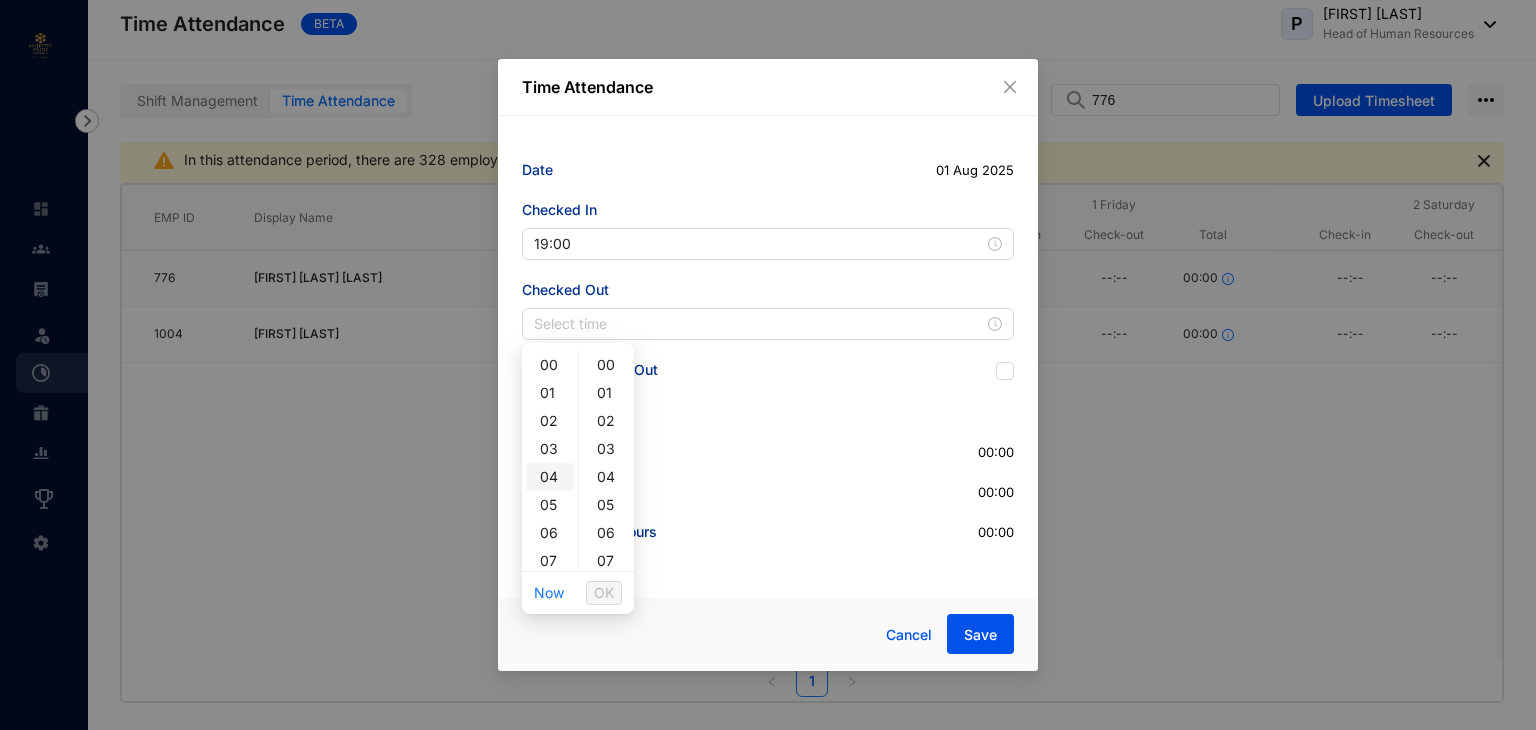 click on "04" at bounding box center [550, 477] 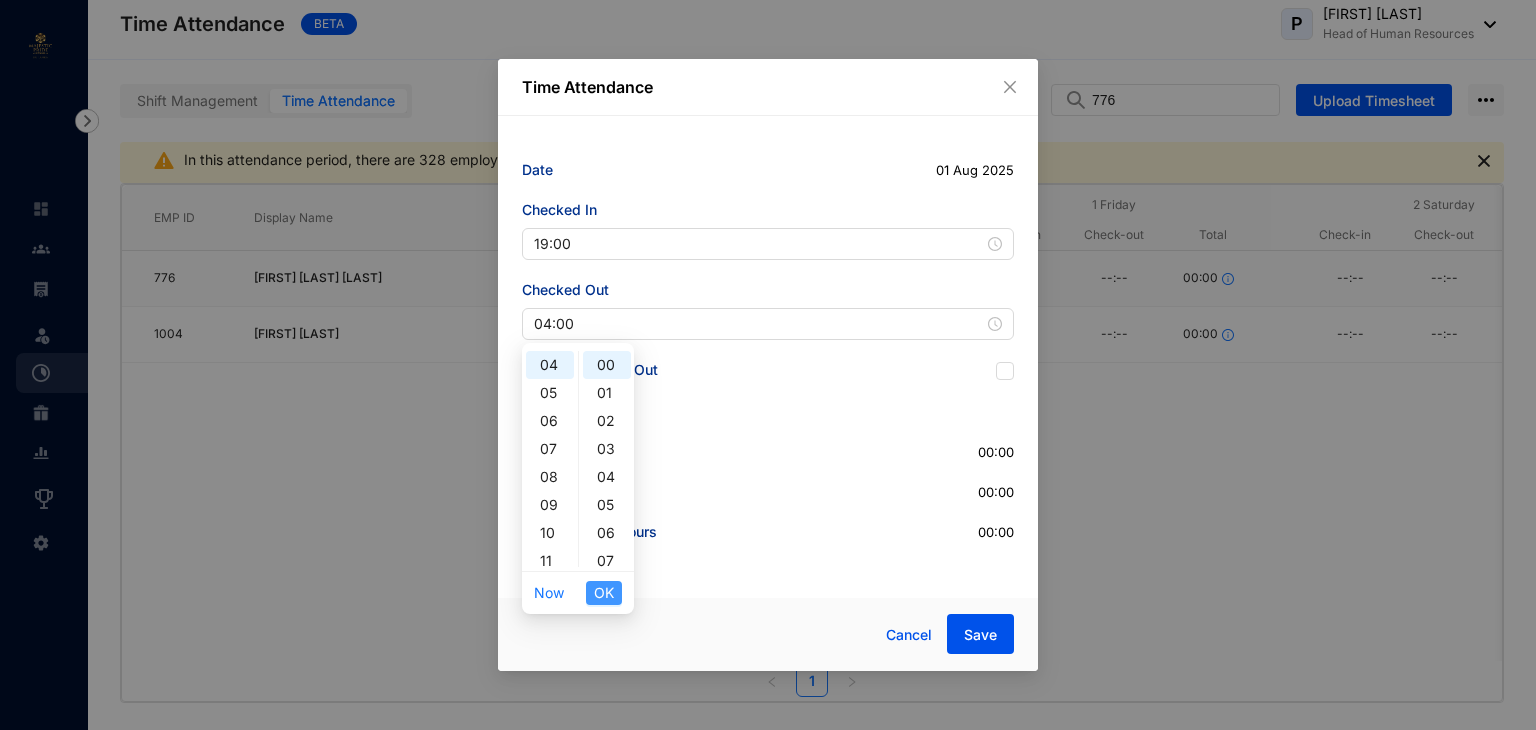click on "OK" at bounding box center (604, 593) 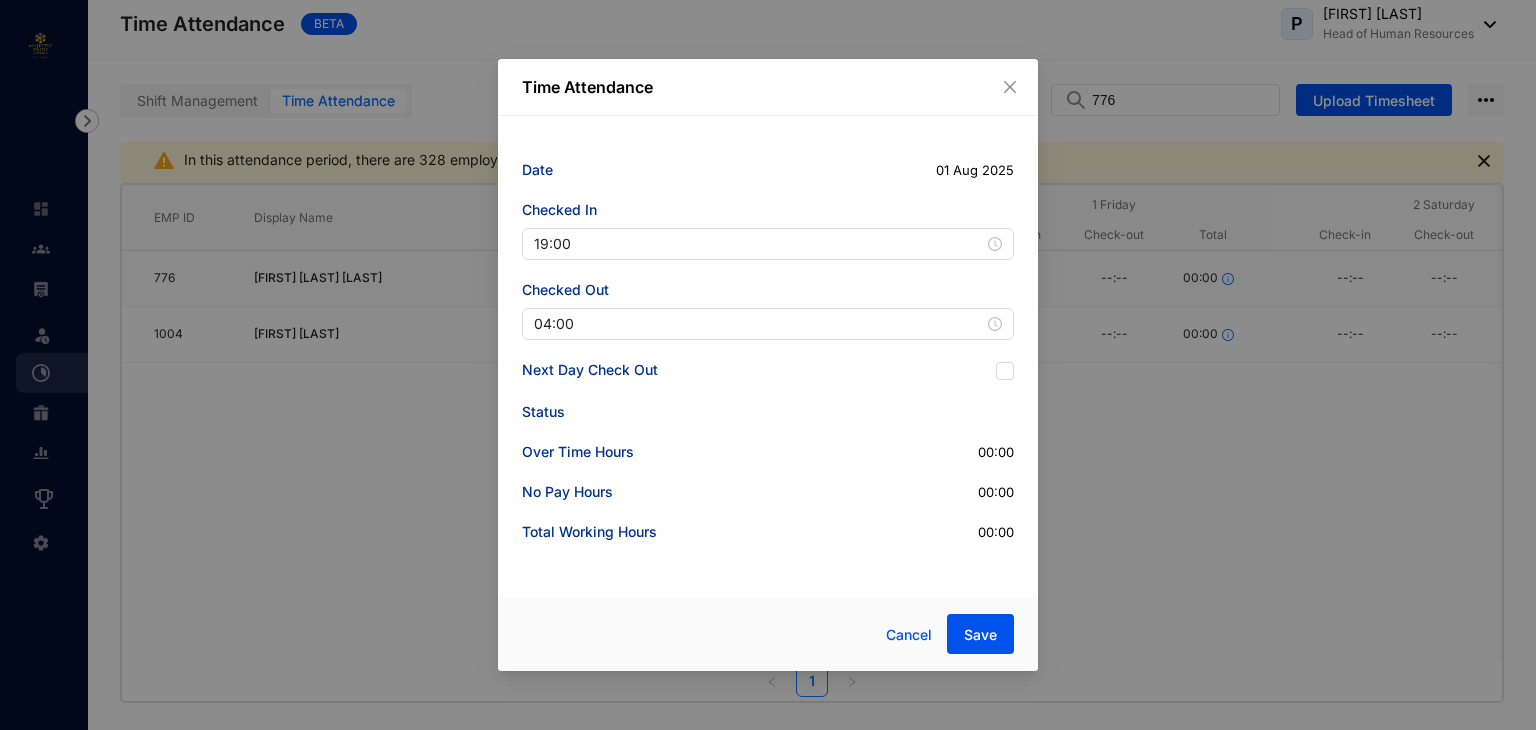 click on "00:00" at bounding box center (996, 452) 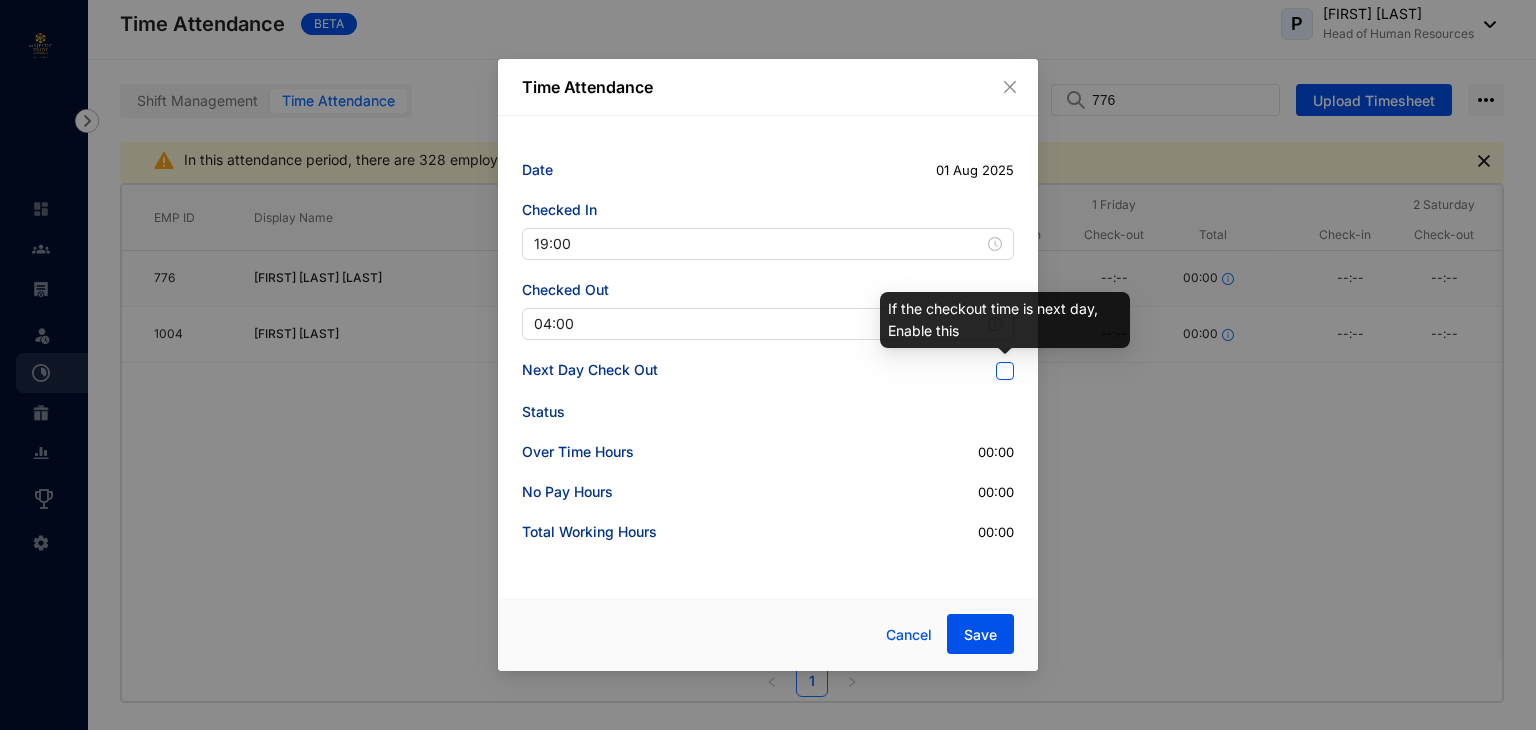 click at bounding box center [1005, 371] 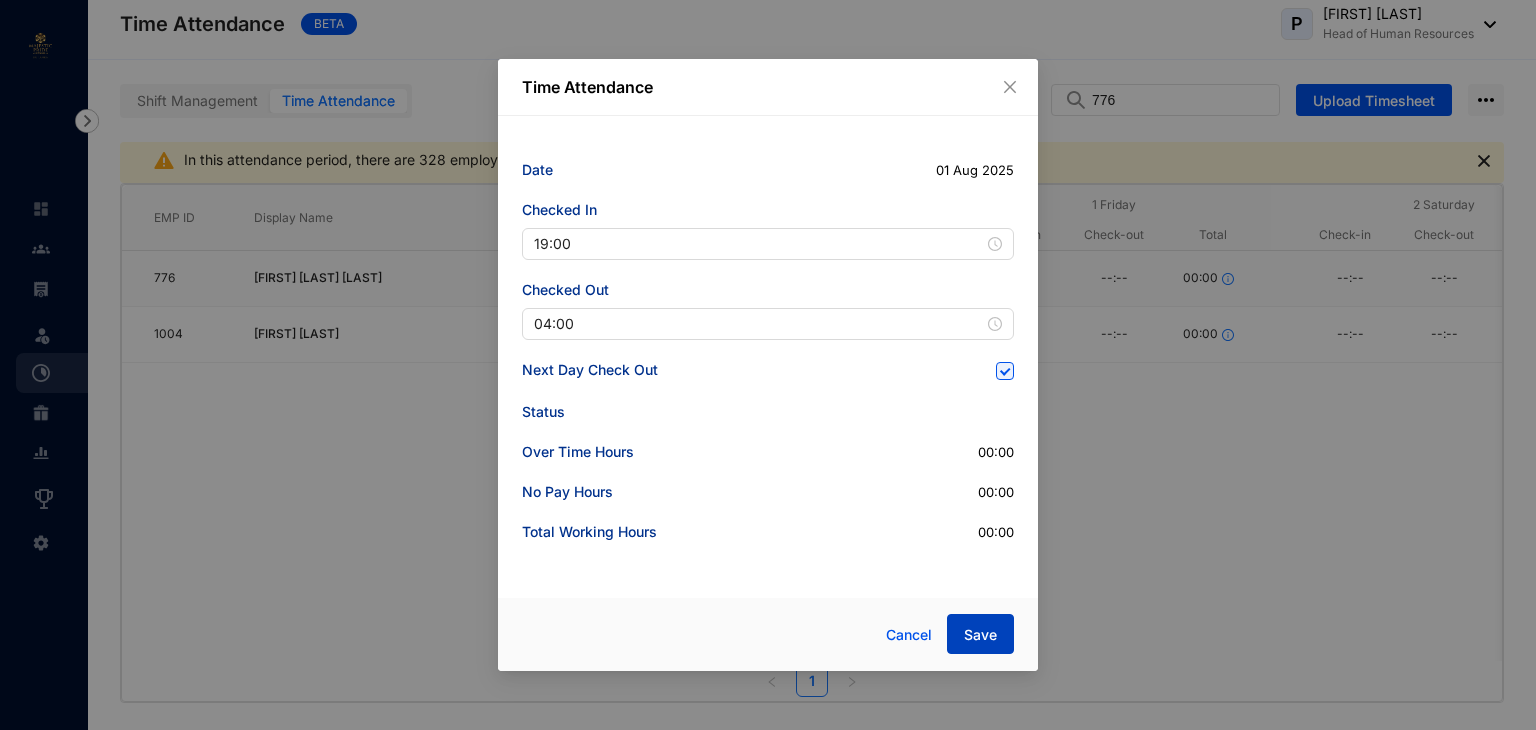 click on "Save" at bounding box center [980, 635] 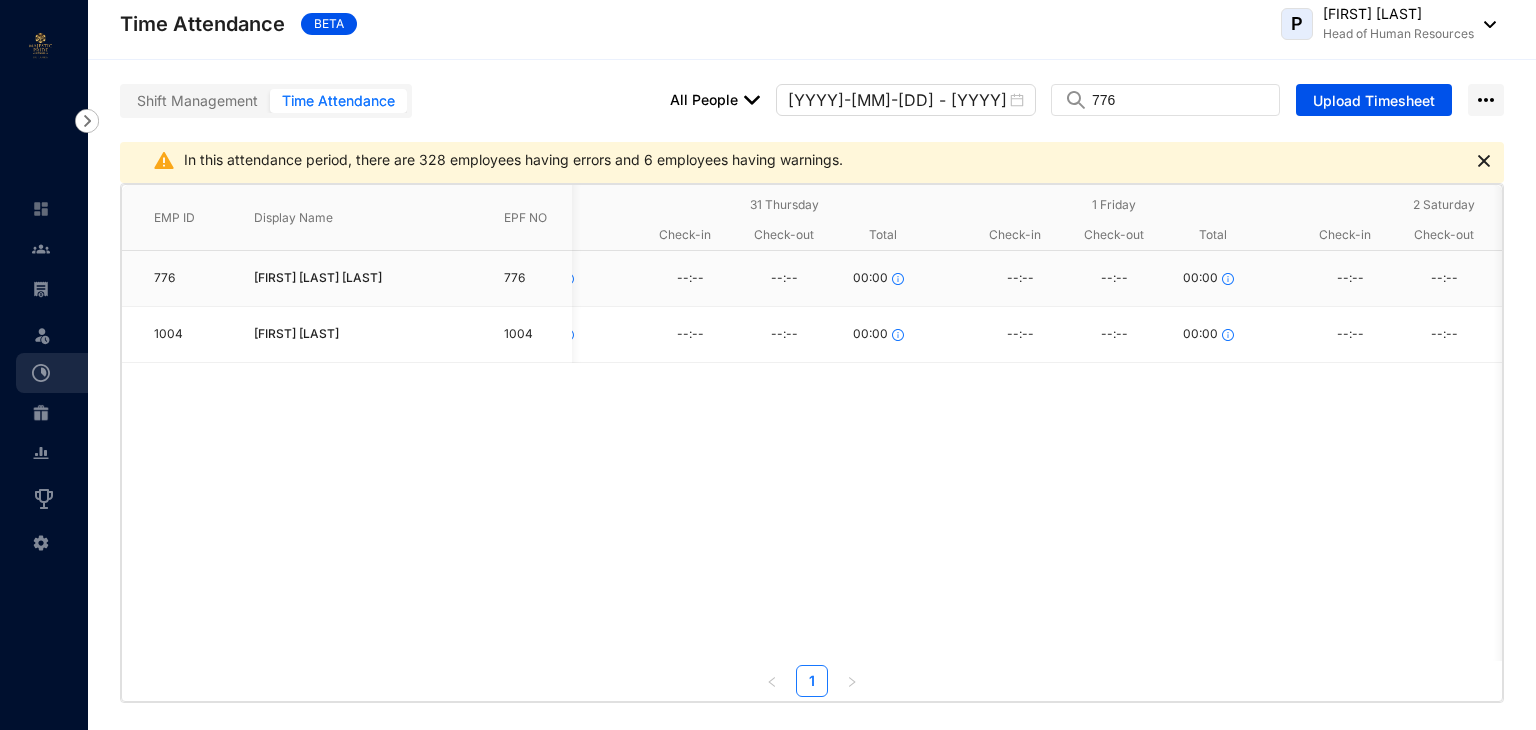 scroll, scrollTop: 0, scrollLeft: 1145, axis: horizontal 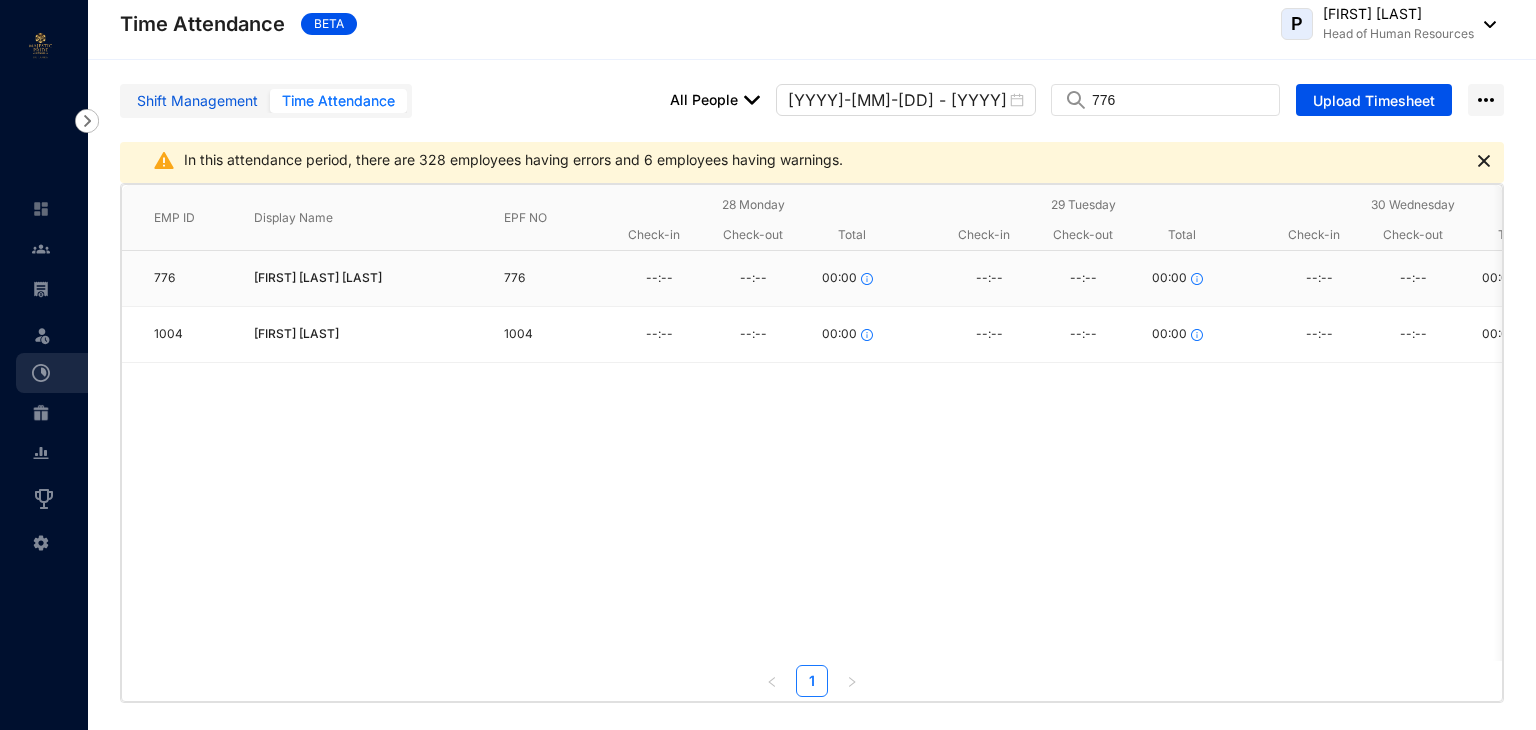 click on "Shift Management" at bounding box center [197, 101] 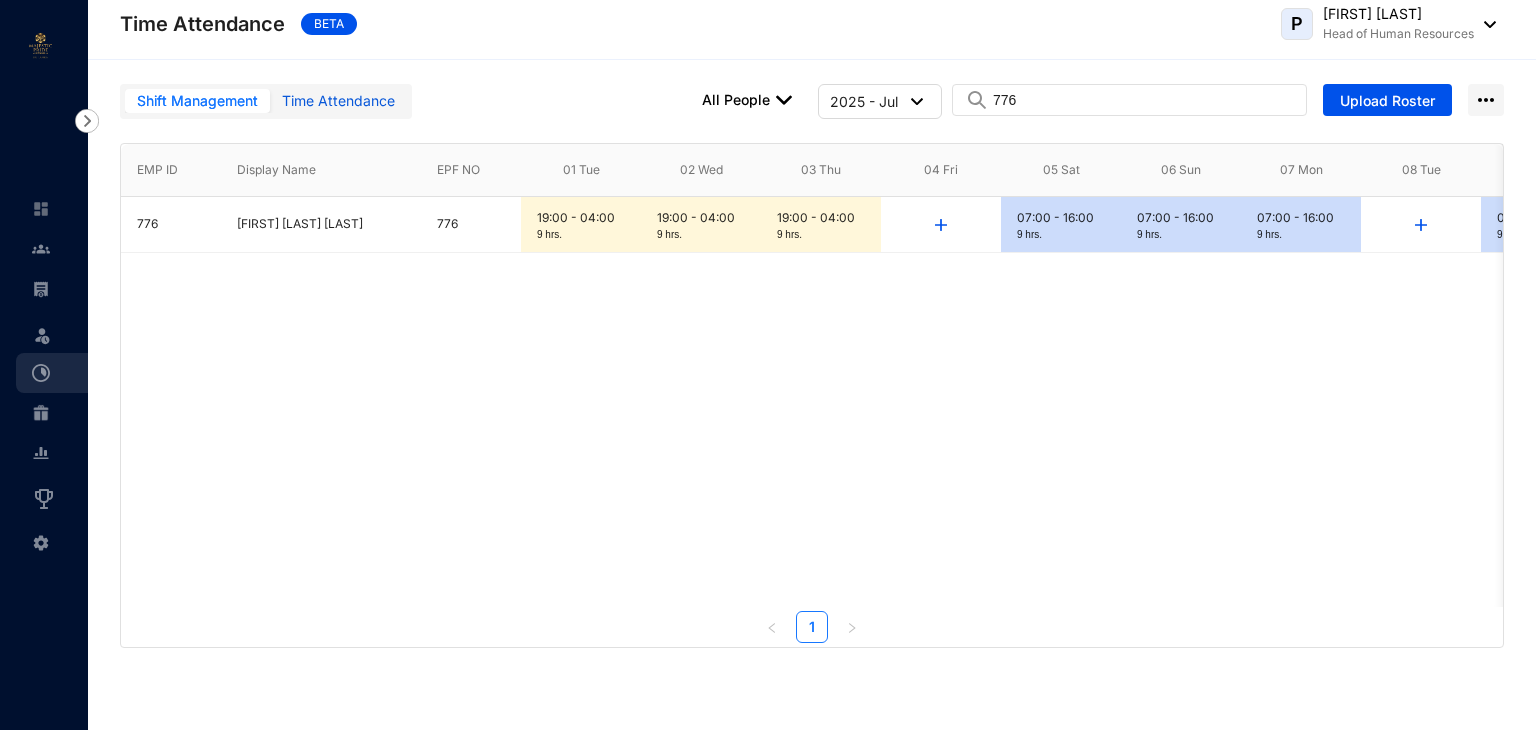 click on "Time Attendance" at bounding box center (338, 101) 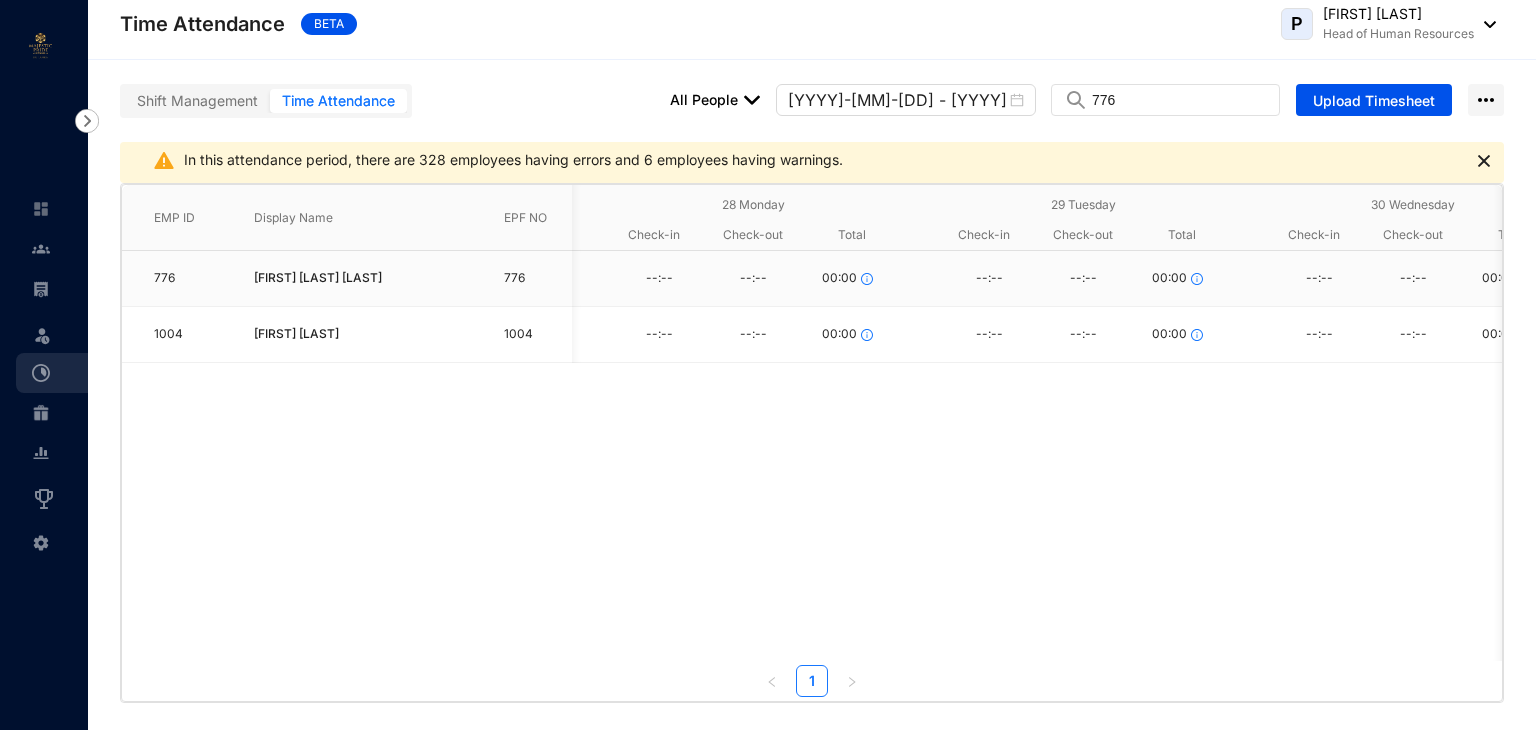 scroll, scrollTop: 0, scrollLeft: 1012, axis: horizontal 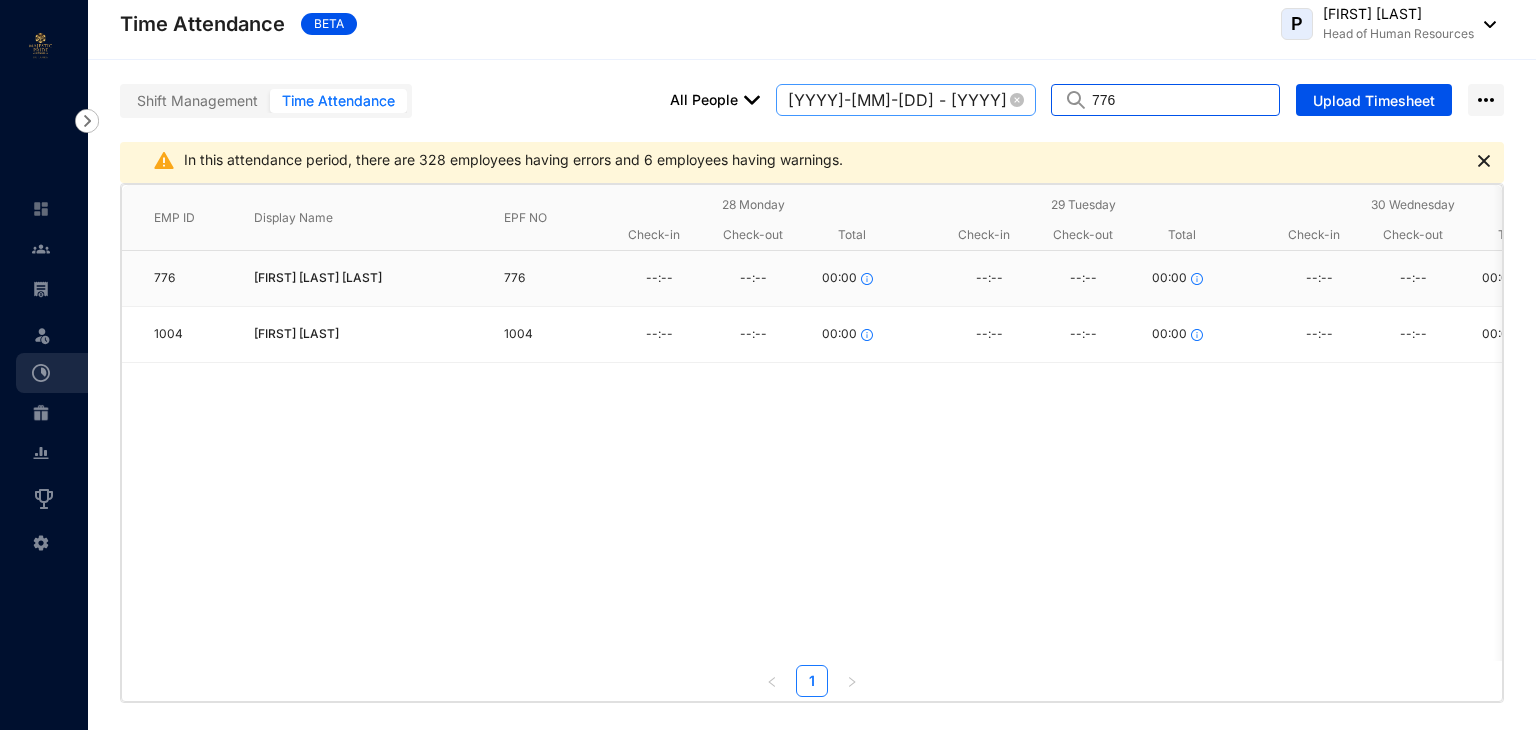 drag, startPoint x: 1163, startPoint y: 97, endPoint x: 1008, endPoint y: 103, distance: 155.11609 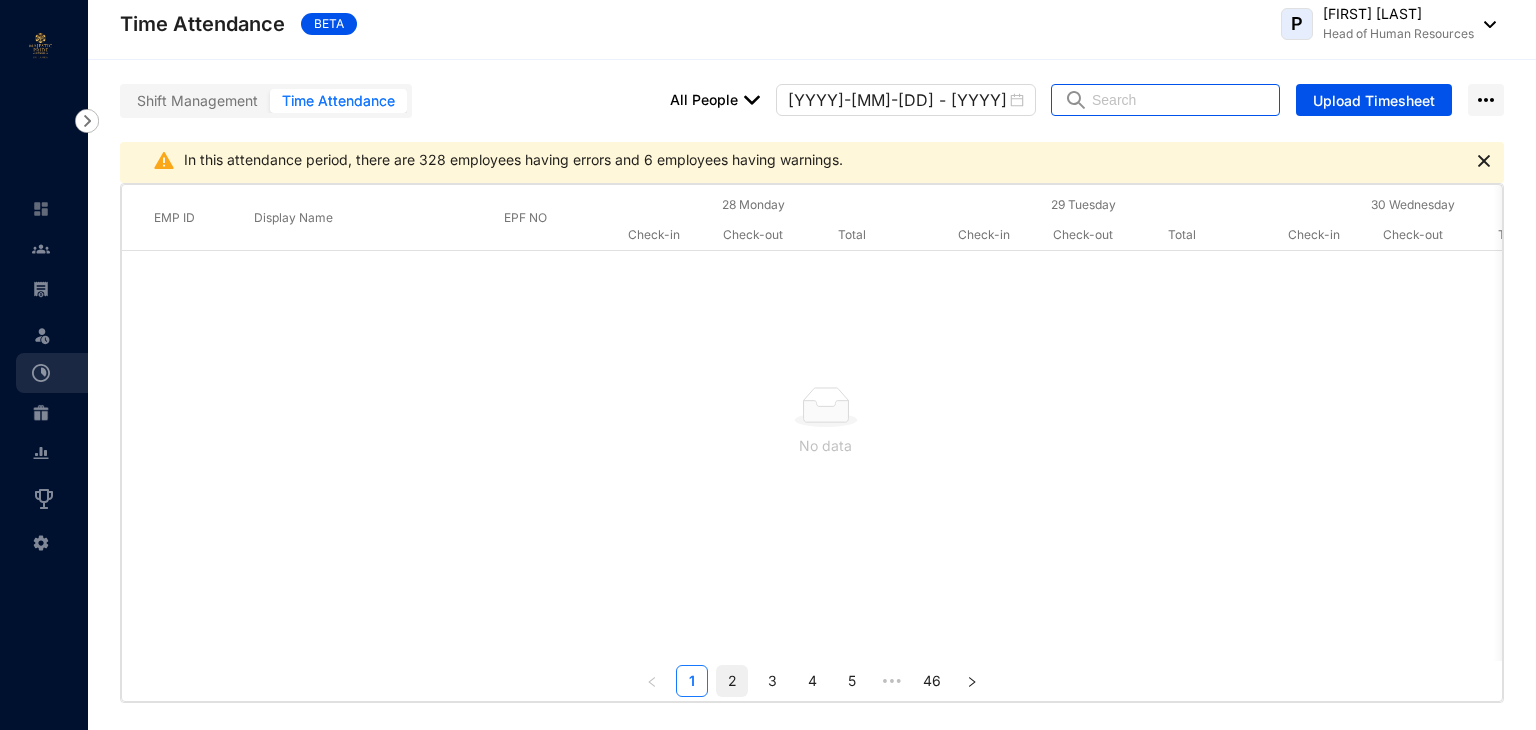 click on "2" at bounding box center (732, 681) 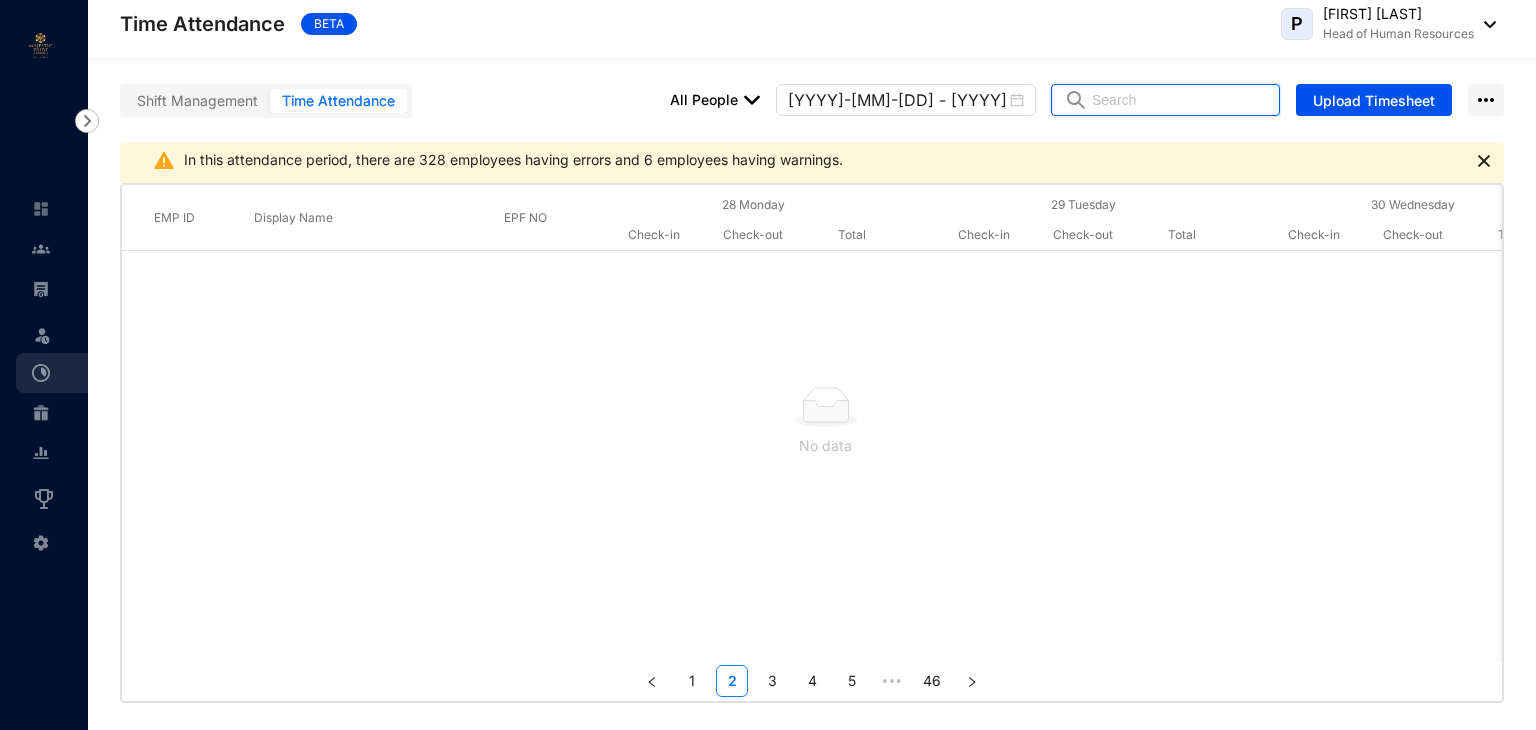 click at bounding box center [1179, 100] 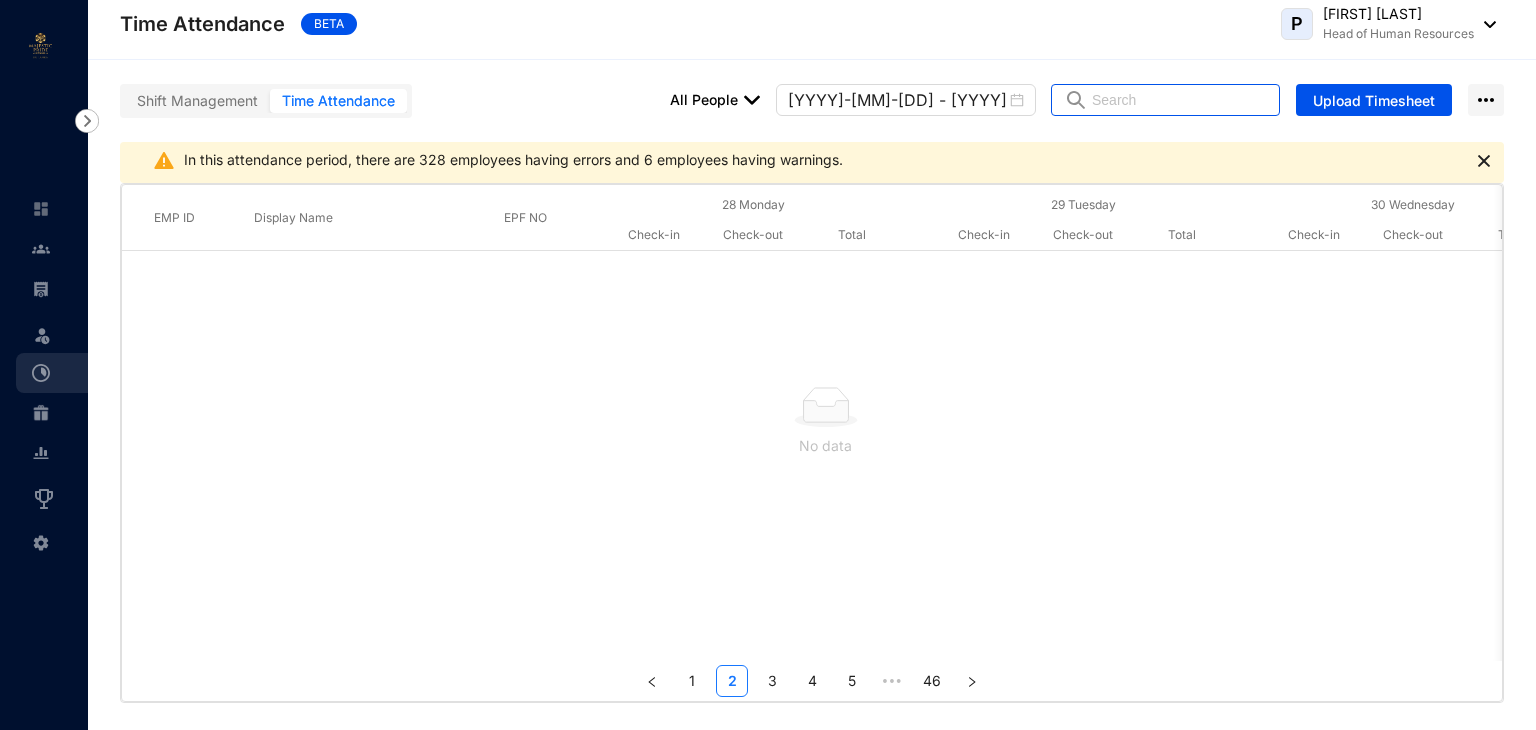 scroll, scrollTop: 0, scrollLeft: 310, axis: horizontal 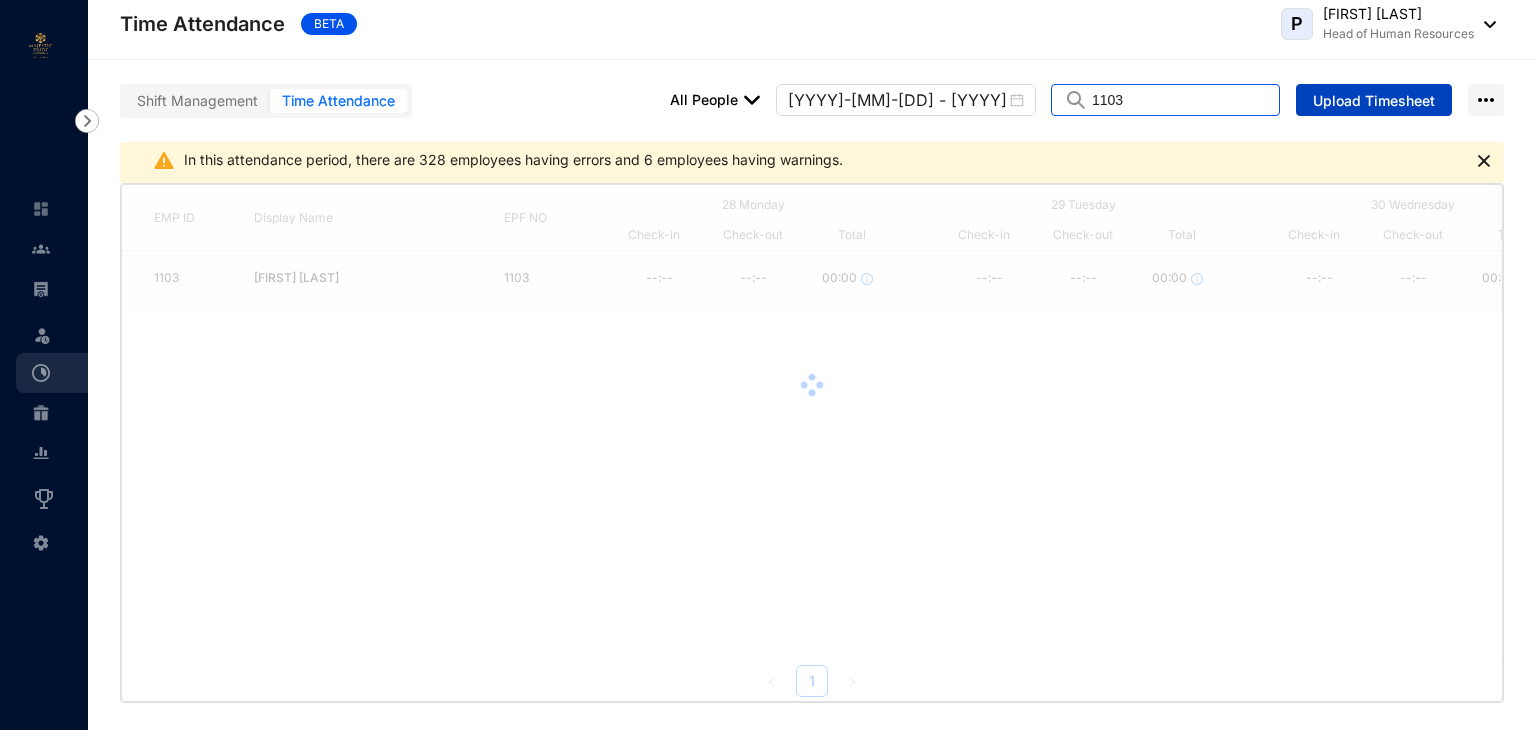 type on "1103" 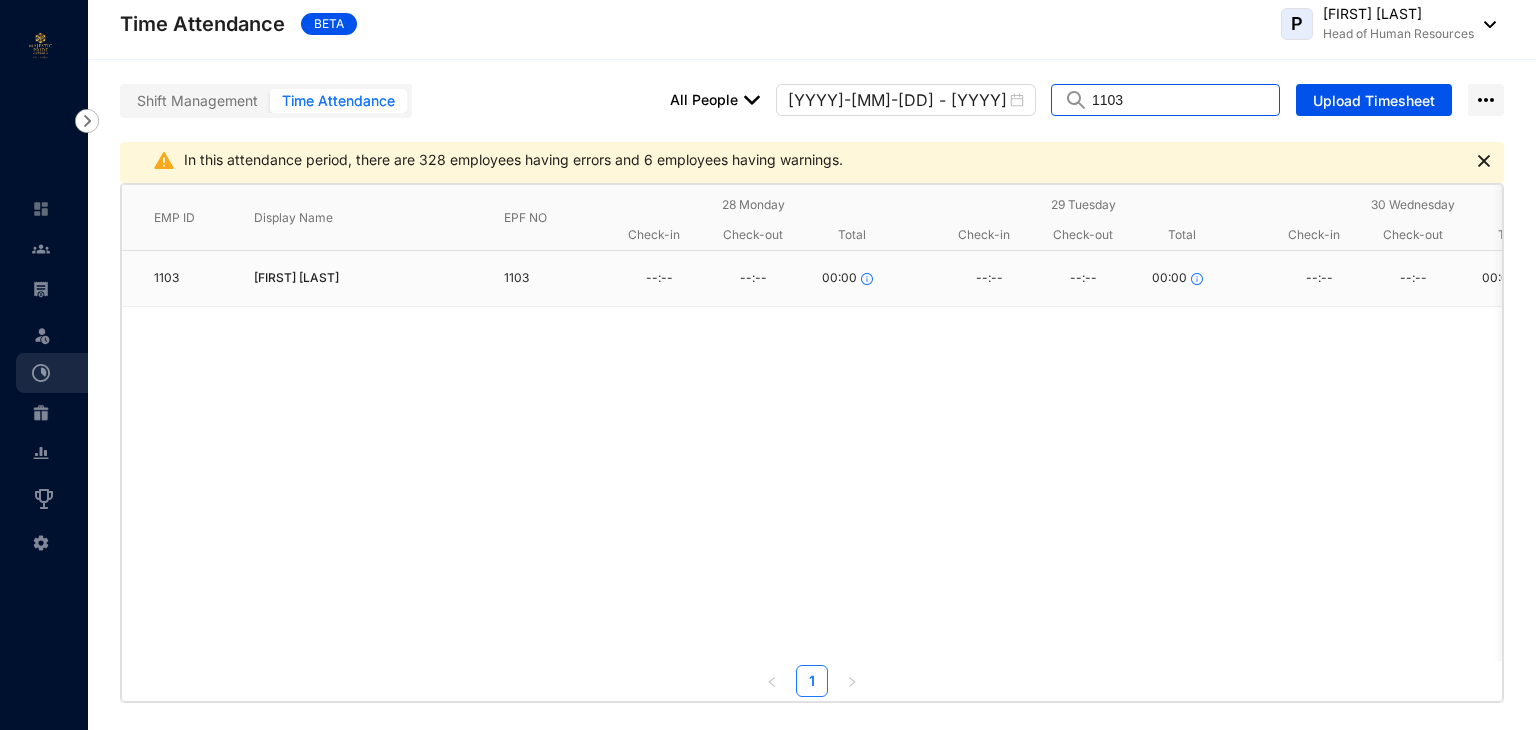 scroll, scrollTop: 0, scrollLeft: 225, axis: horizontal 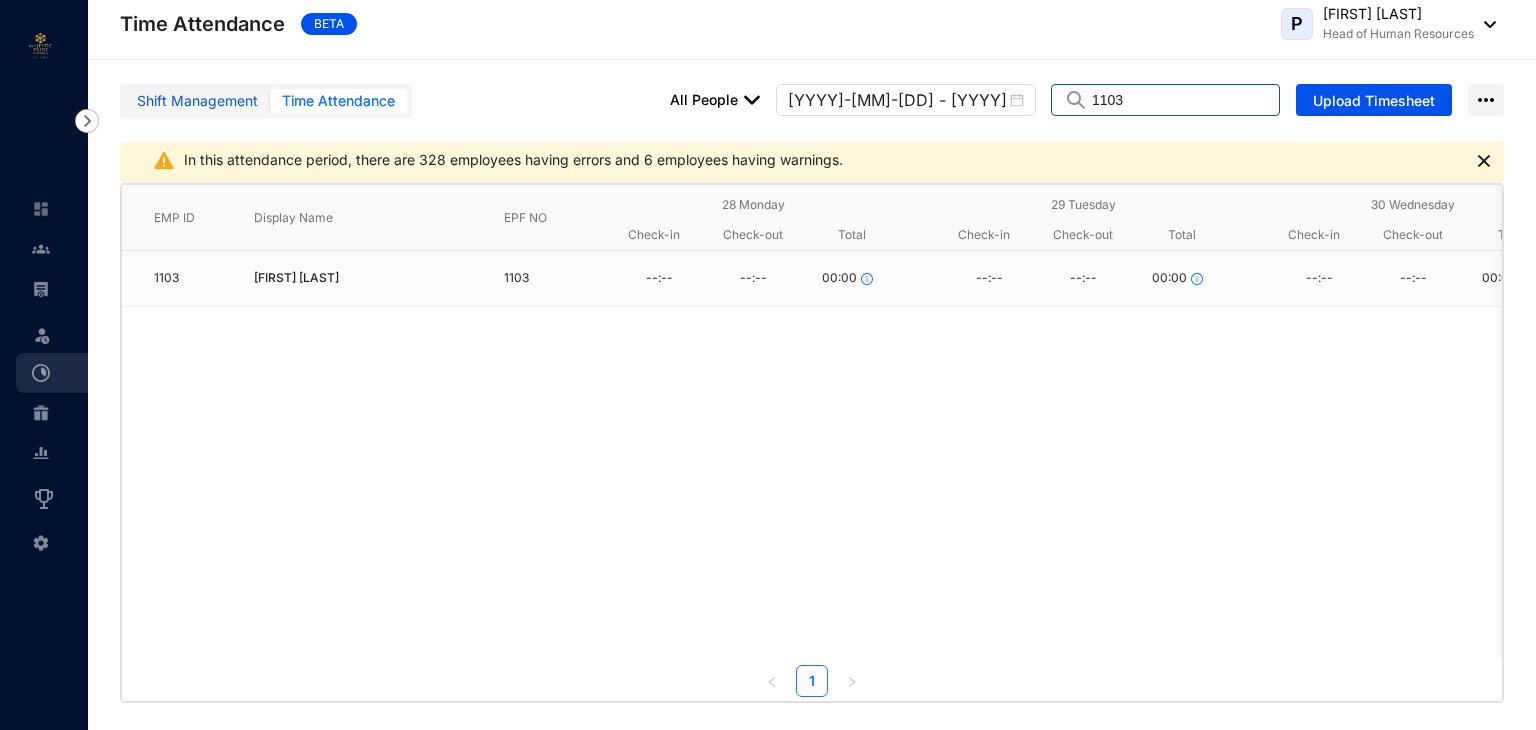 click on "Shift Management" at bounding box center (197, 101) 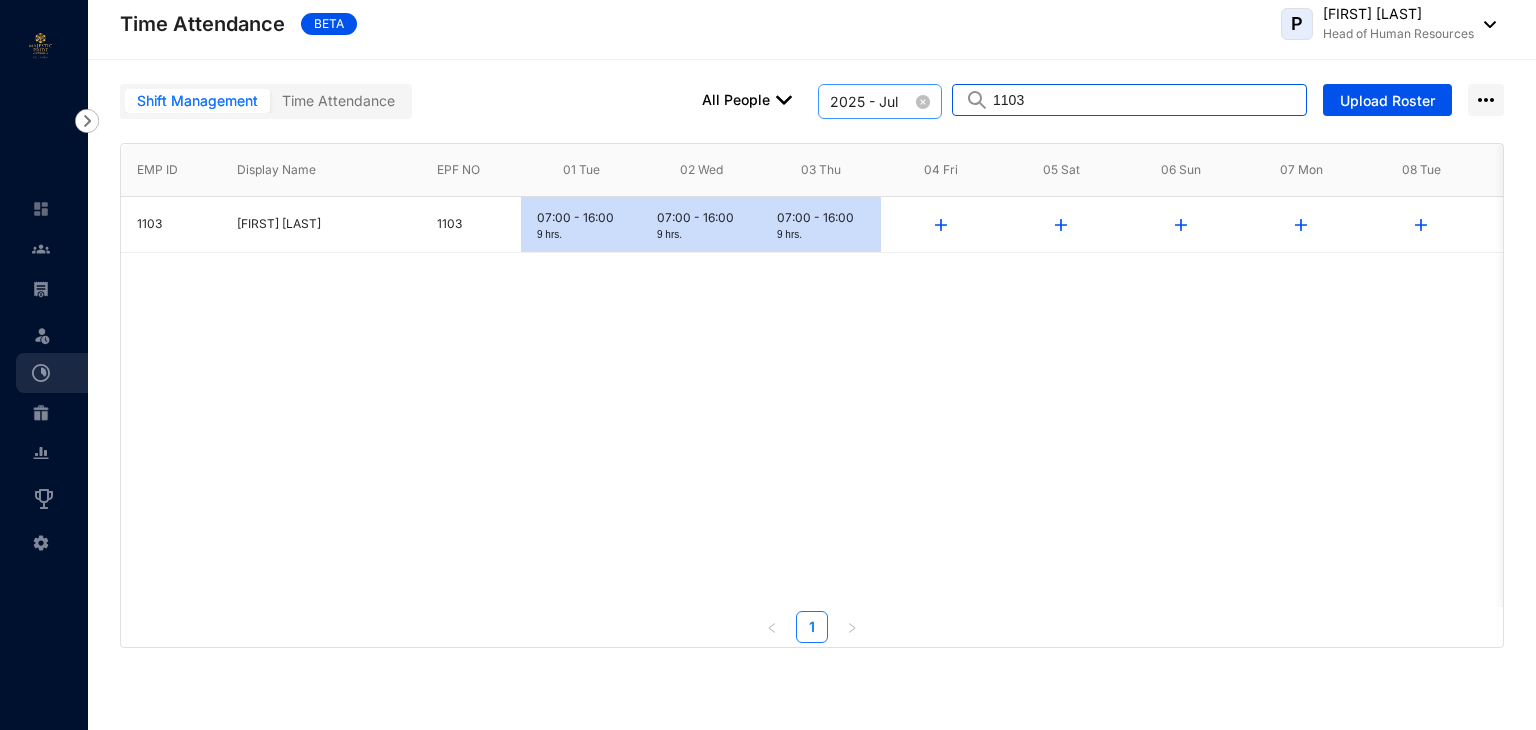 drag, startPoint x: 1072, startPoint y: 97, endPoint x: 924, endPoint y: 110, distance: 148.56985 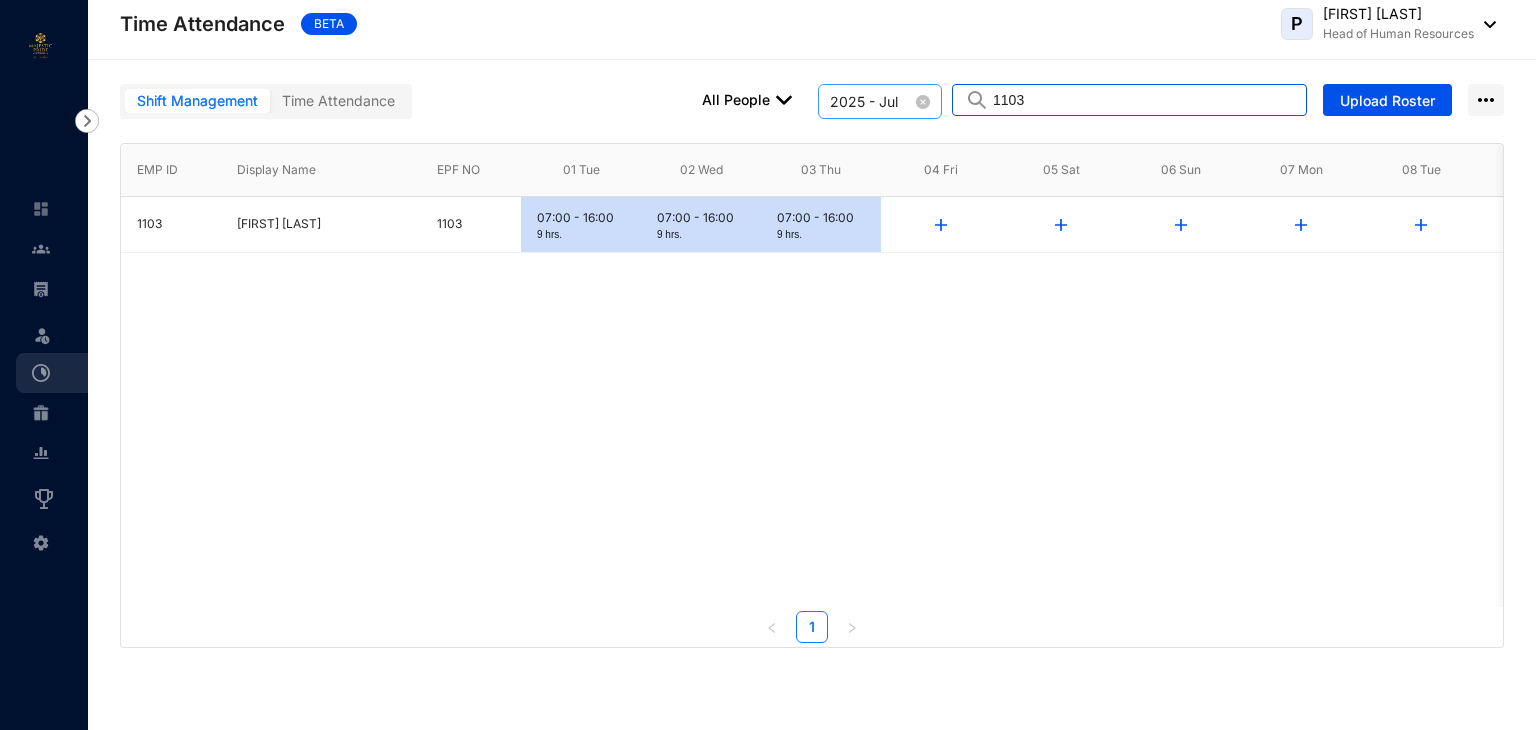 click on "All People [YYYY] - [MONTH] 1103 Upload Roster" at bounding box center (1103, 101) 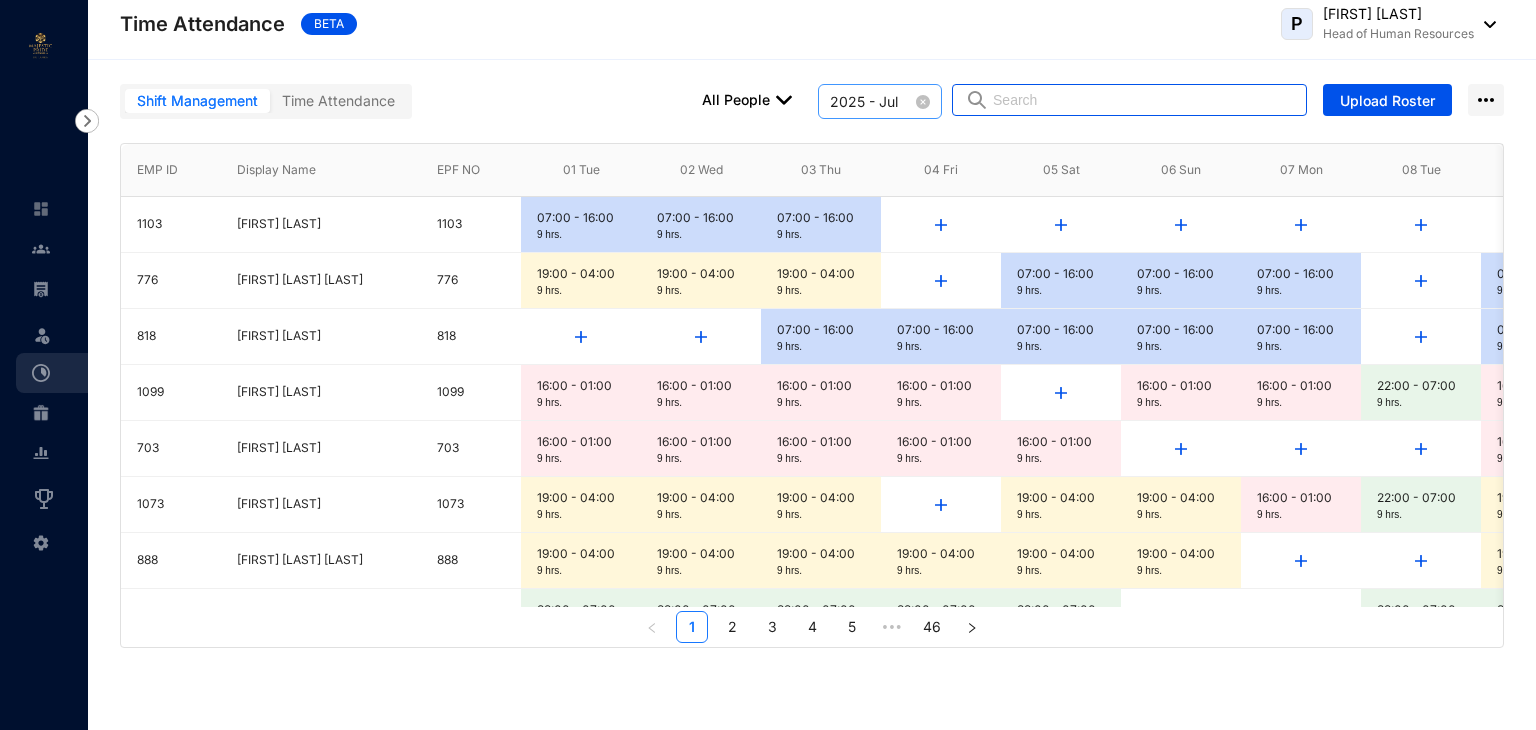 drag, startPoint x: 931, startPoint y: 105, endPoint x: 922, endPoint y: 110, distance: 10.29563 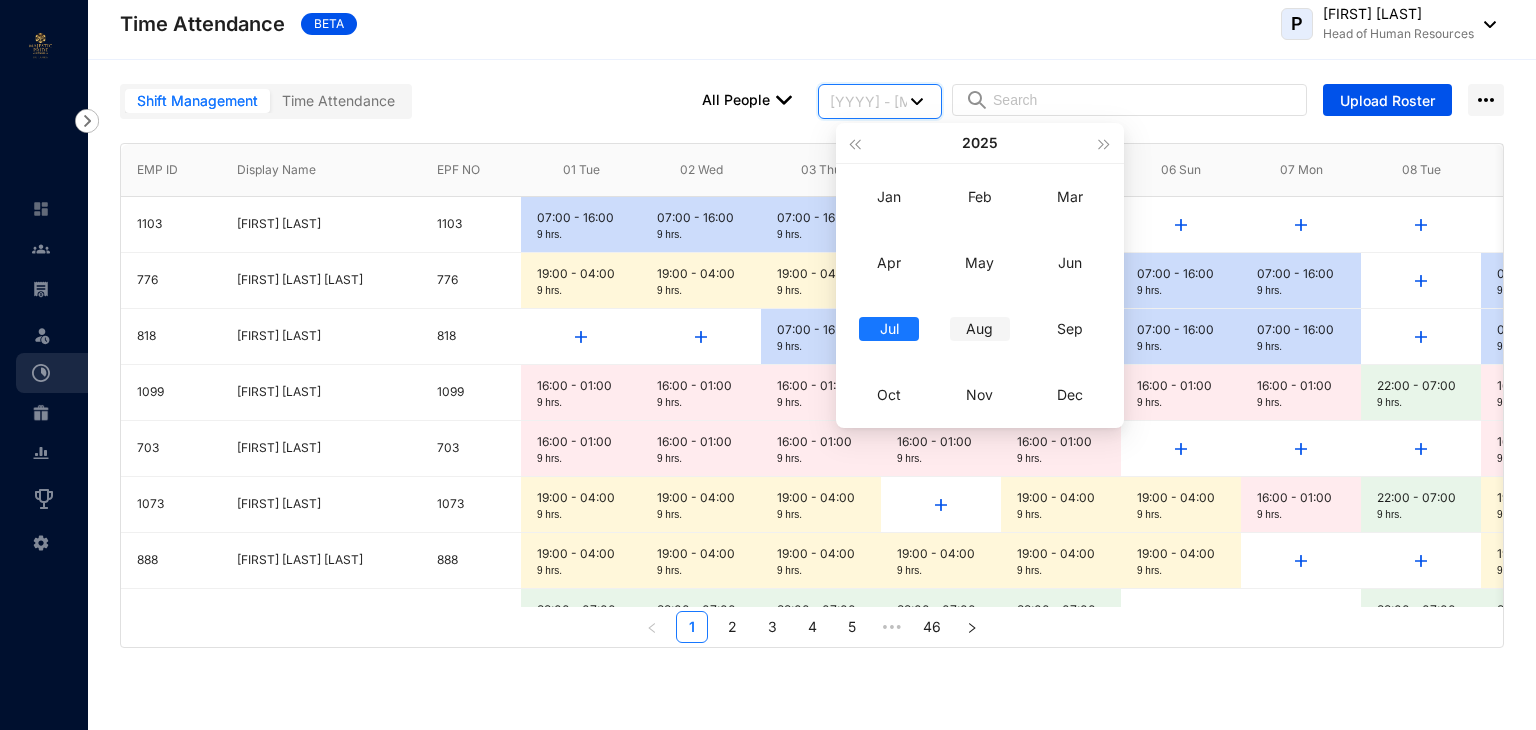 type on "[YYYY] - [MONTH]" 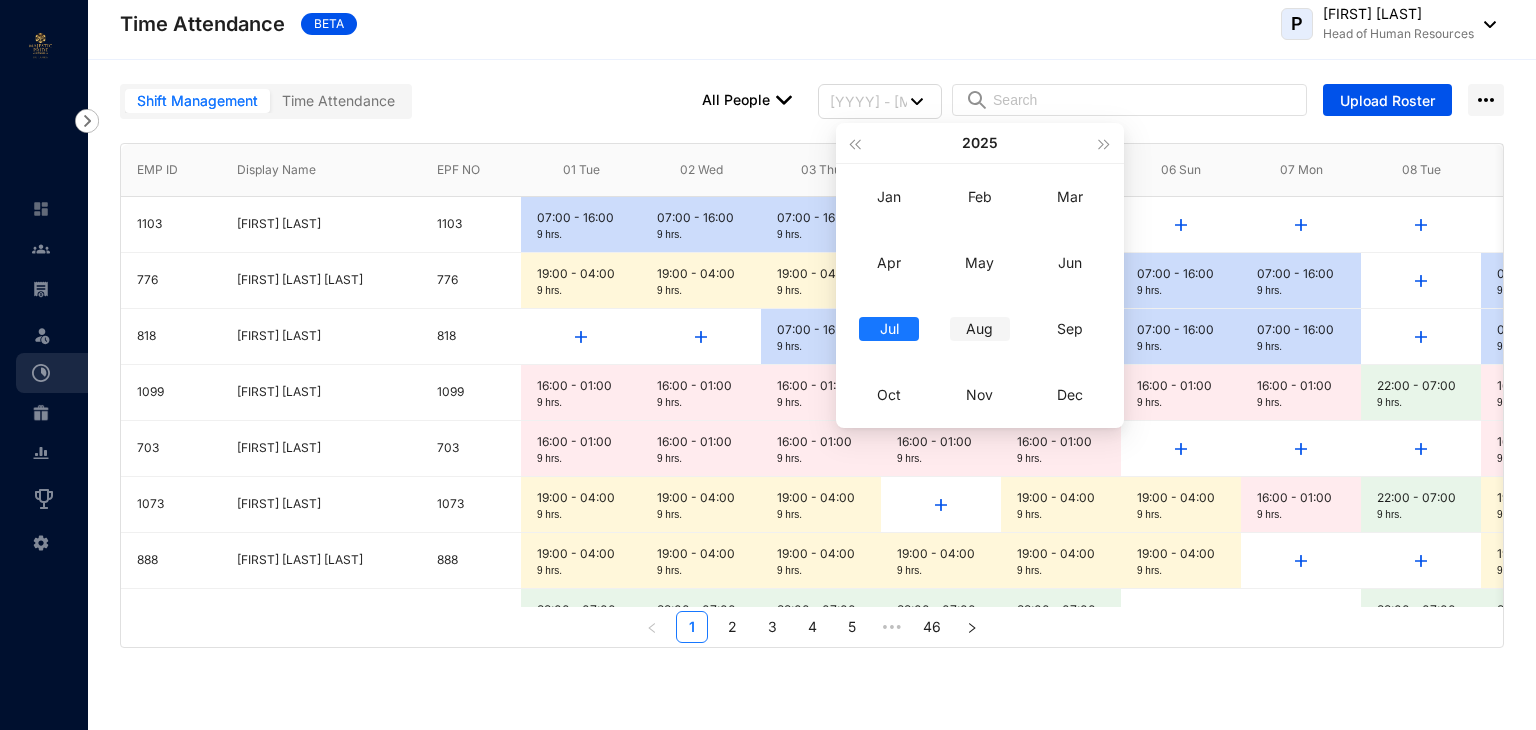 click on "Aug" at bounding box center [980, 329] 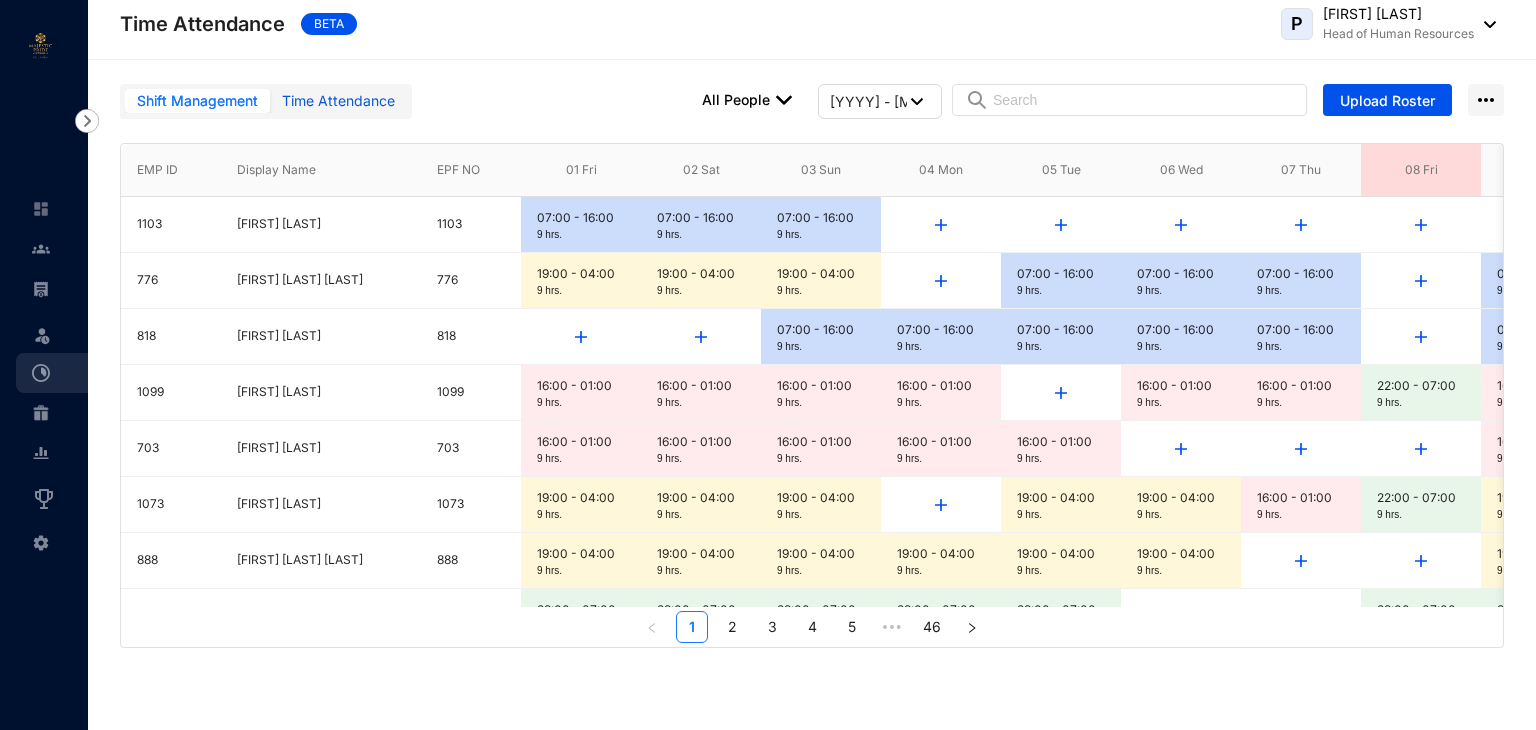click on "Time Attendance" at bounding box center [338, 101] 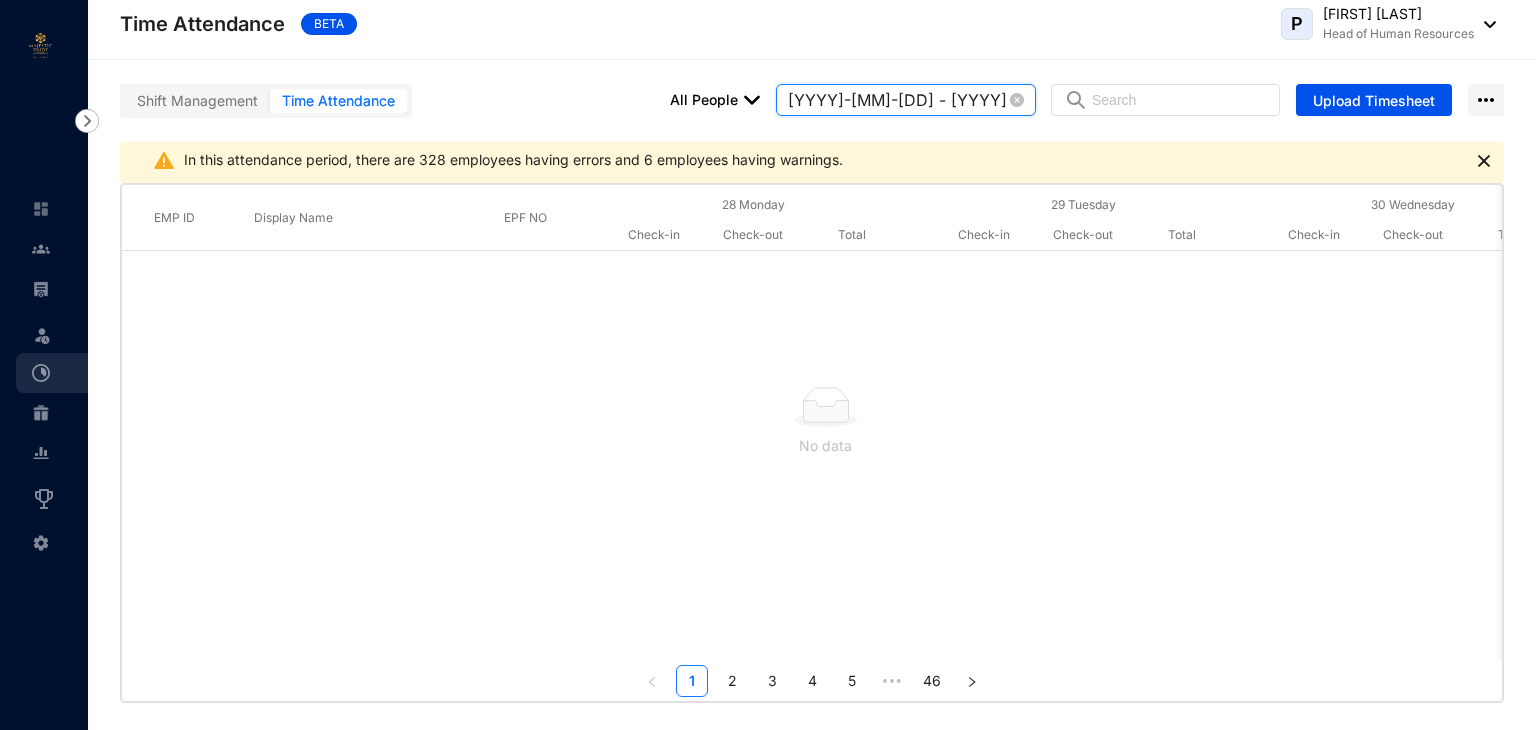 click on "[YYYY]-[MM]-[DD] - [YYYY]-[MM]-[DD]" at bounding box center (897, 100) 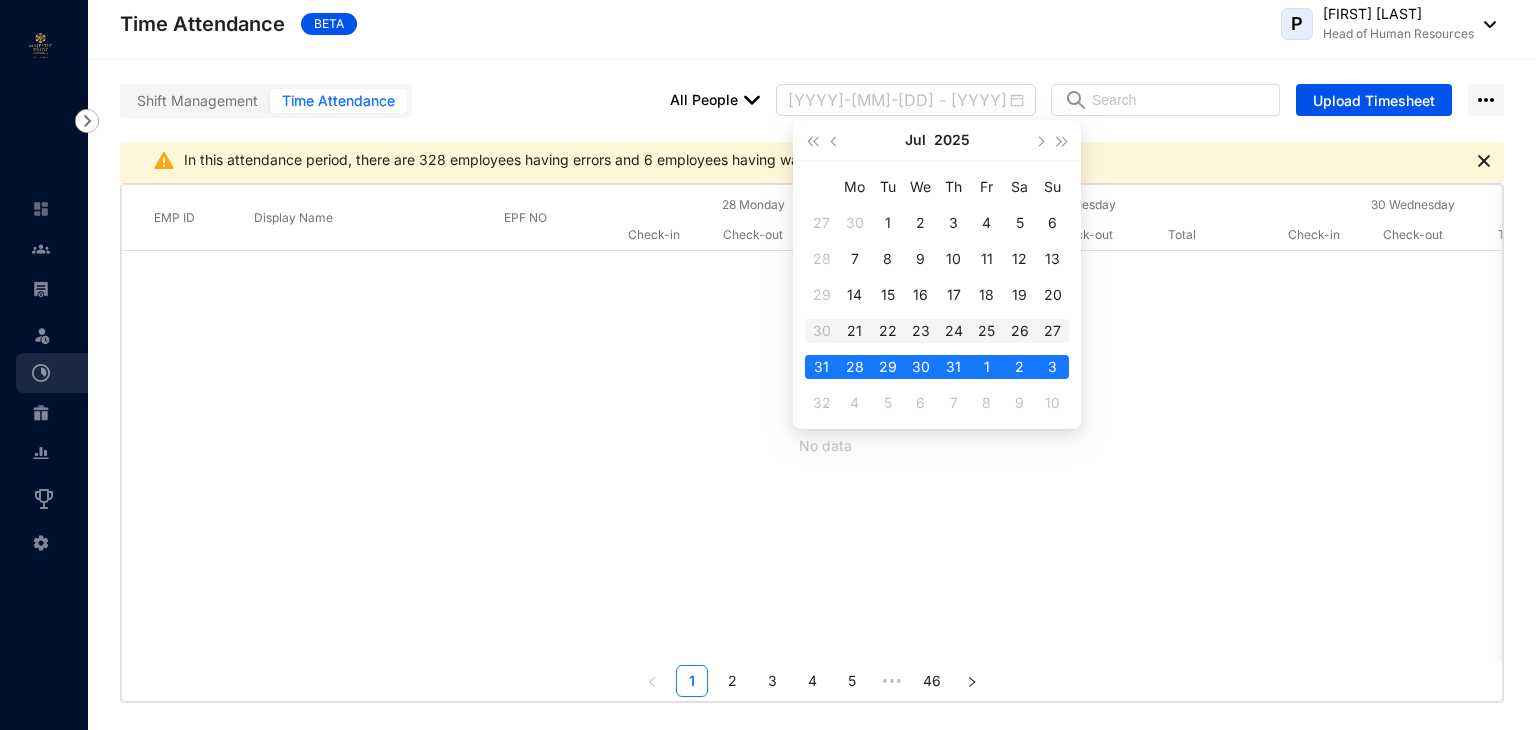 click on "21" at bounding box center (855, 331) 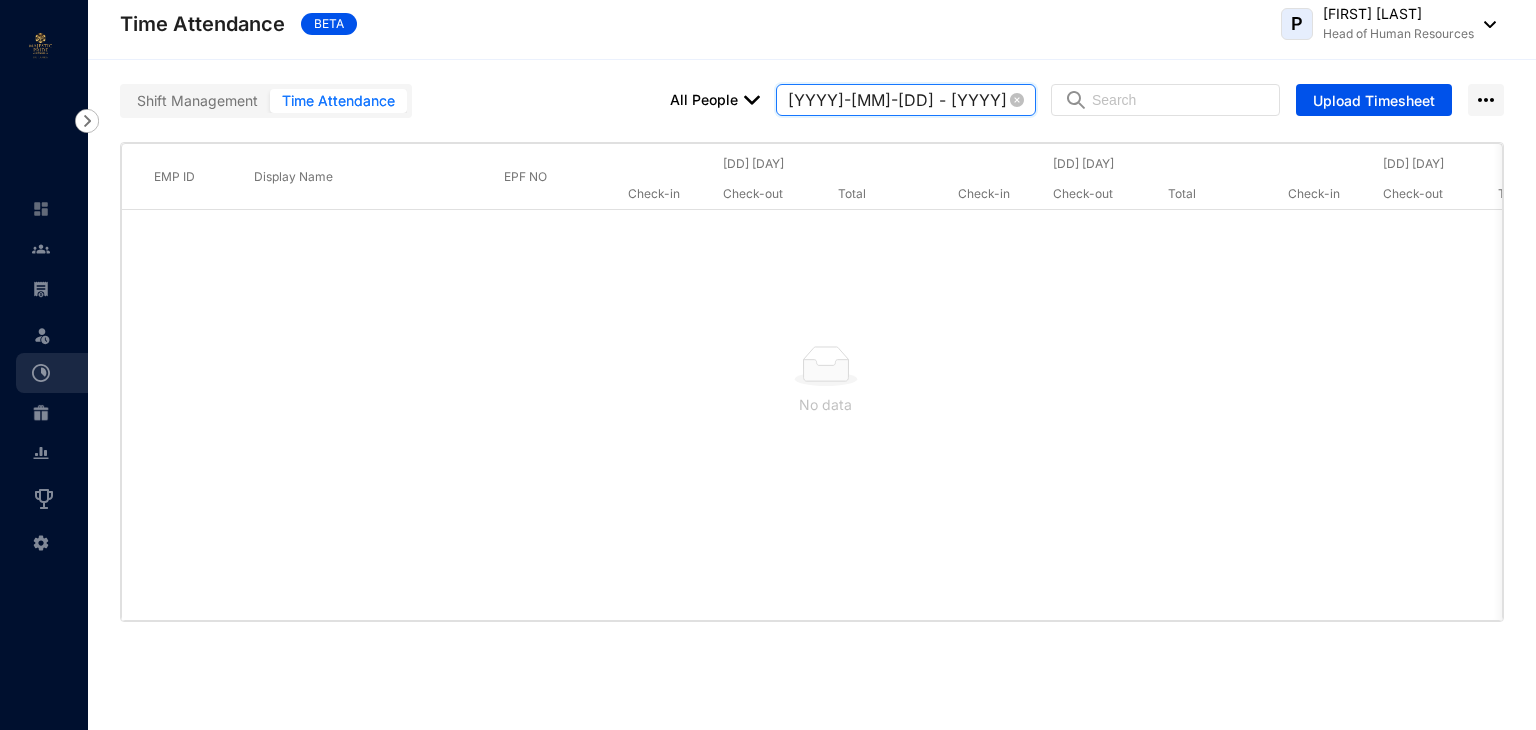 click on "[YYYY]-[MM]-[DD] - [YYYY]-[MM]-[DD]" at bounding box center (897, 100) 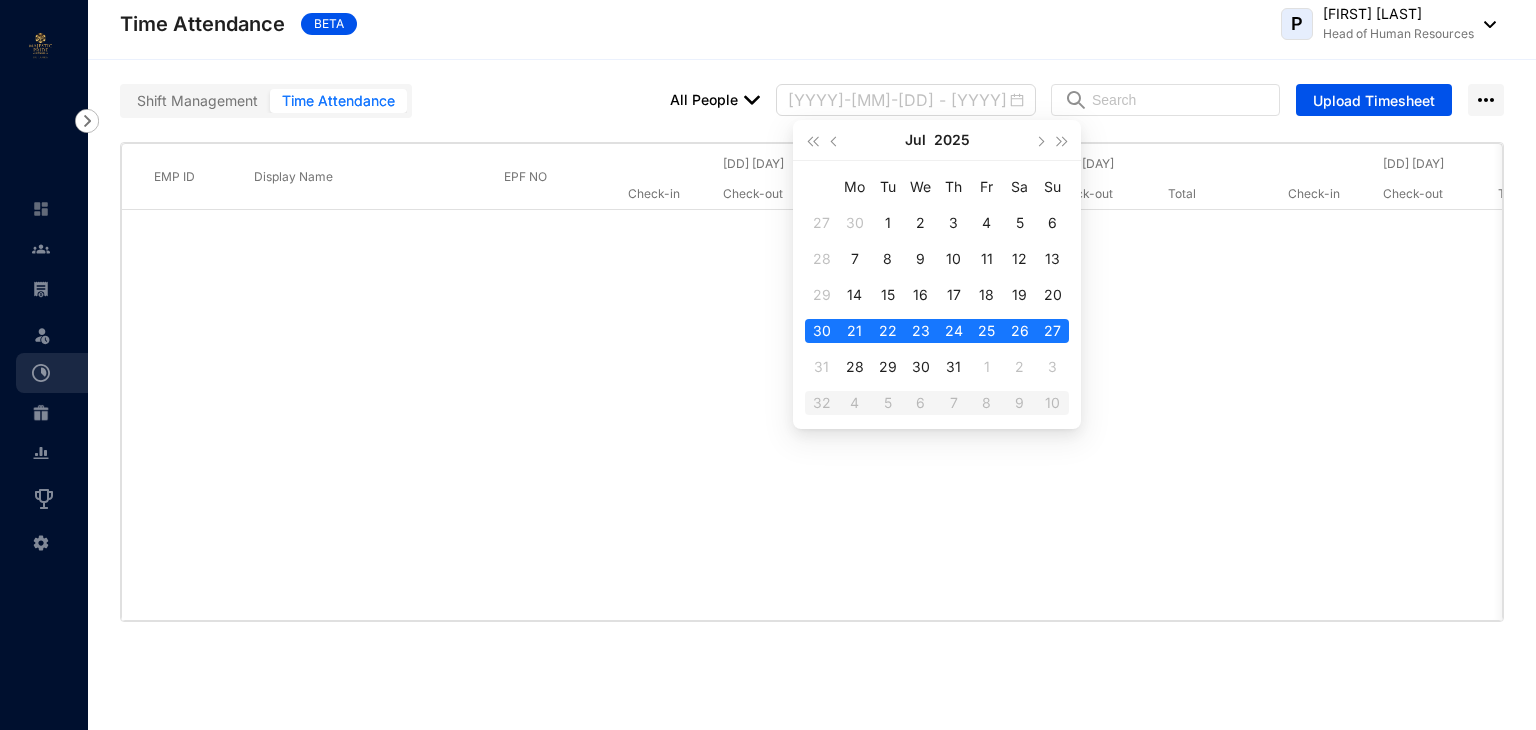 drag, startPoint x: 858, startPoint y: 365, endPoint x: 835, endPoint y: 403, distance: 44.418465 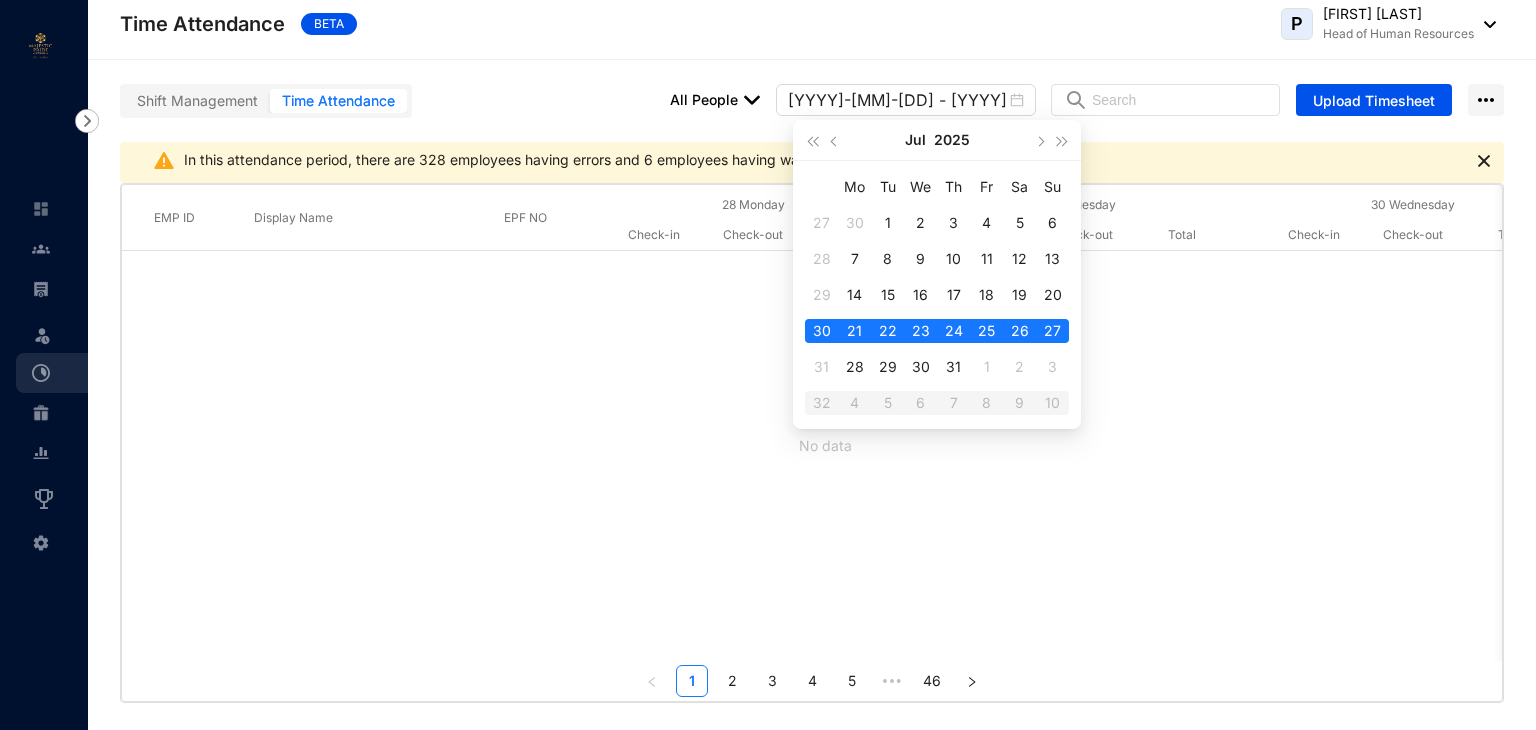 type on "[YYYY]-[MM]-[DD] - [YYYY]-[MM]-[DD]" 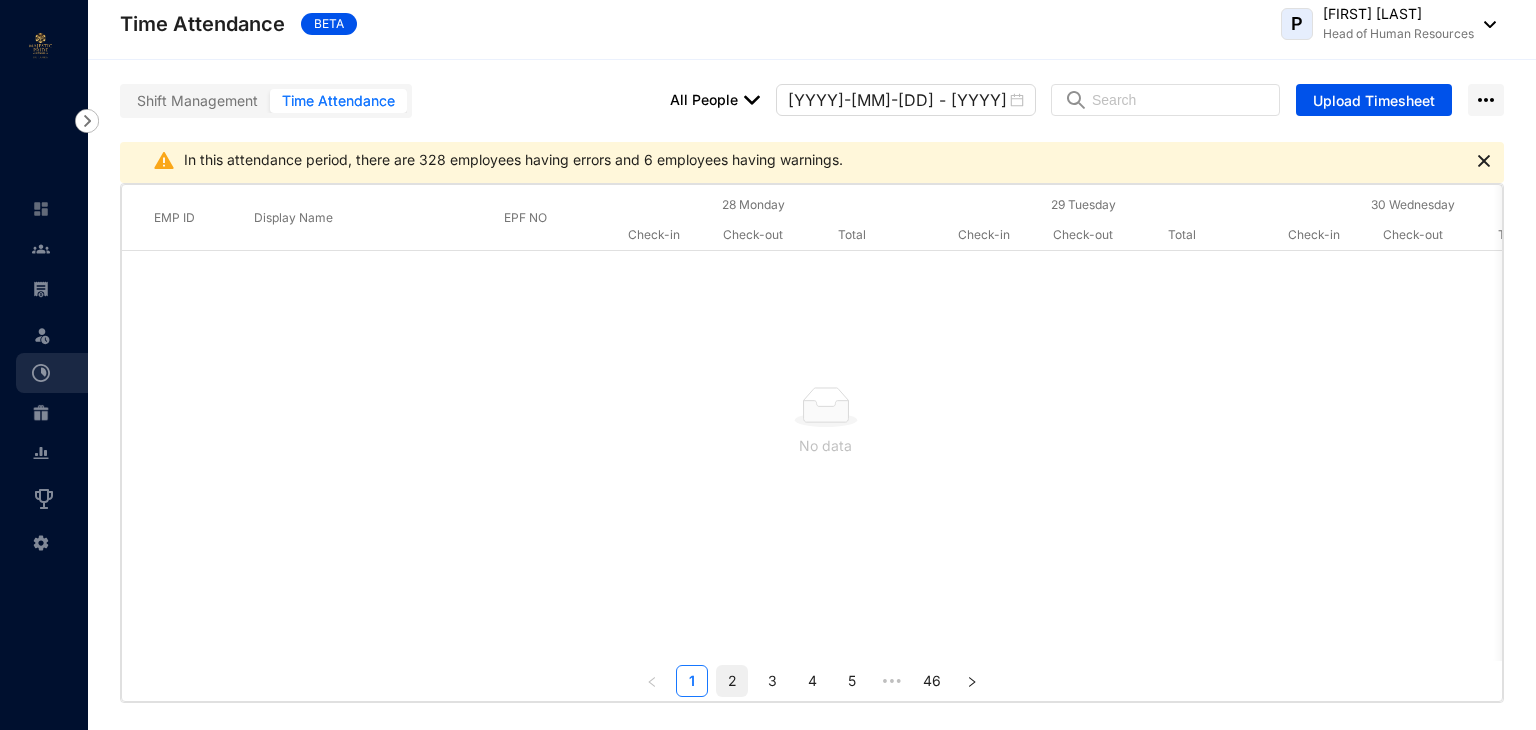 click on "2" at bounding box center [732, 681] 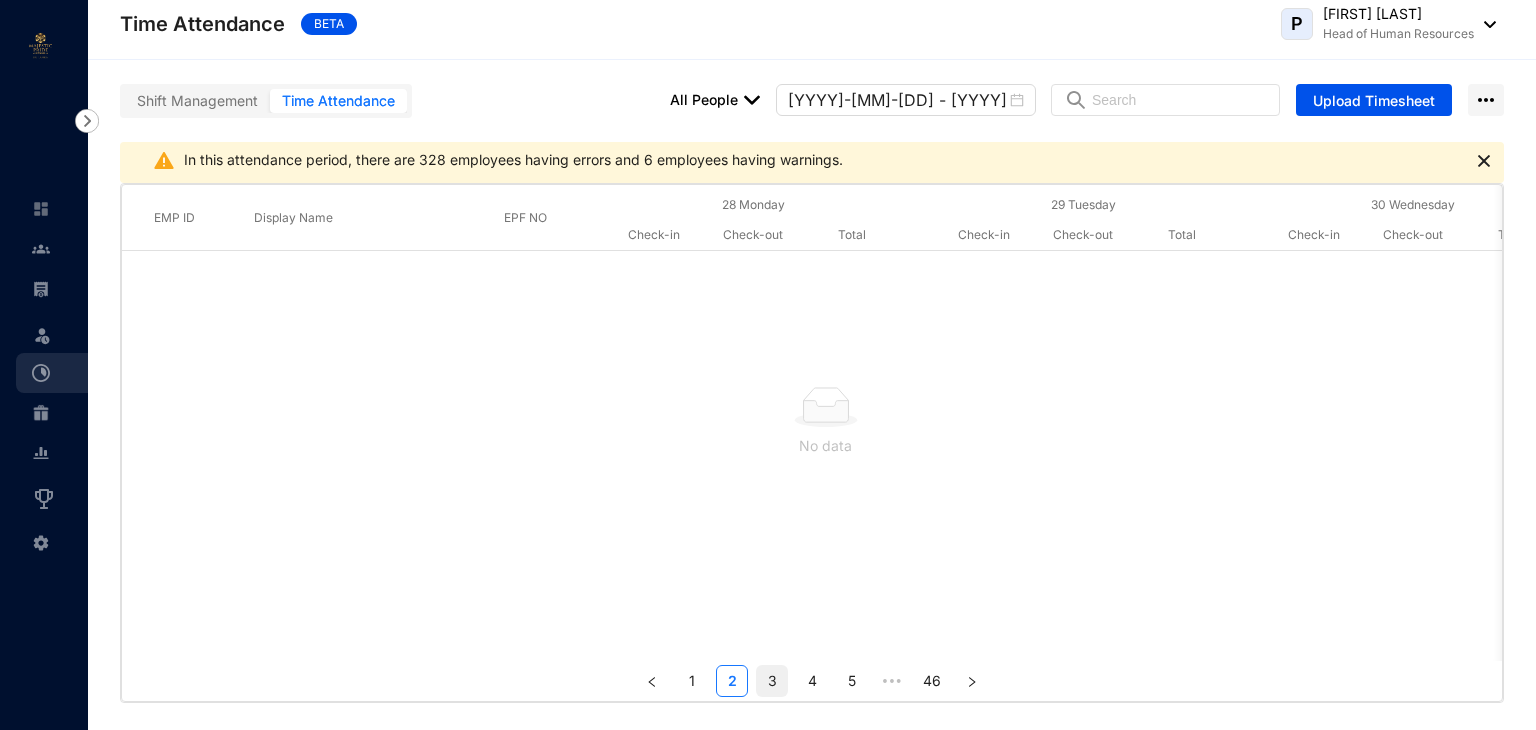 click on "3" at bounding box center (772, 681) 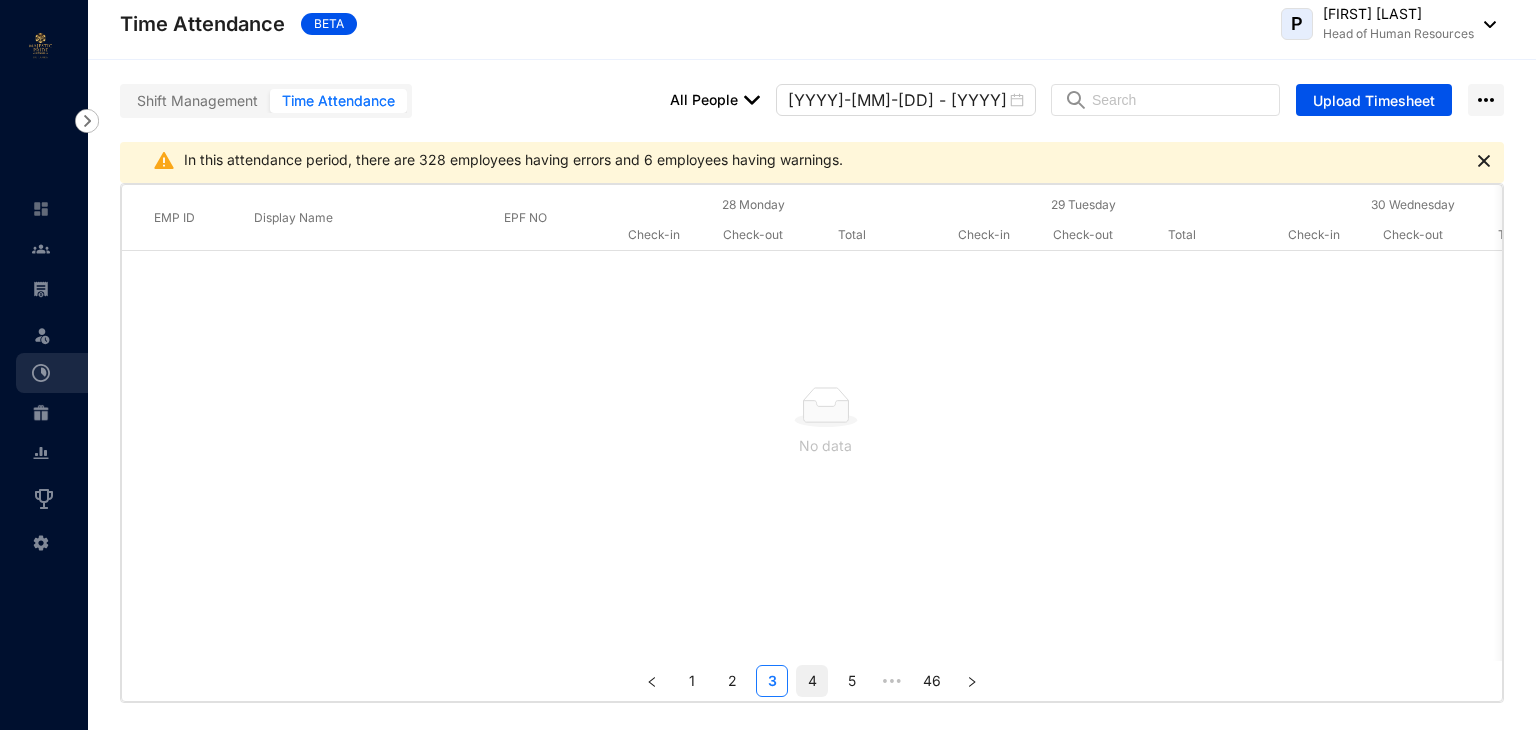 click on "4" at bounding box center (812, 681) 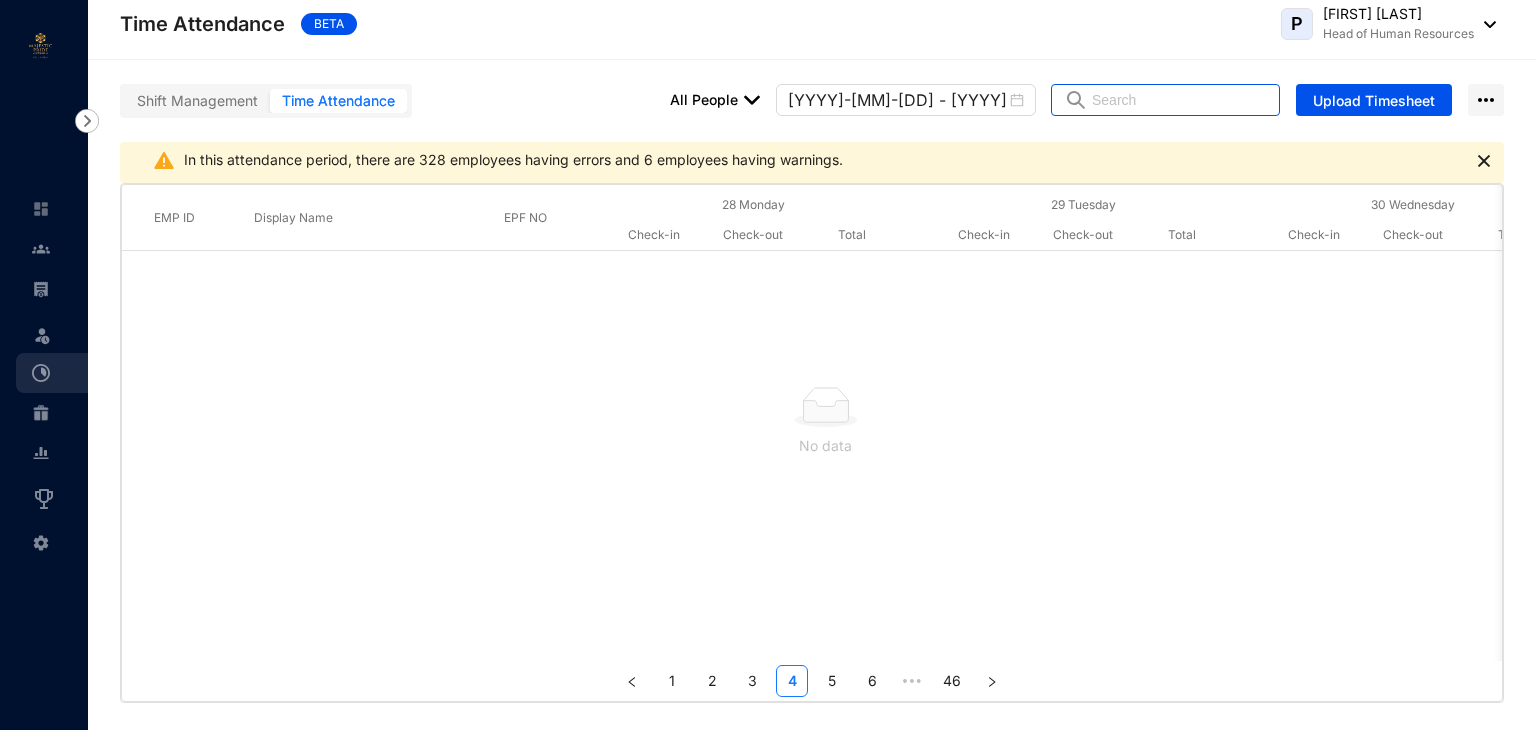 click at bounding box center [1179, 100] 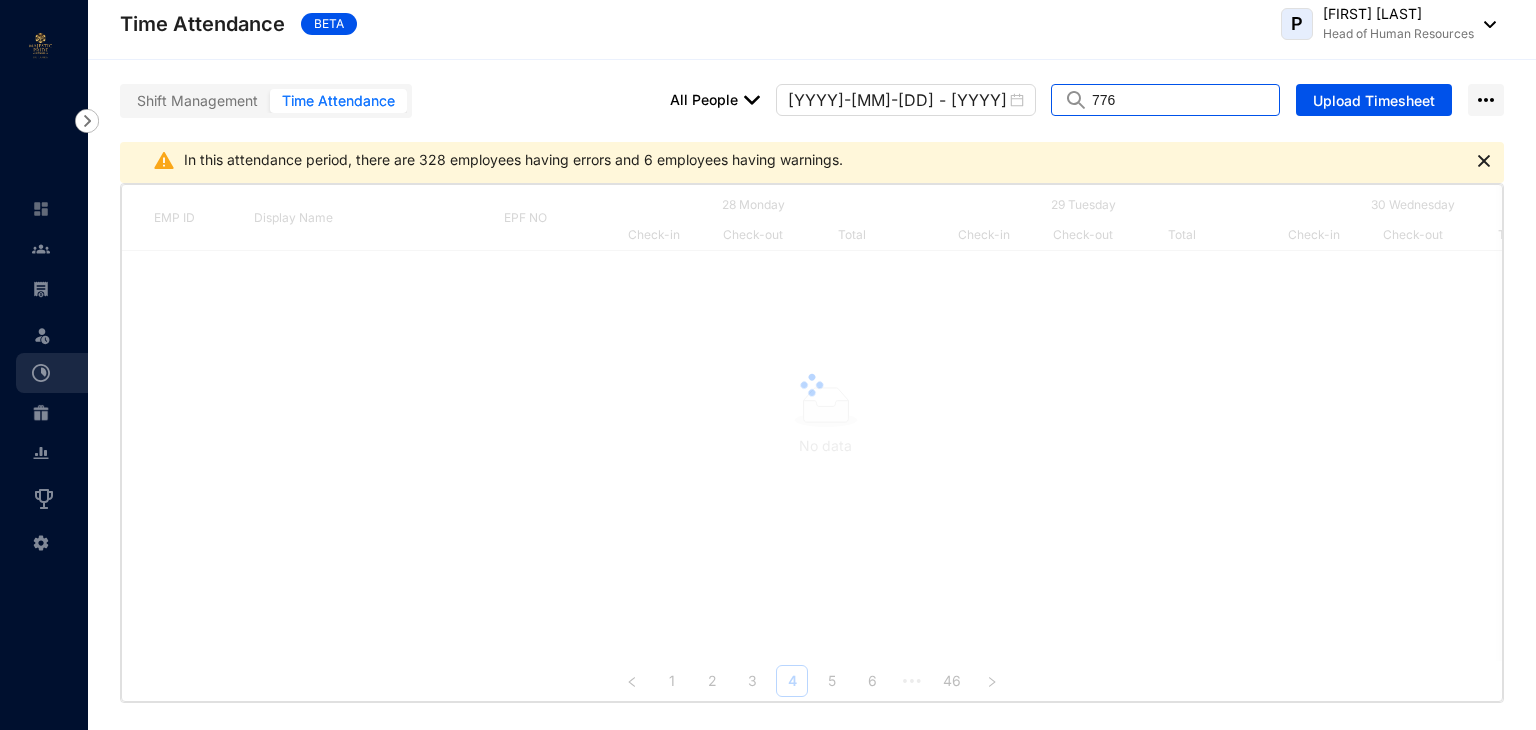 type on "776" 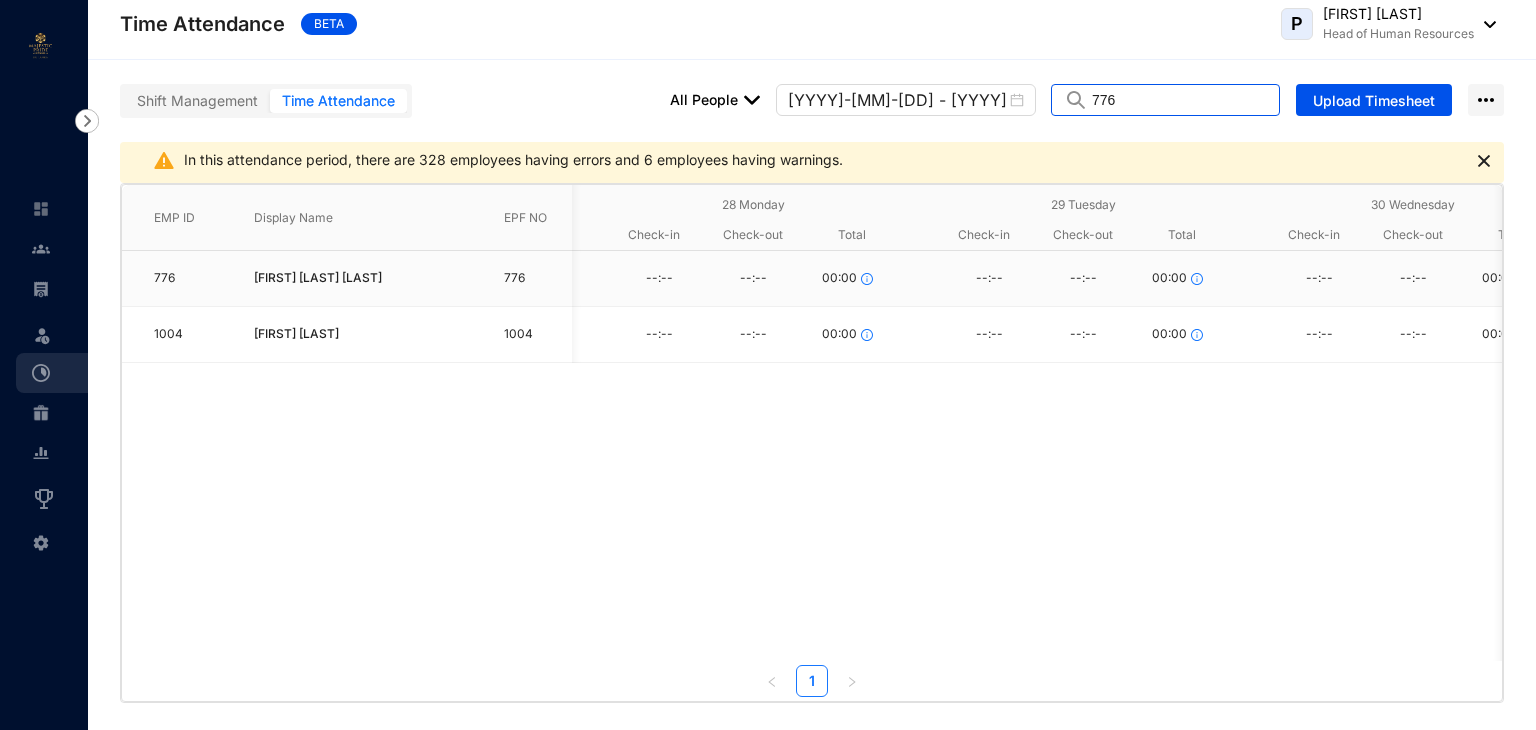 scroll, scrollTop: 0, scrollLeft: 156, axis: horizontal 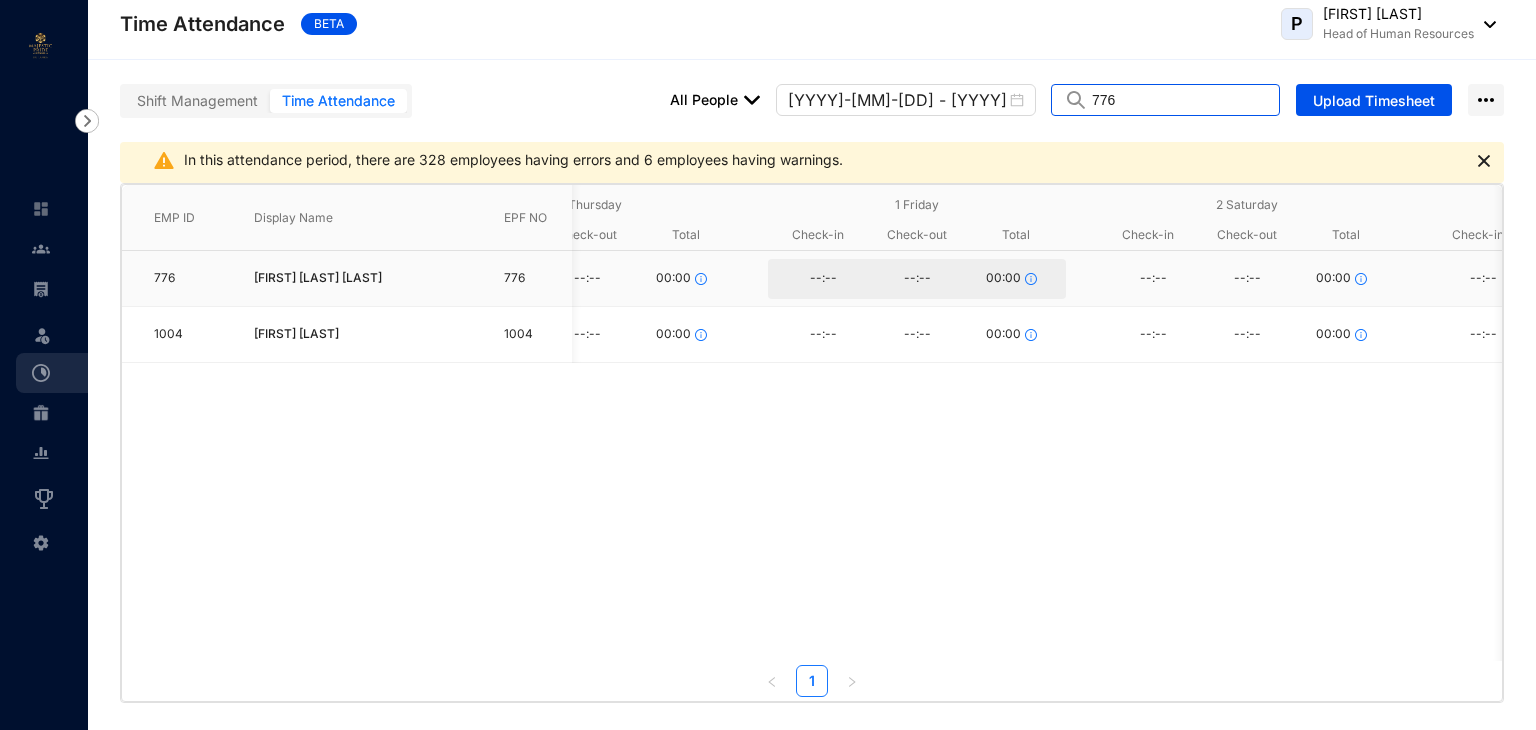 click on "--:--" at bounding box center [823, 279] 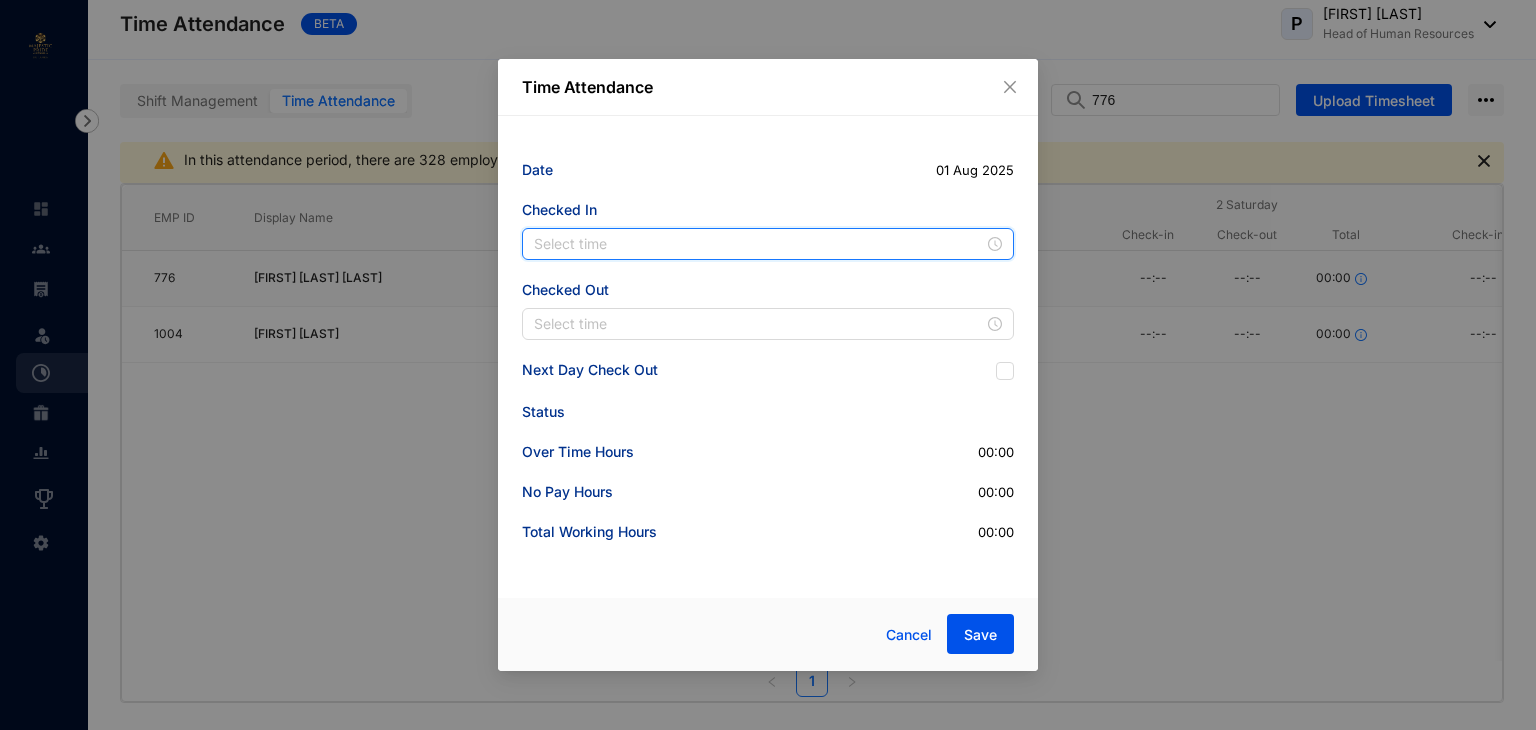 click at bounding box center [759, 244] 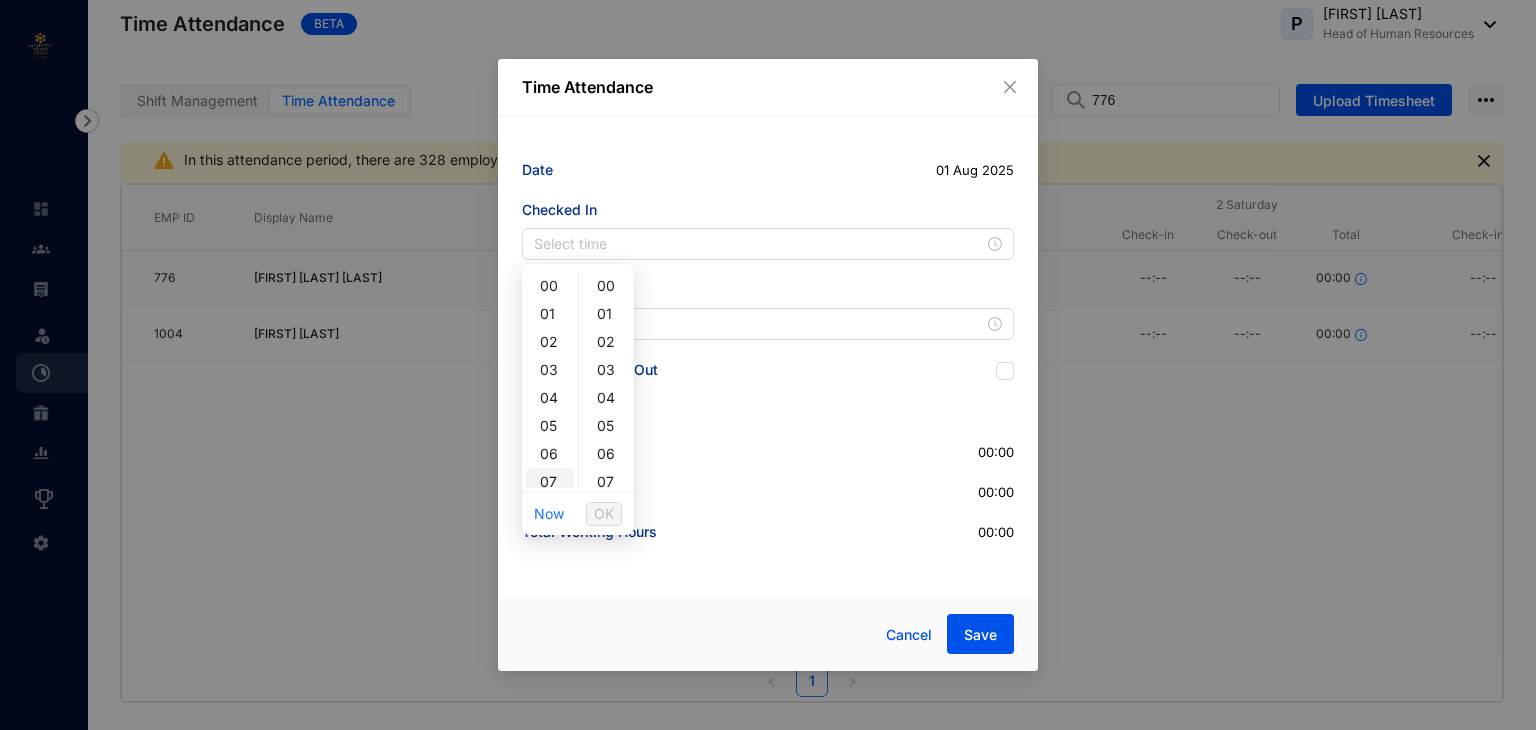 click on "07" at bounding box center [550, 482] 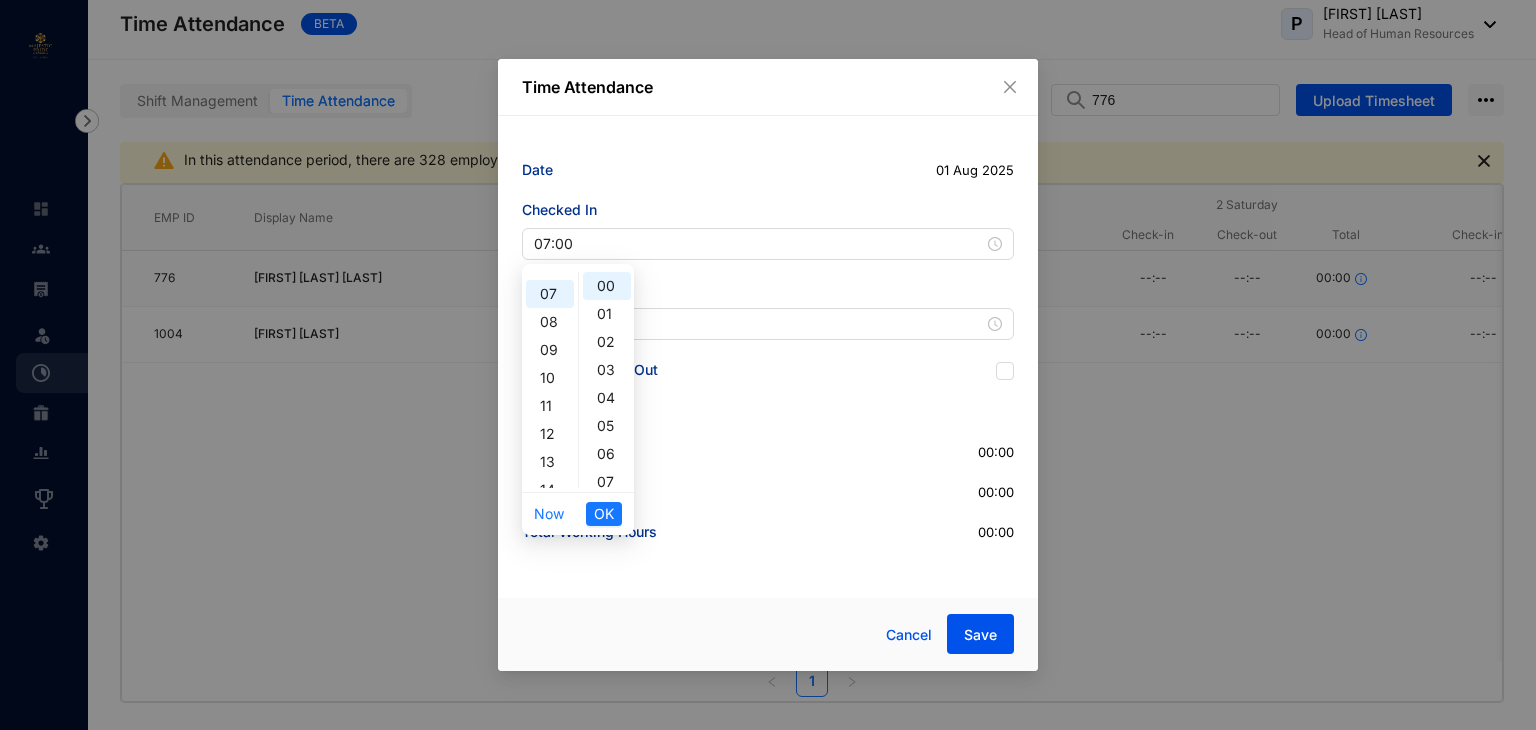 scroll, scrollTop: 196, scrollLeft: 0, axis: vertical 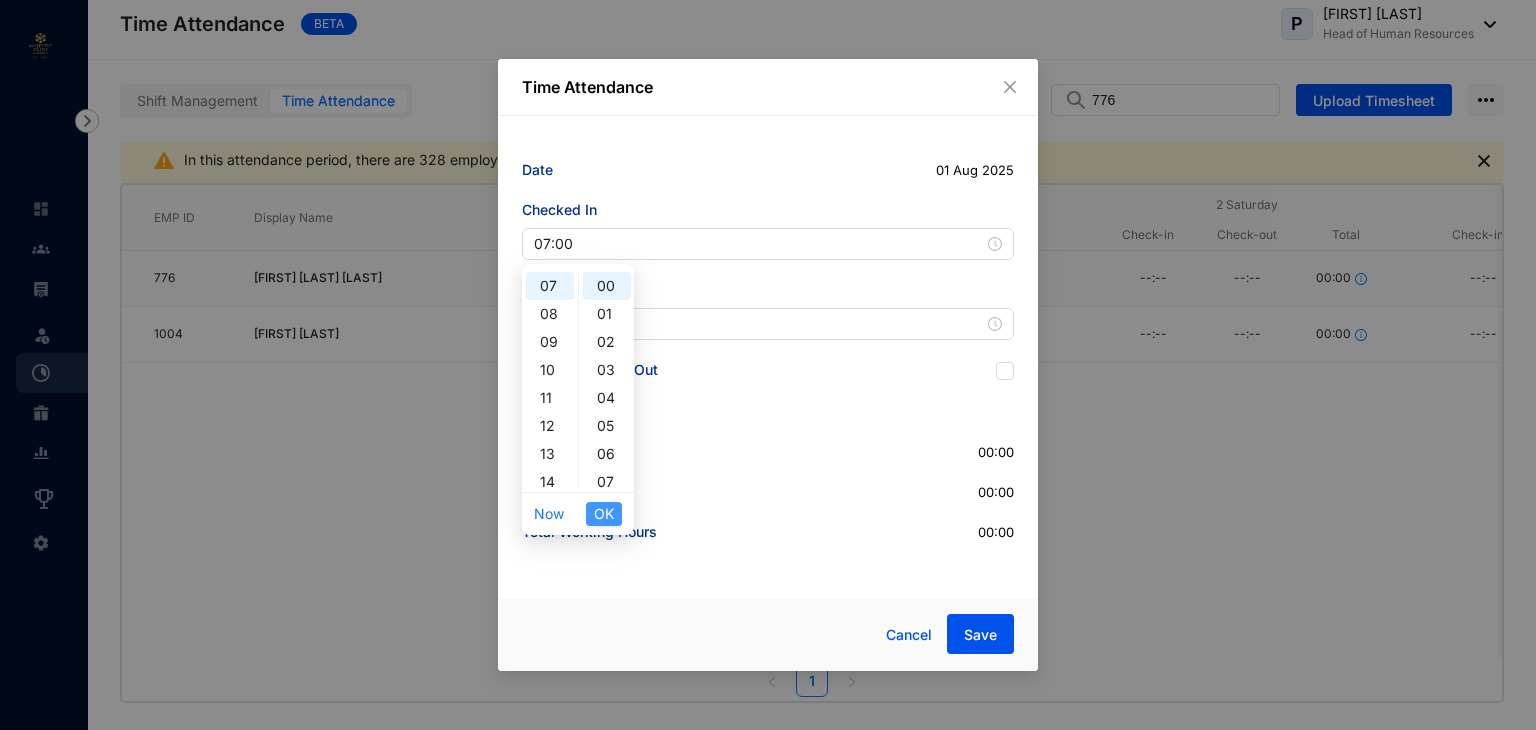 click on "OK" at bounding box center [604, 514] 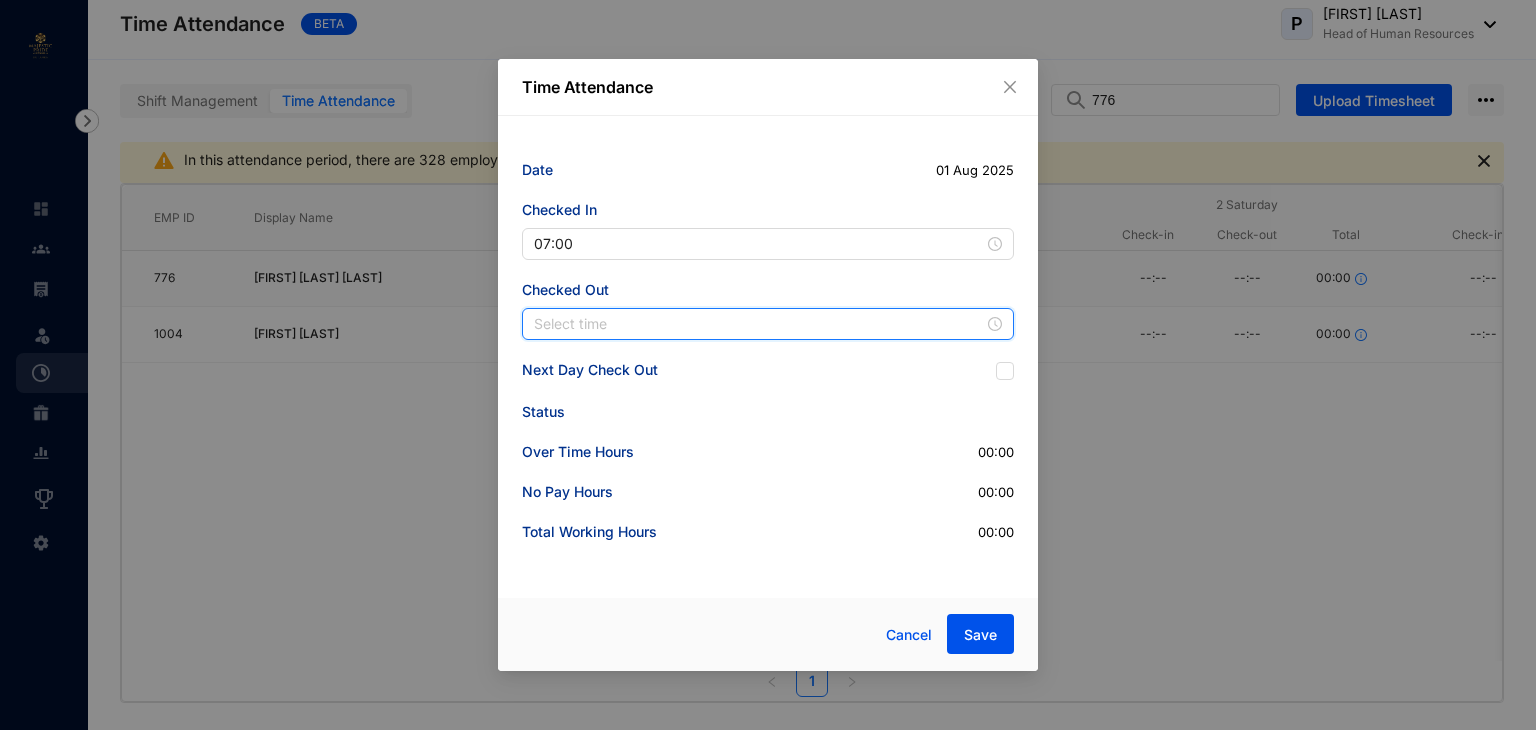 click at bounding box center (759, 324) 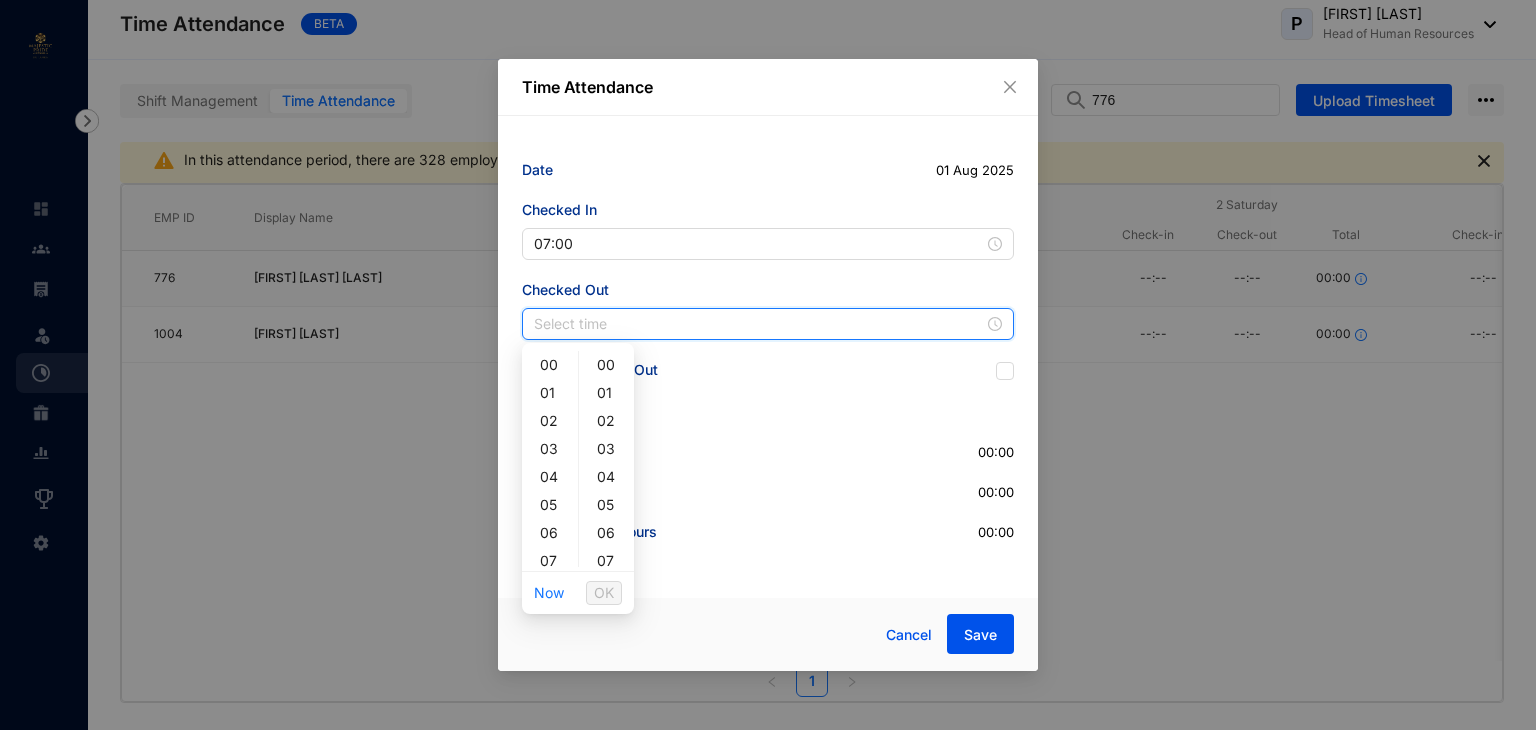 scroll, scrollTop: 400, scrollLeft: 0, axis: vertical 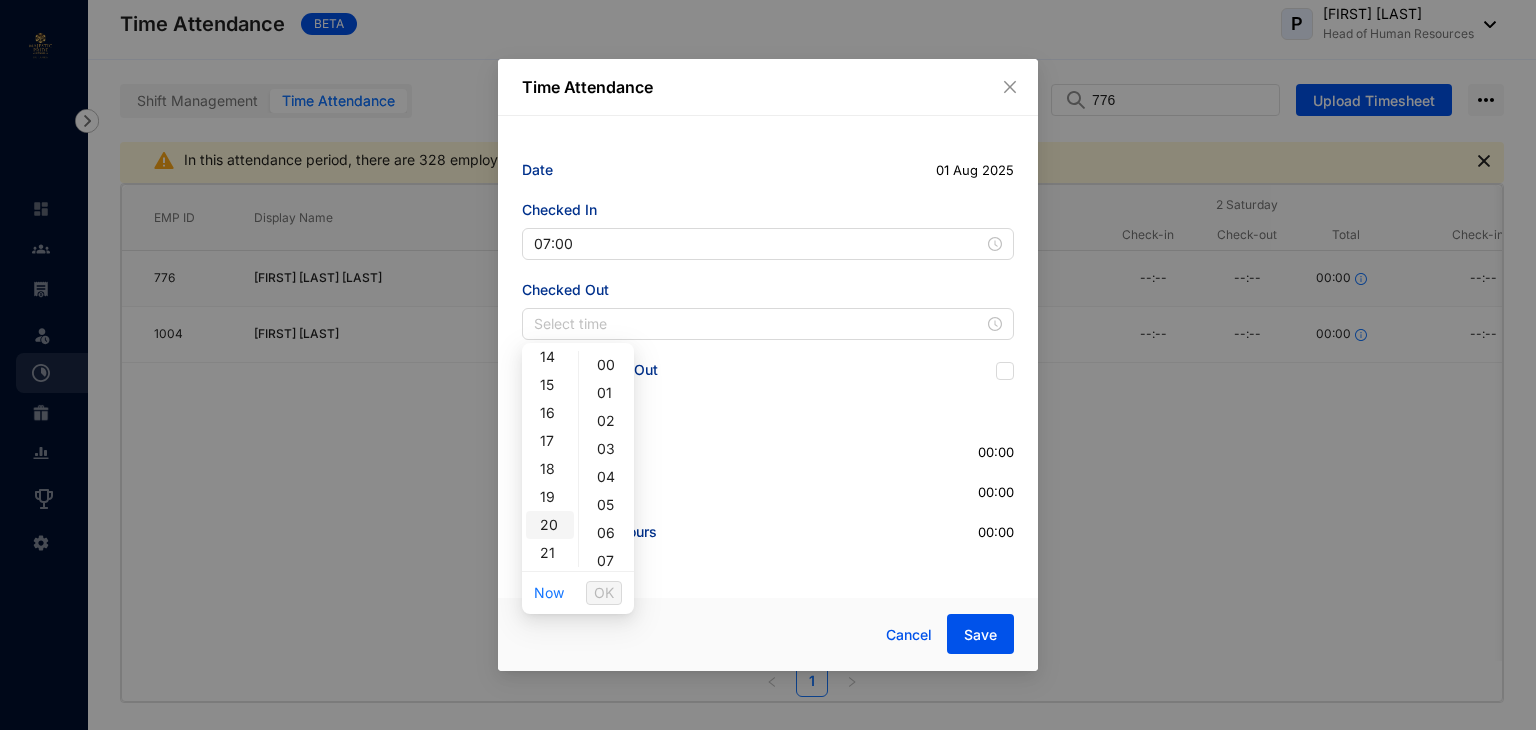 click on "20" at bounding box center [550, 525] 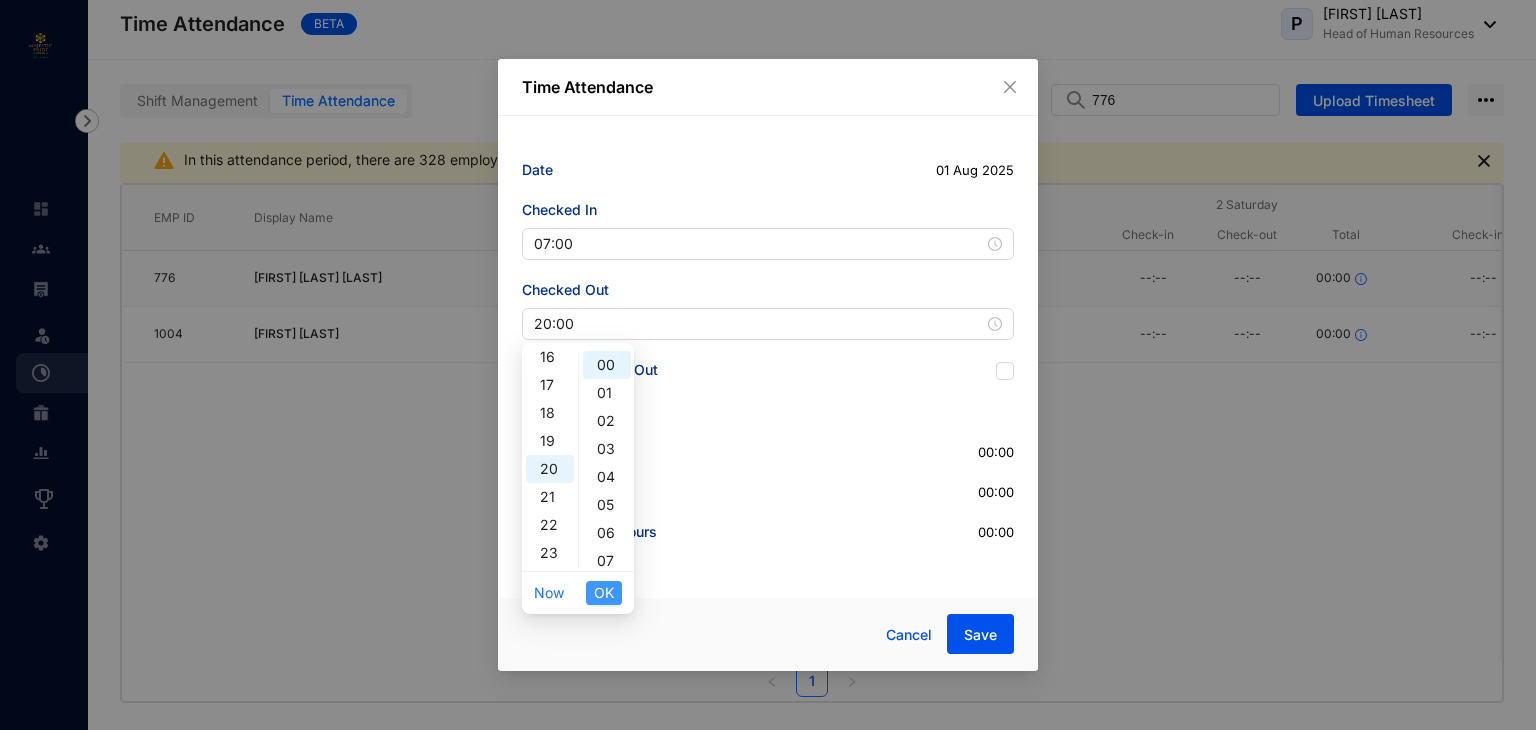 click on "OK" at bounding box center (604, 593) 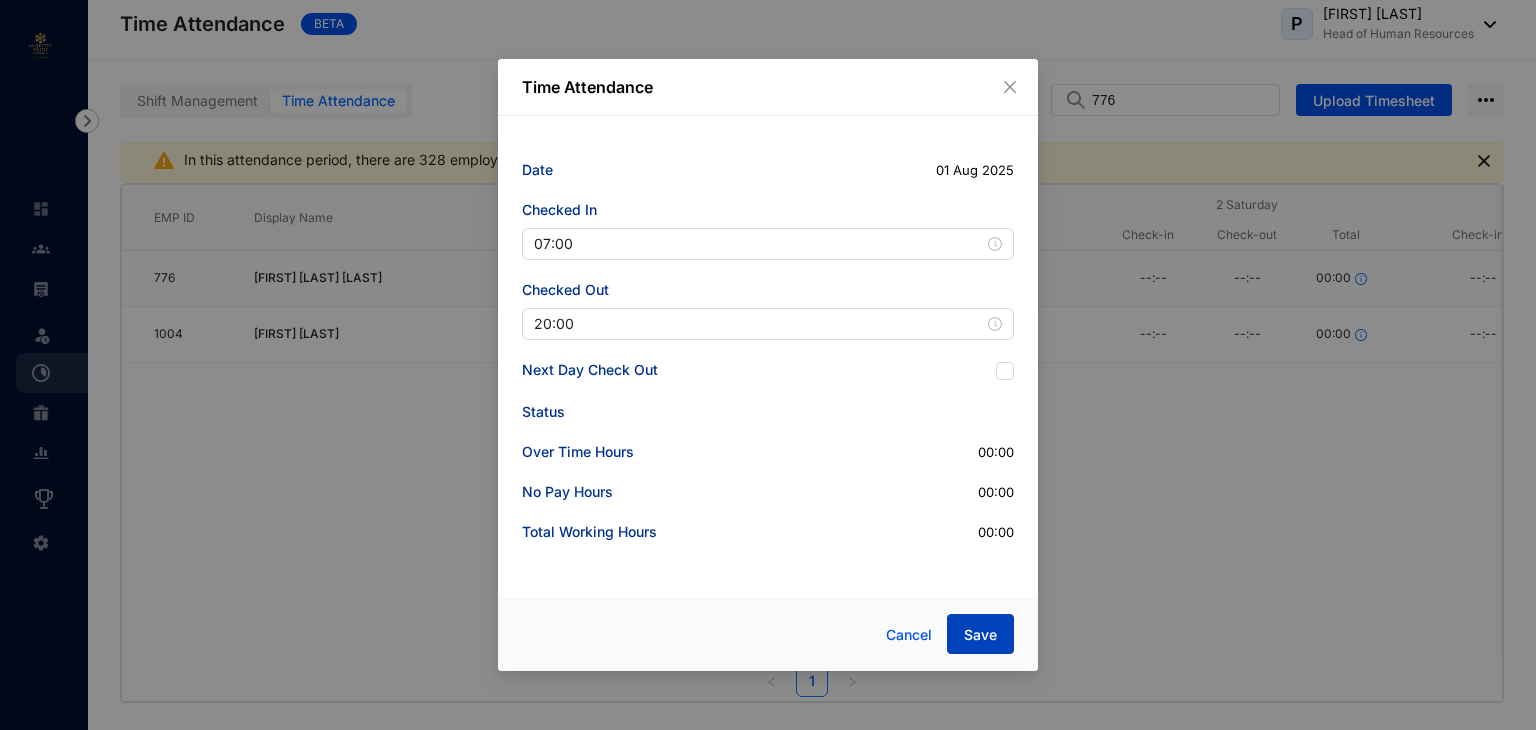 drag, startPoint x: 988, startPoint y: 635, endPoint x: 989, endPoint y: 624, distance: 11.045361 